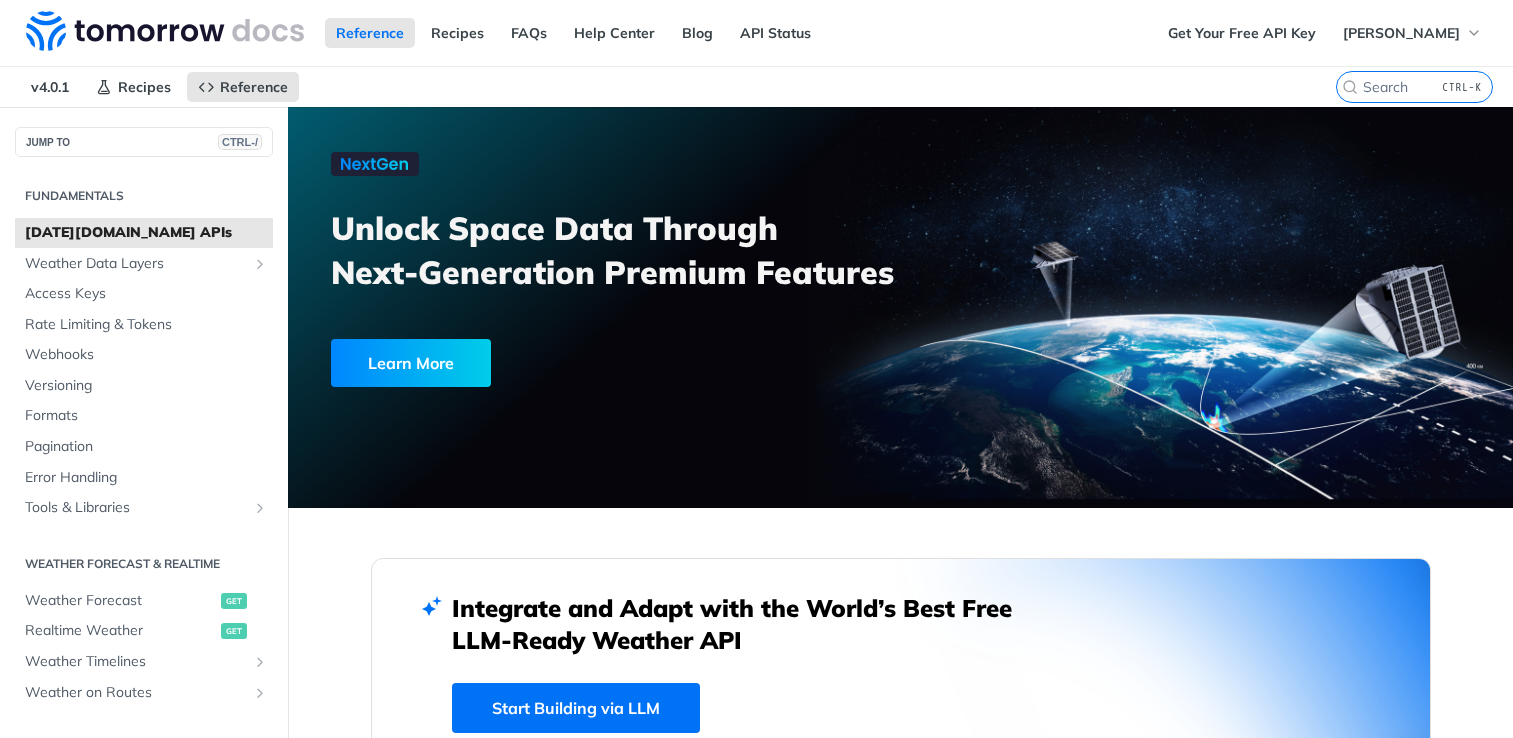 scroll, scrollTop: 0, scrollLeft: 0, axis: both 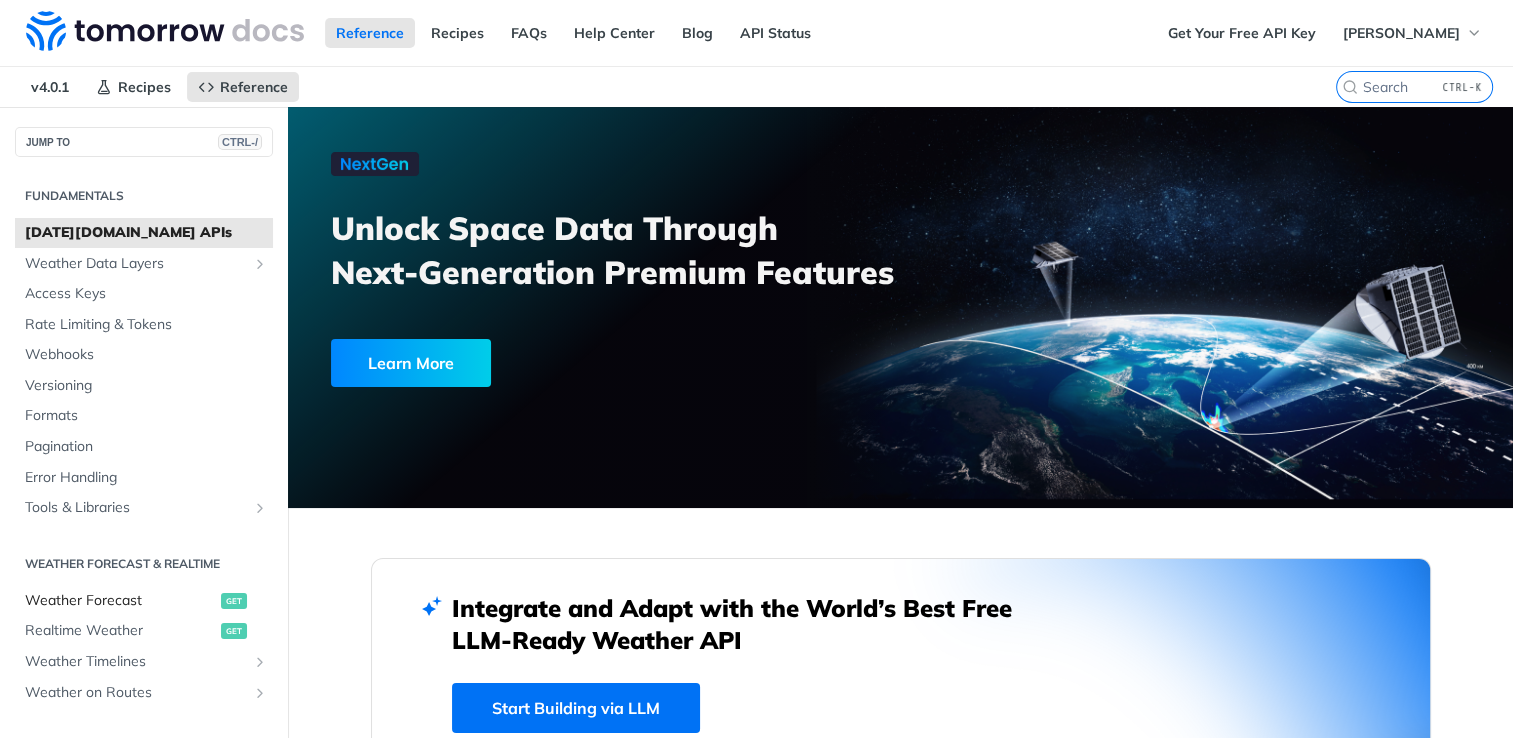 click on "Weather Forecast" at bounding box center (120, 601) 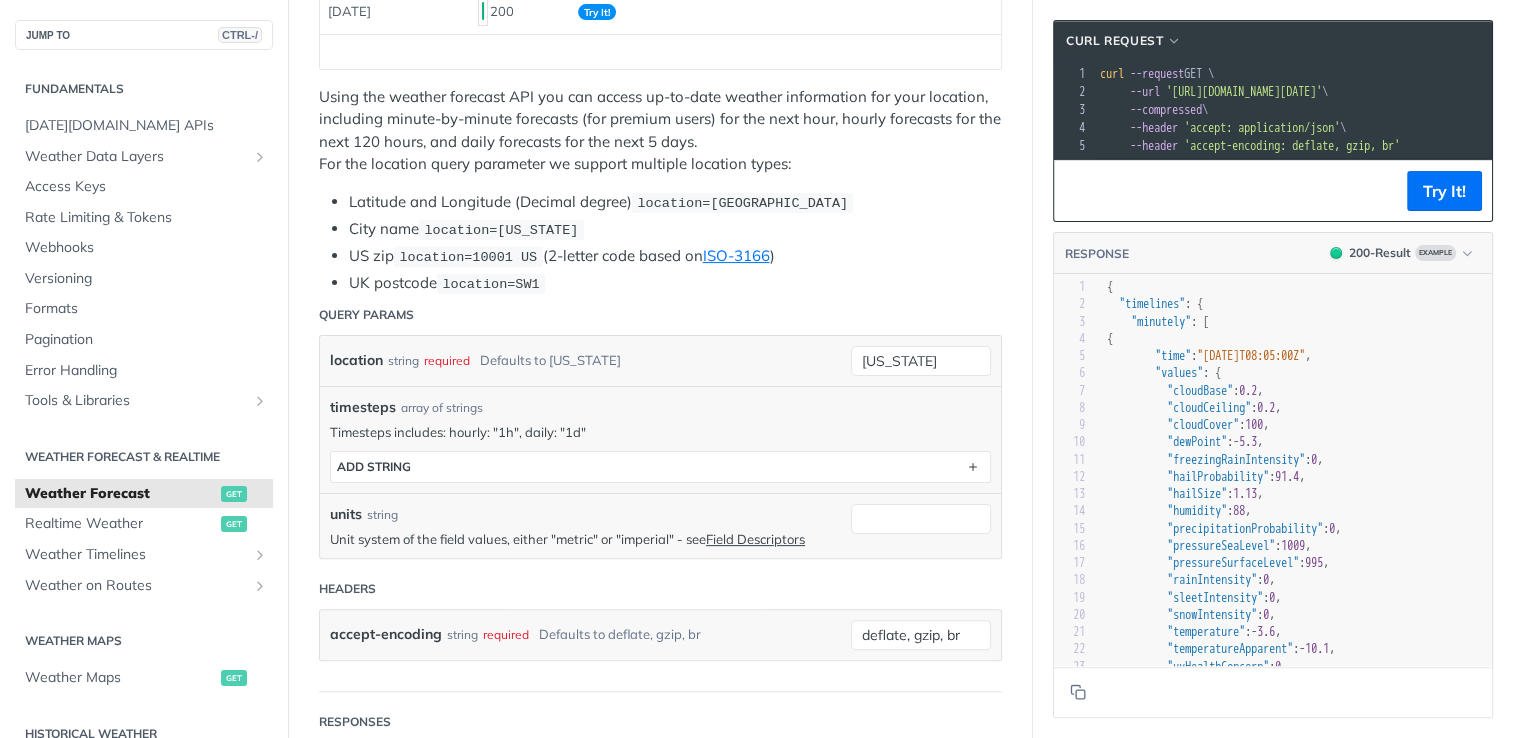 scroll, scrollTop: 502, scrollLeft: 0, axis: vertical 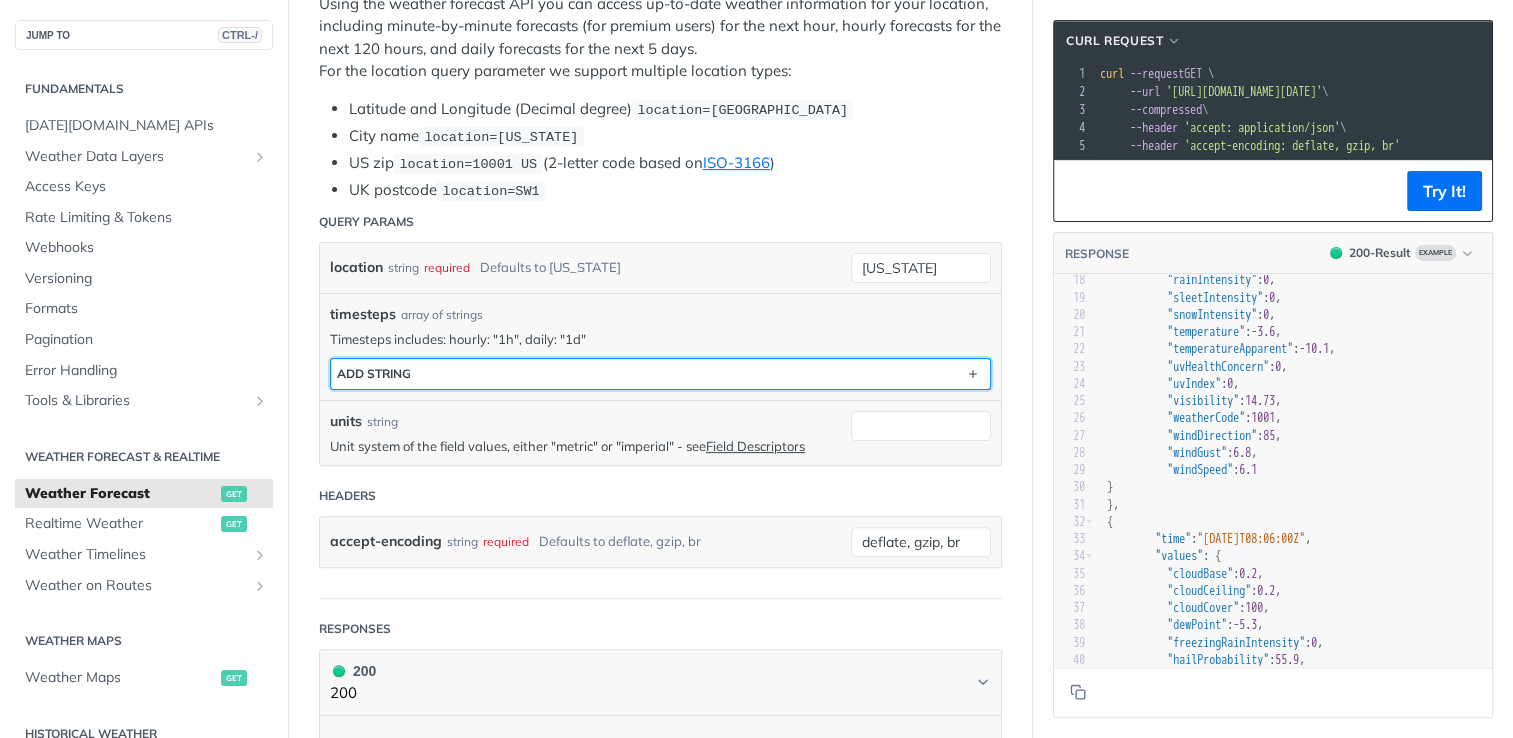 click on "ADD    string" at bounding box center [660, 374] 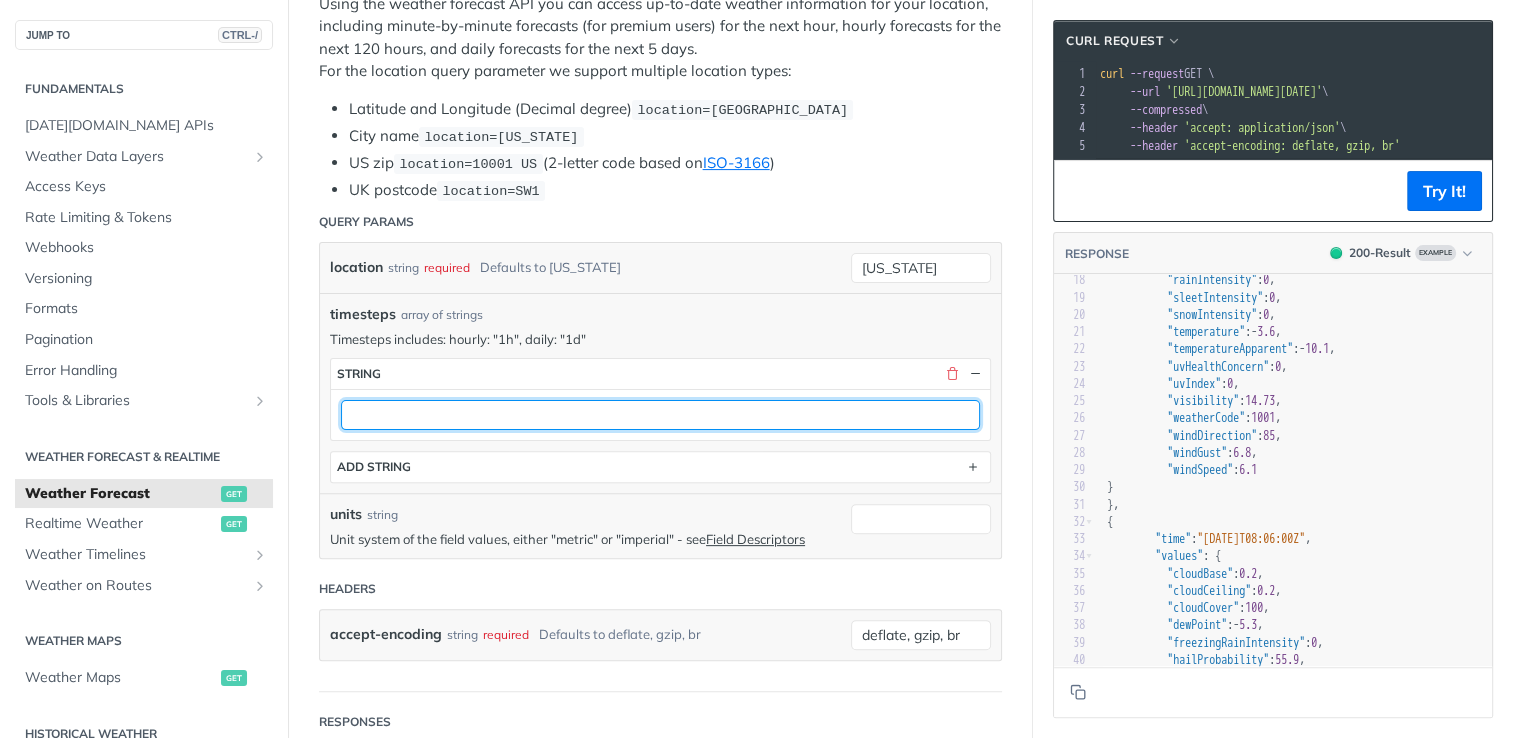 click at bounding box center (660, 415) 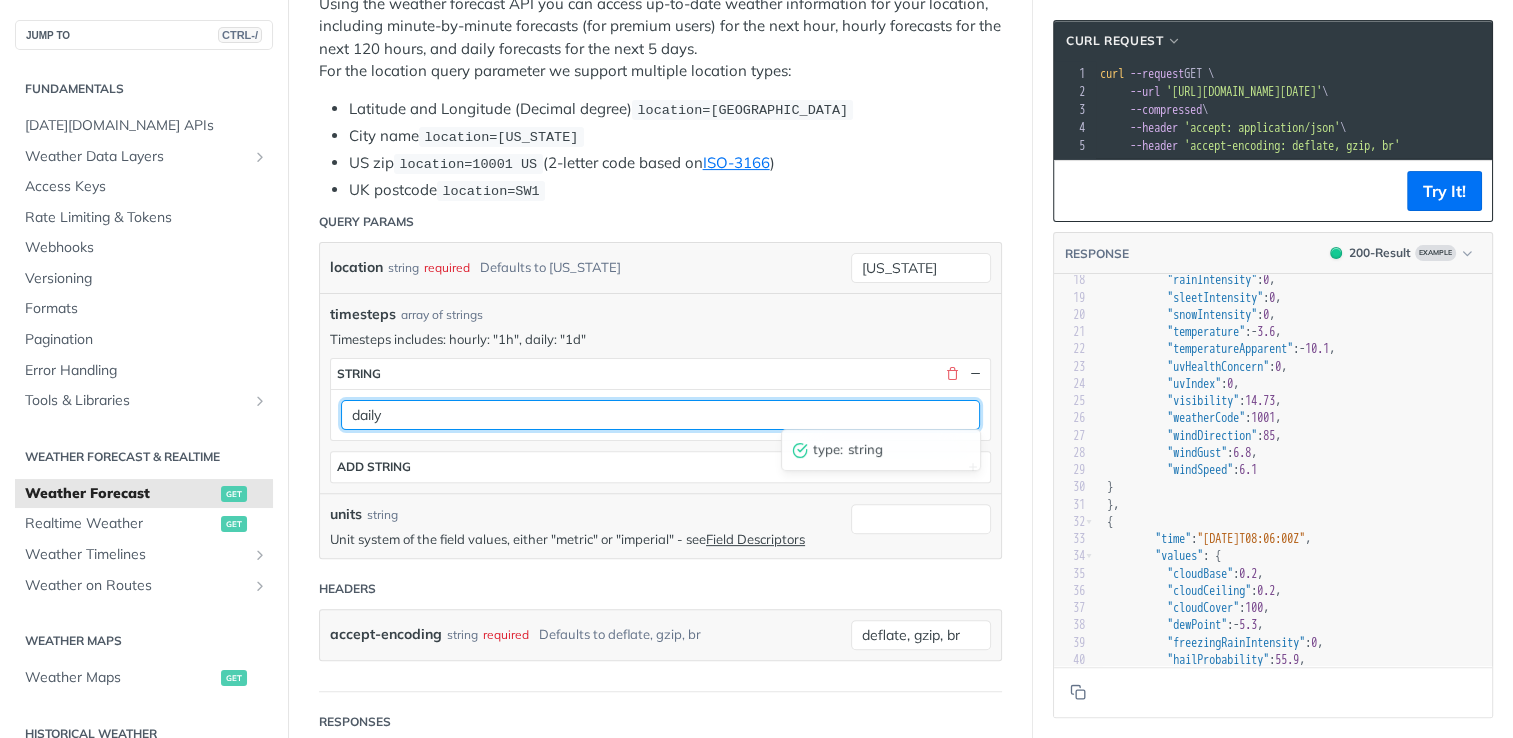 type on "daily" 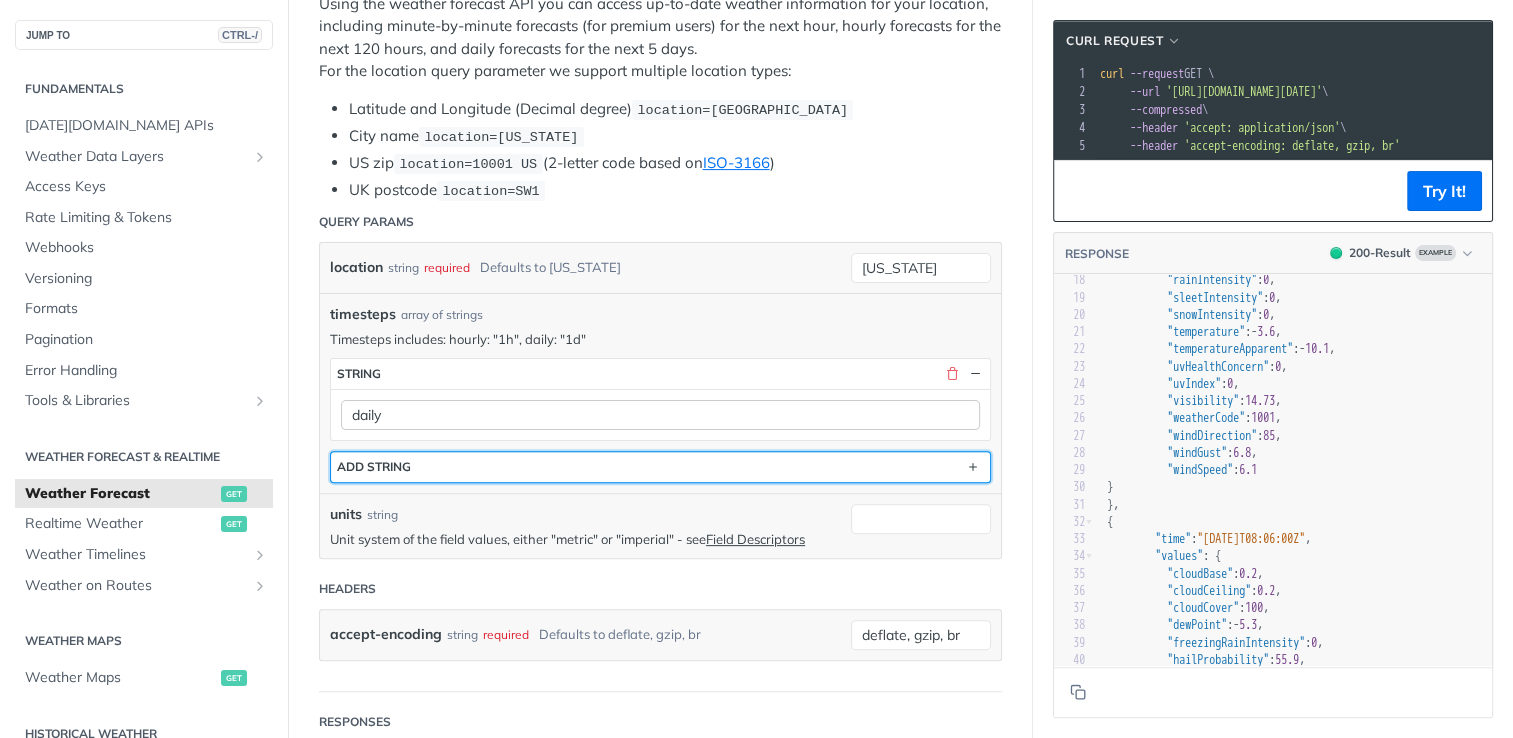 type 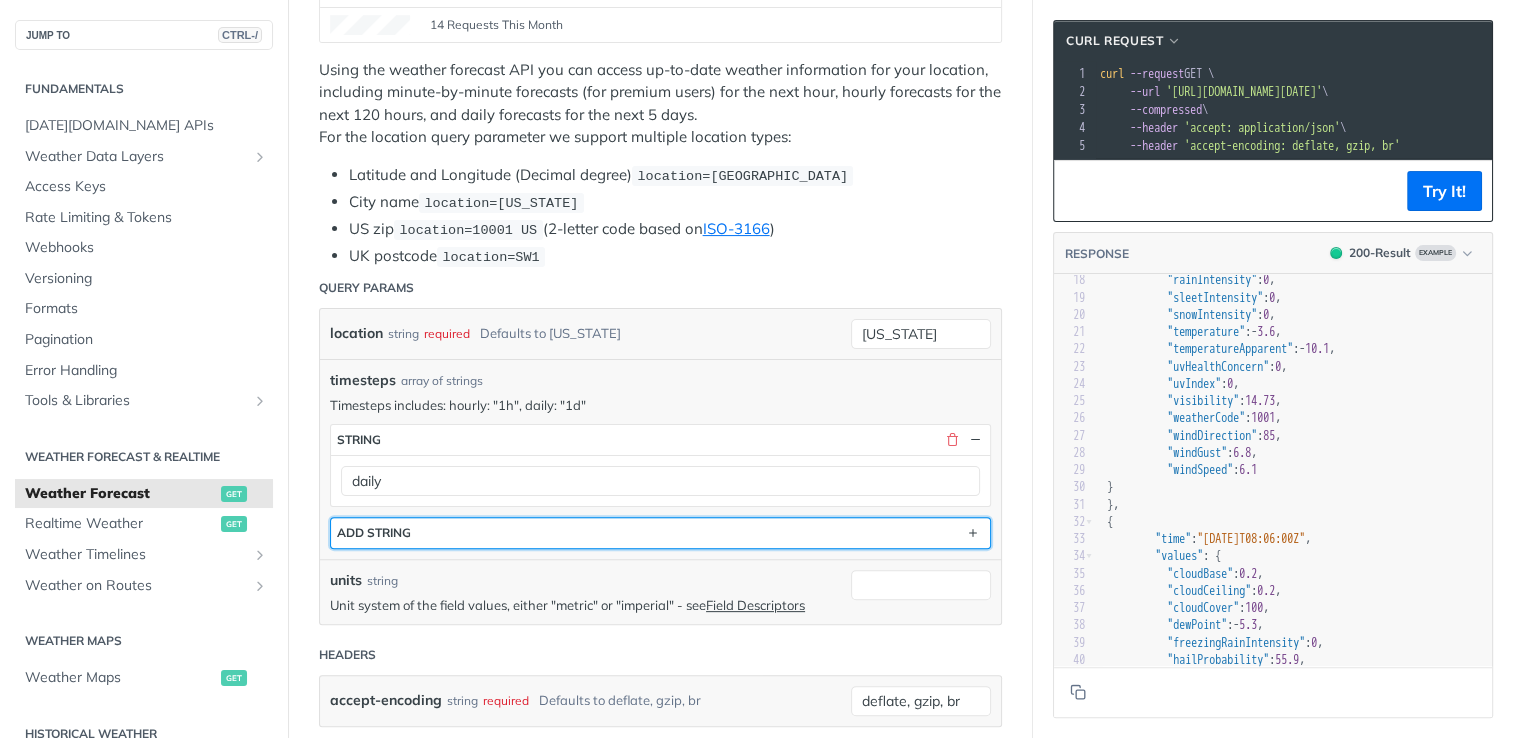 scroll, scrollTop: 402, scrollLeft: 0, axis: vertical 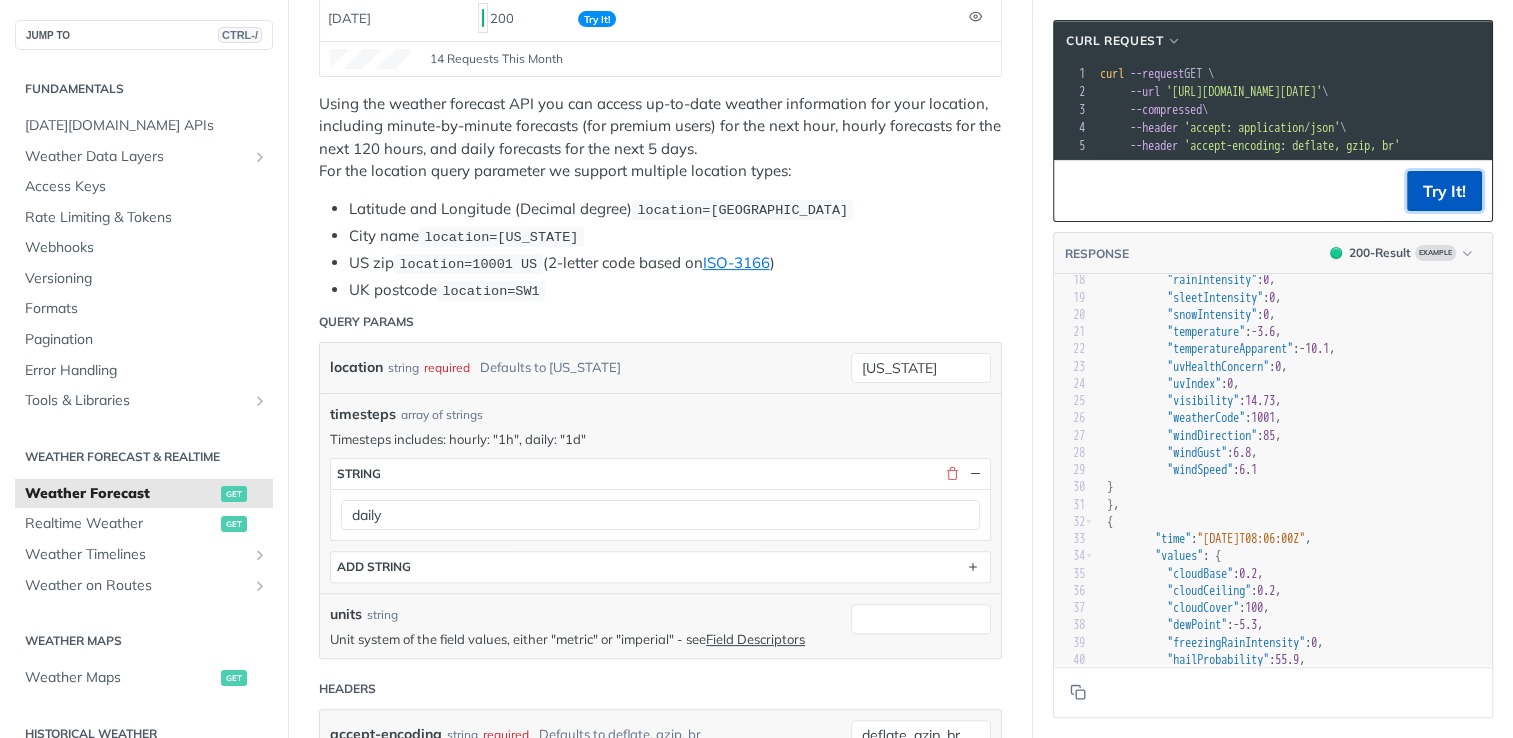 click on "Try It!" at bounding box center [1444, 191] 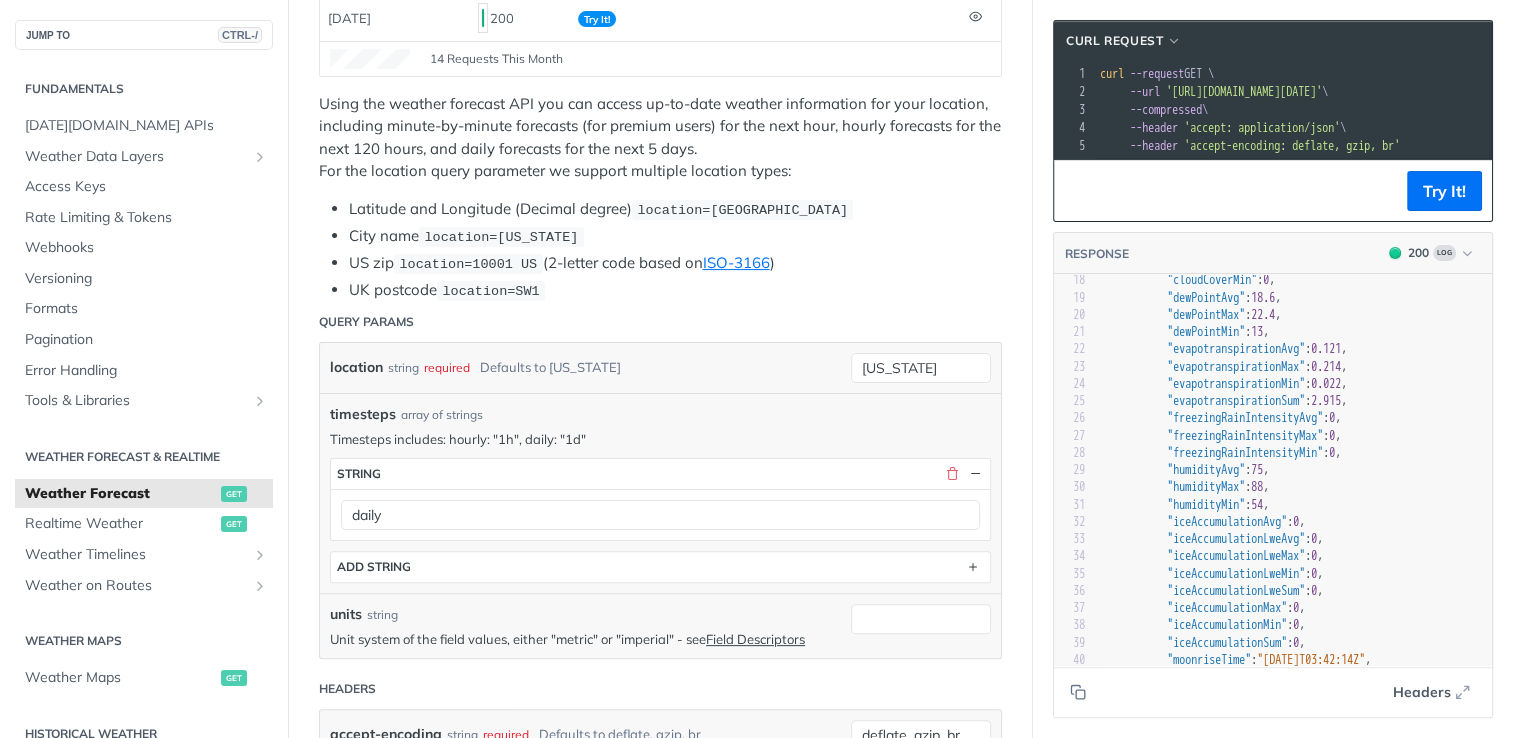 scroll, scrollTop: 300, scrollLeft: 0, axis: vertical 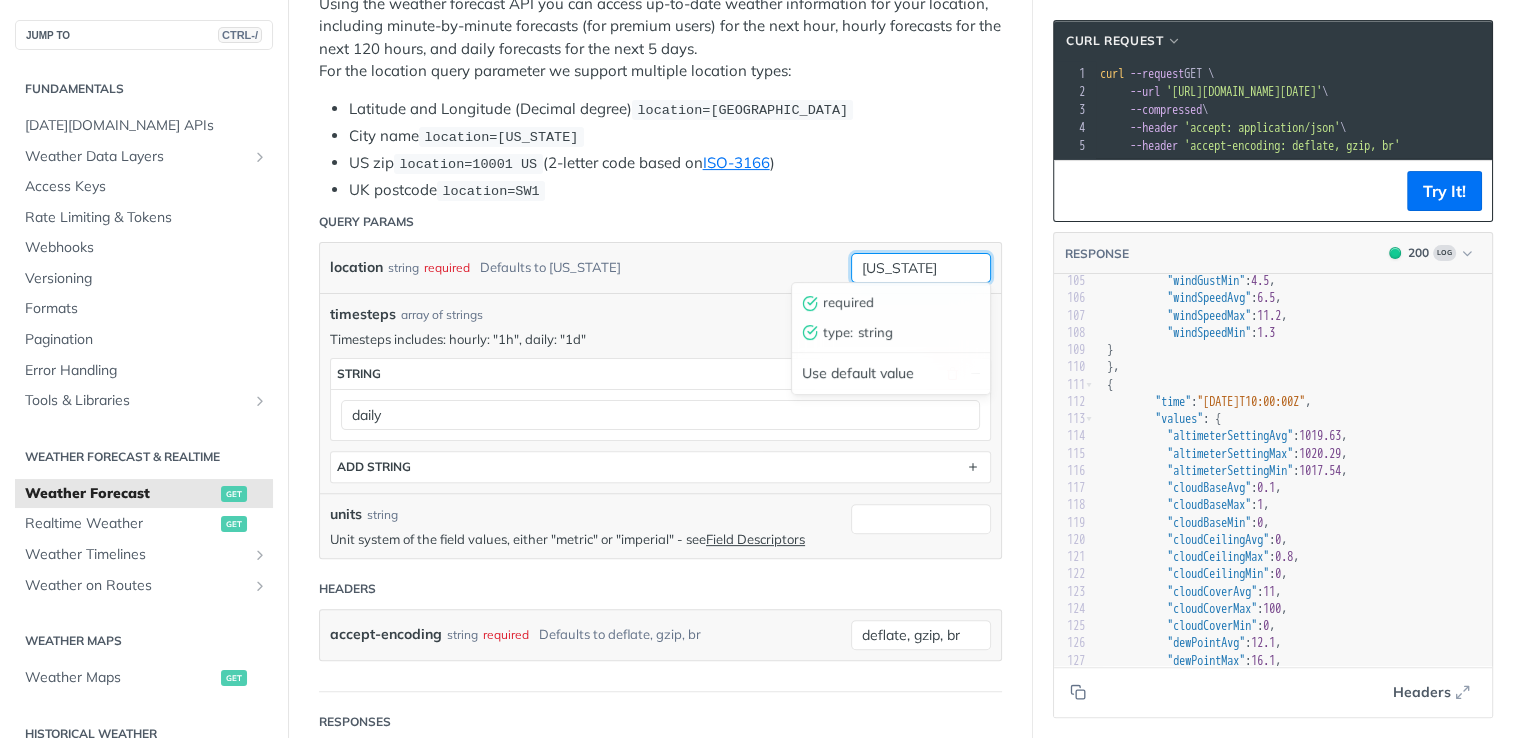 click on "[US_STATE]" at bounding box center [921, 268] 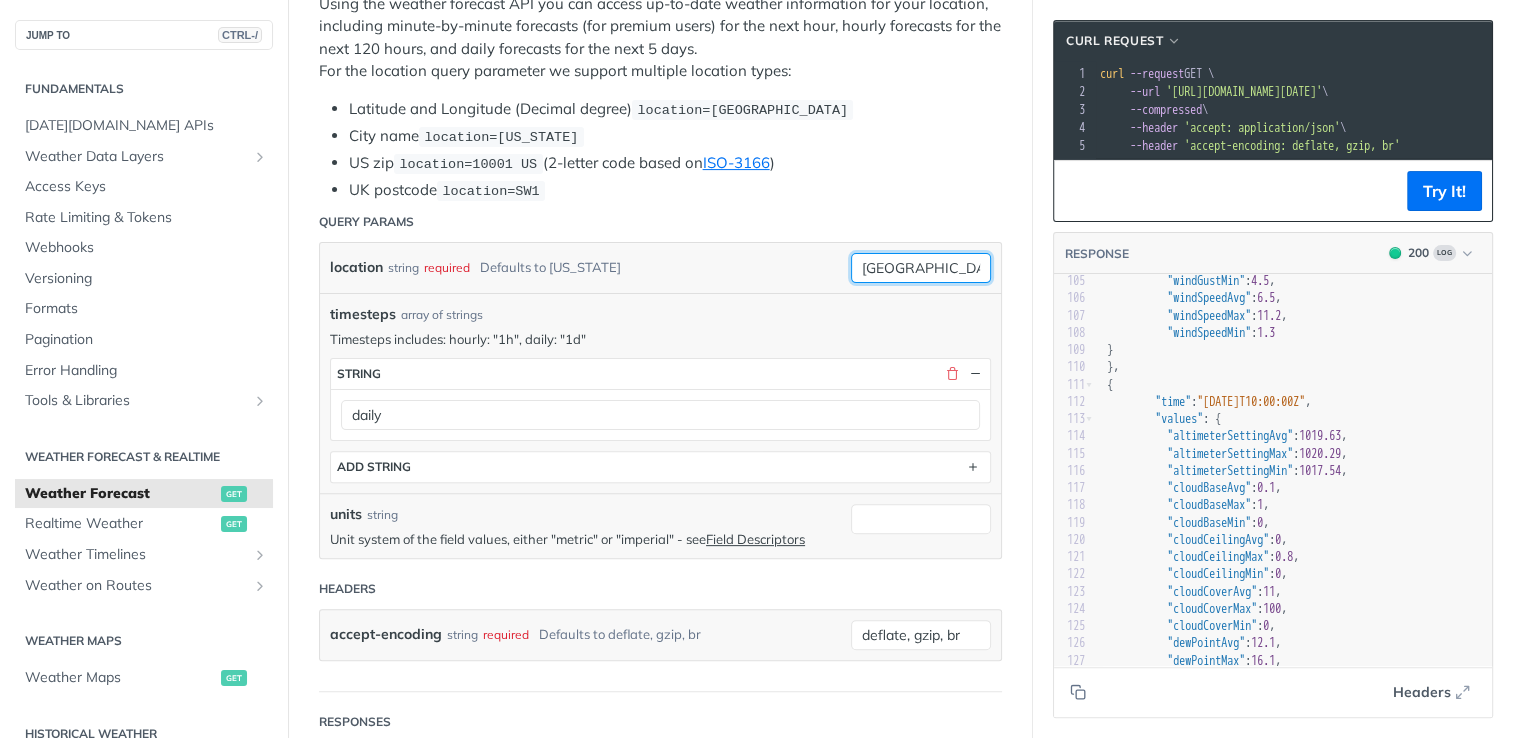 type on "[GEOGRAPHIC_DATA]" 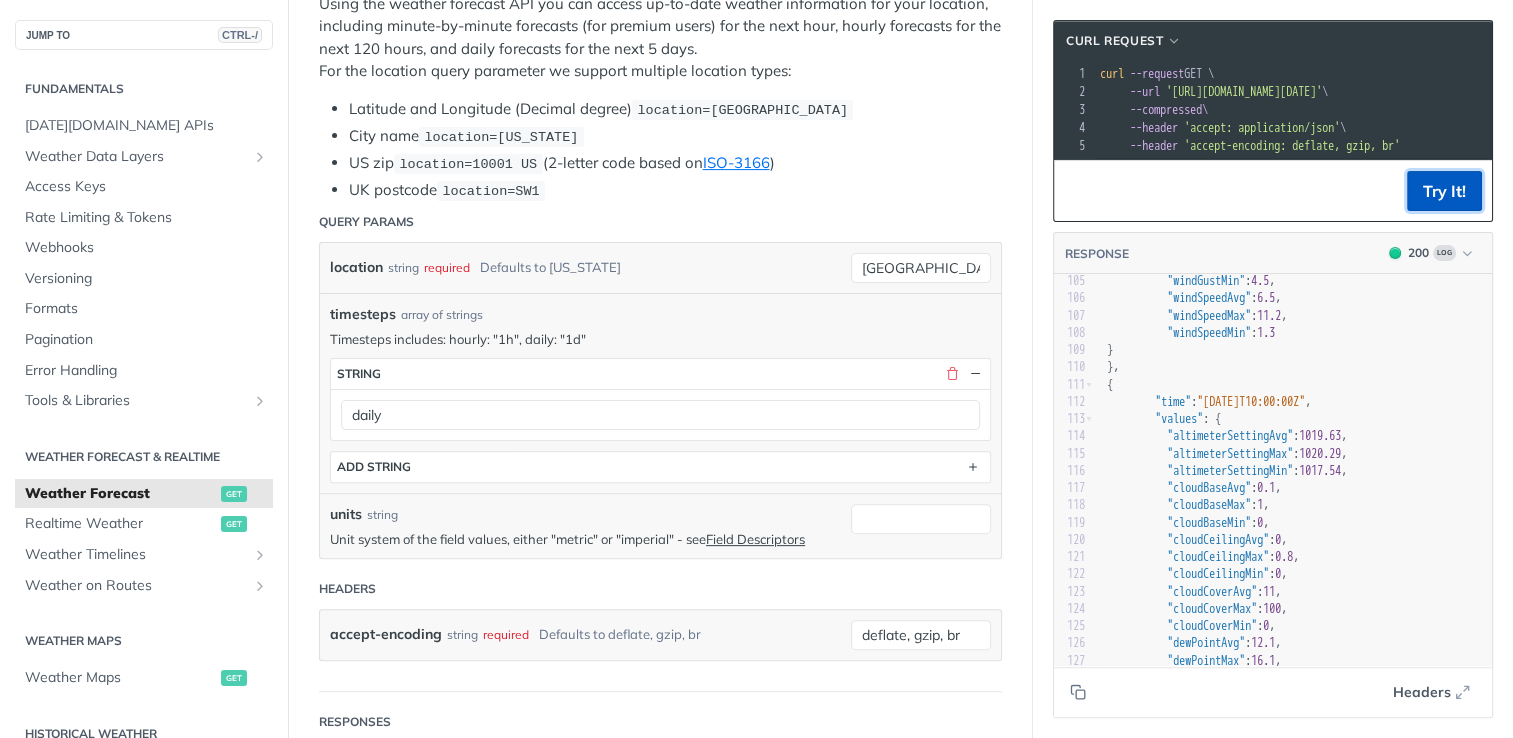 click on "Try It!" at bounding box center (1444, 191) 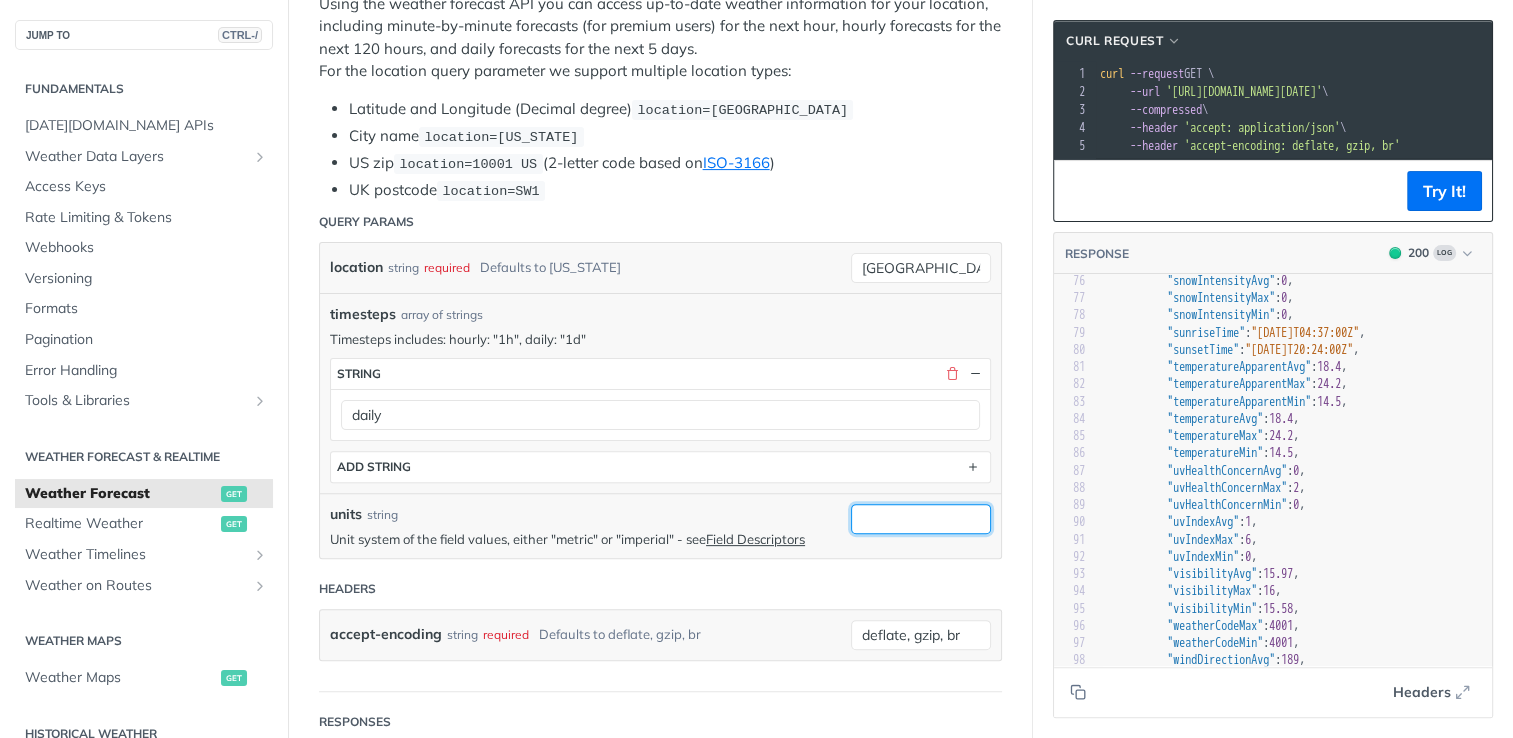 click on "units" at bounding box center [921, 519] 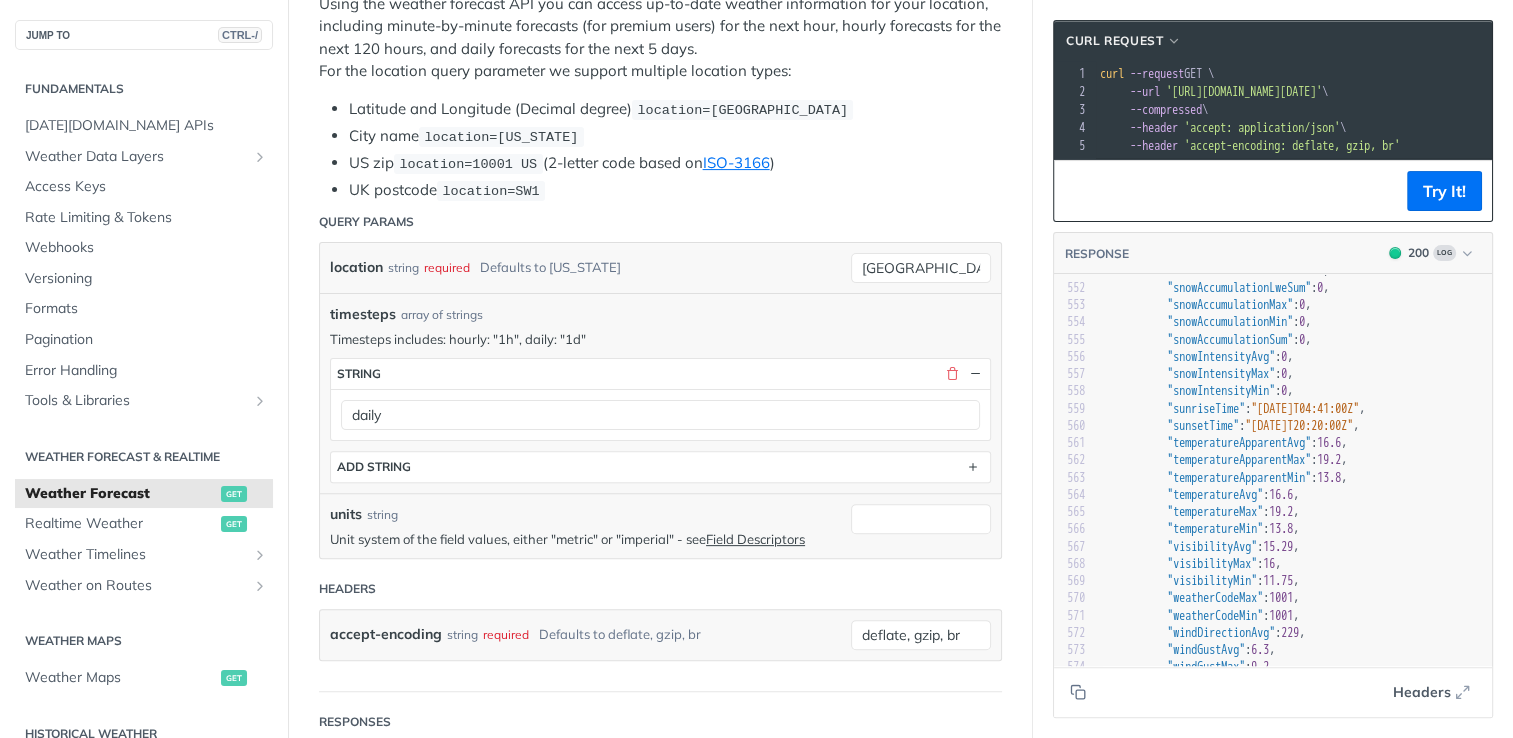 scroll, scrollTop: 9604, scrollLeft: 0, axis: vertical 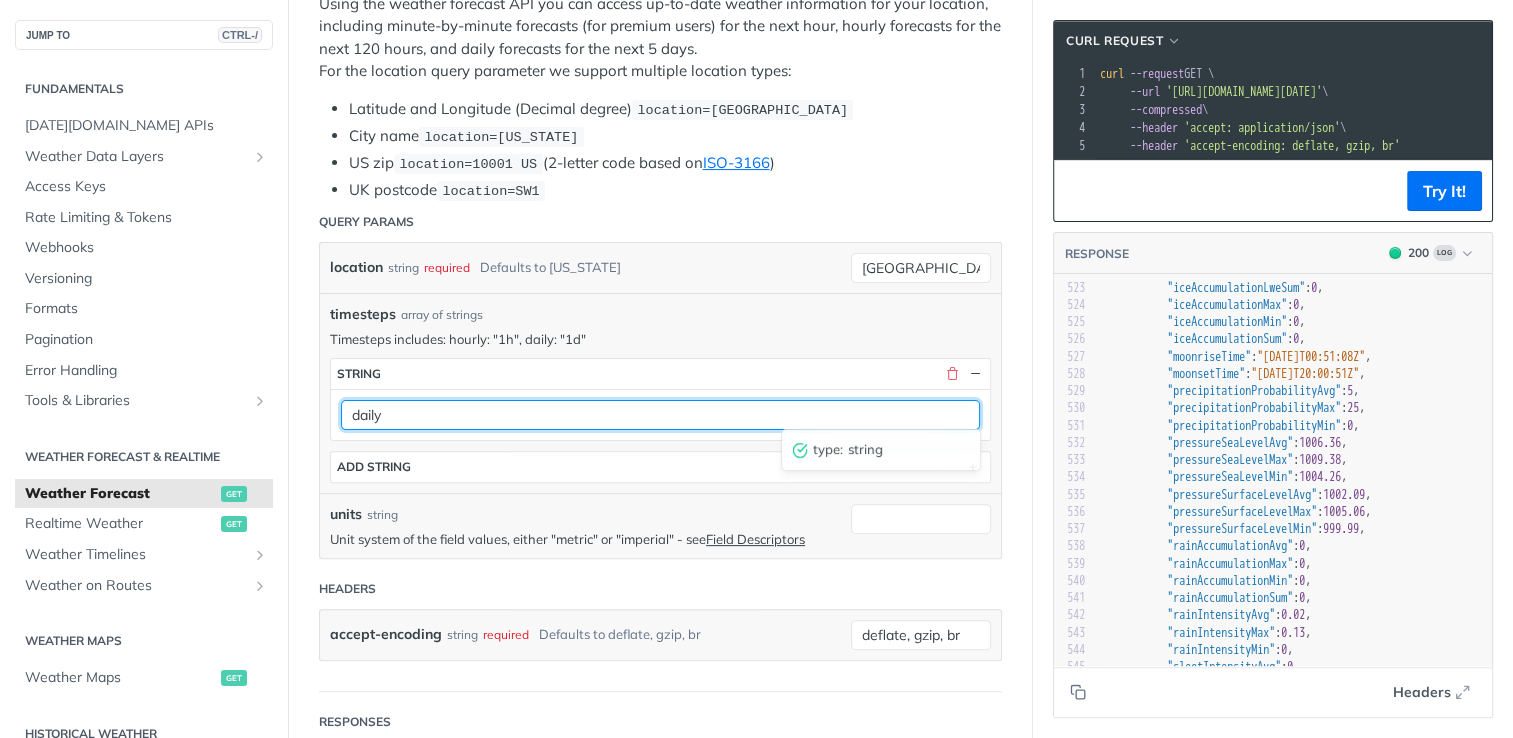 drag, startPoint x: 388, startPoint y: 407, endPoint x: 320, endPoint y: 402, distance: 68.18358 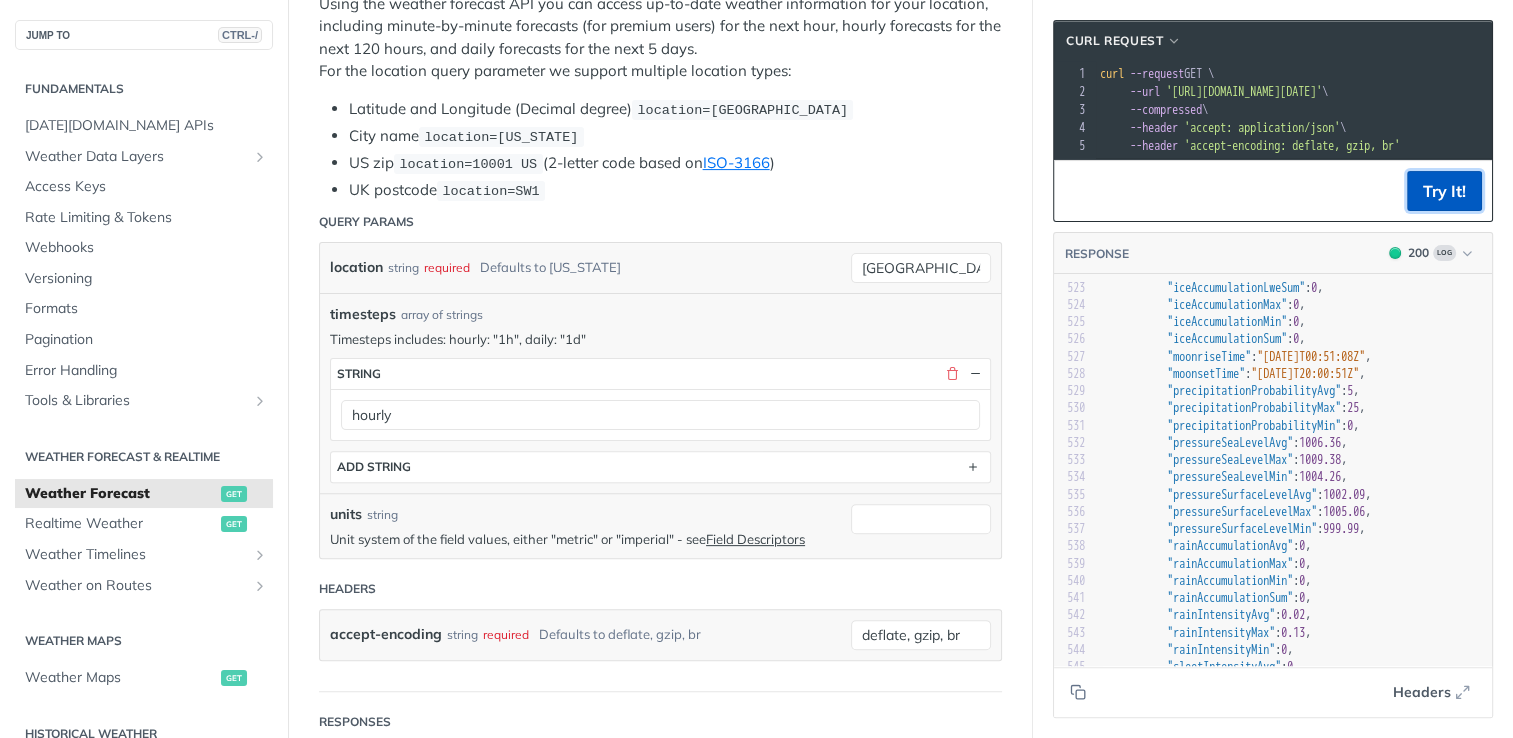 click on "Try It!" at bounding box center (1444, 191) 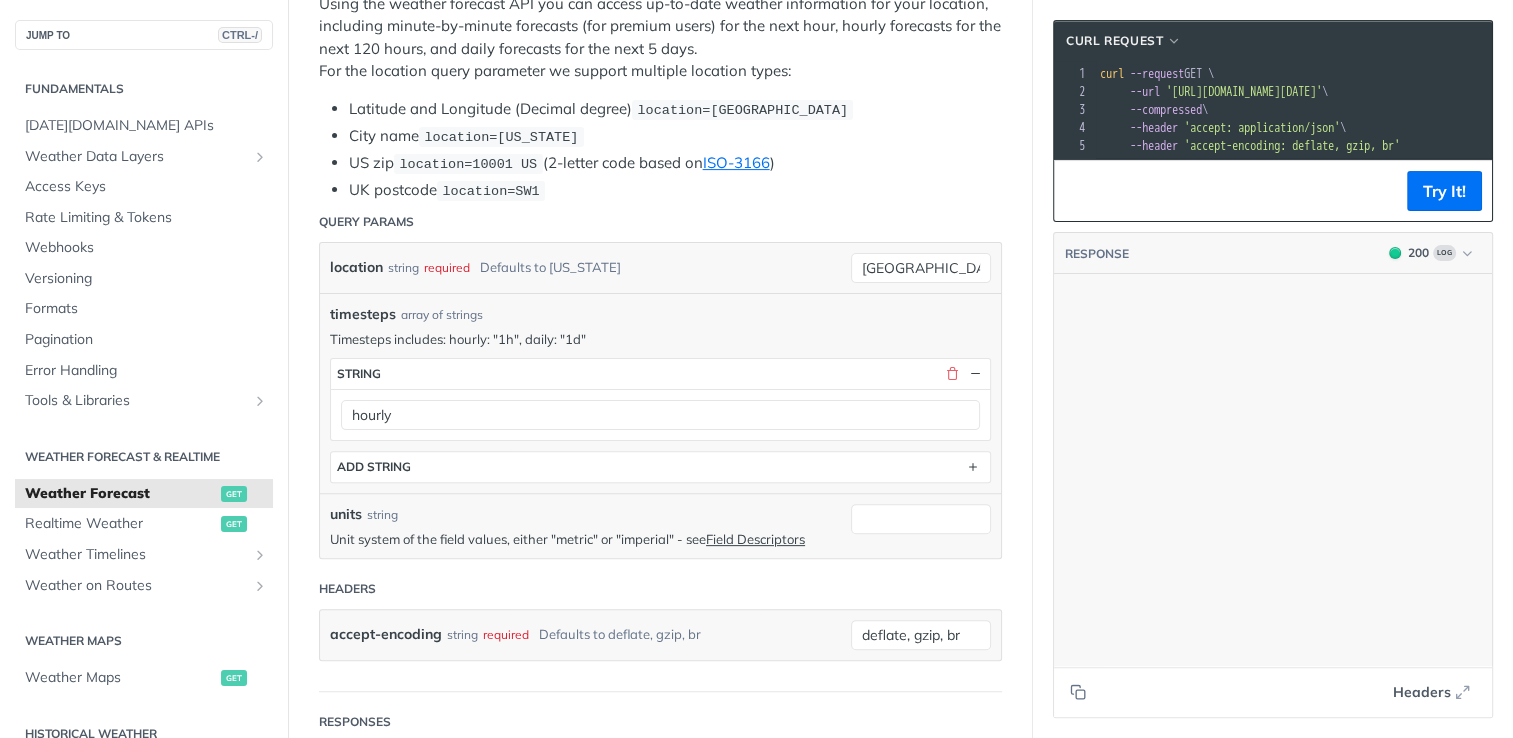 scroll, scrollTop: 2948, scrollLeft: 0, axis: vertical 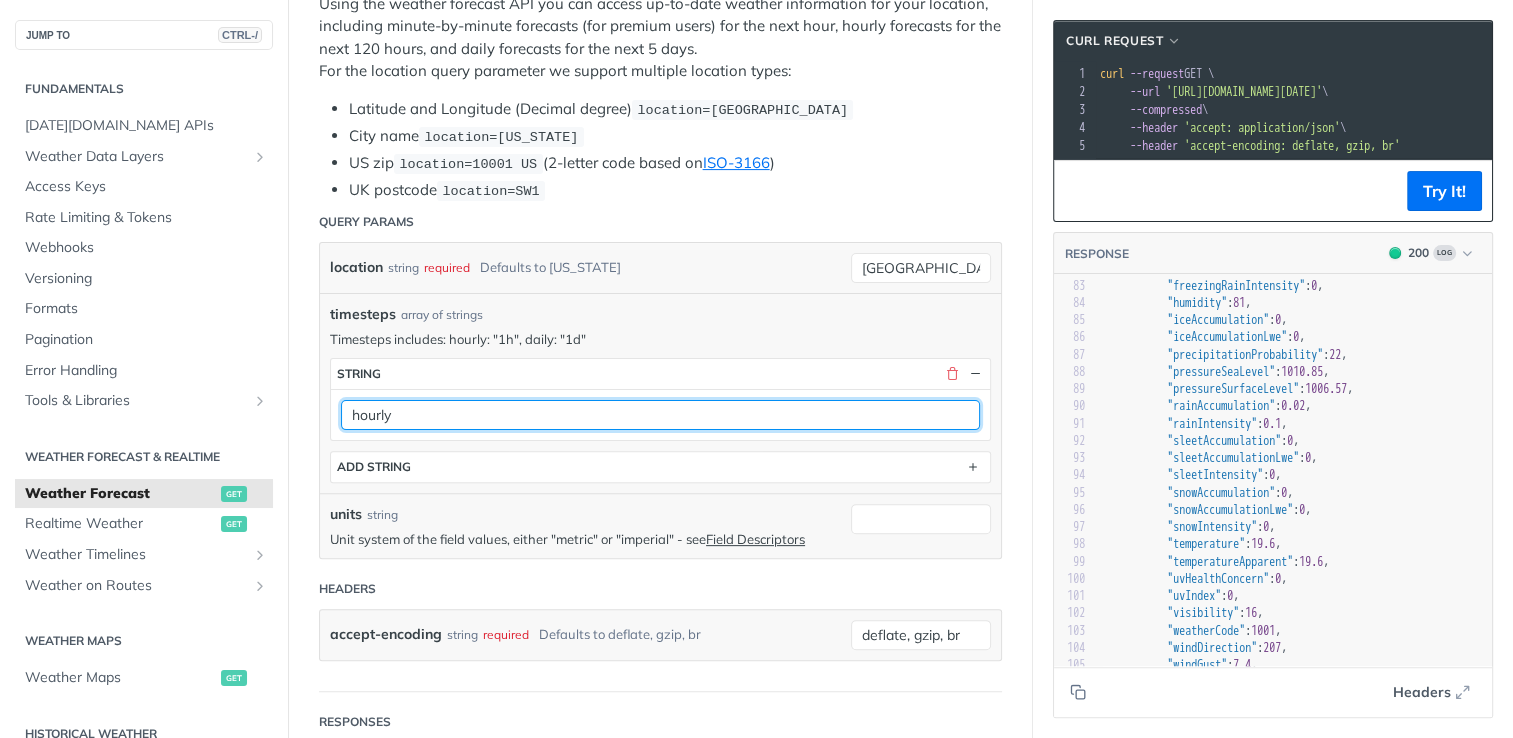 drag, startPoint x: 432, startPoint y: 411, endPoint x: 319, endPoint y: 408, distance: 113.03982 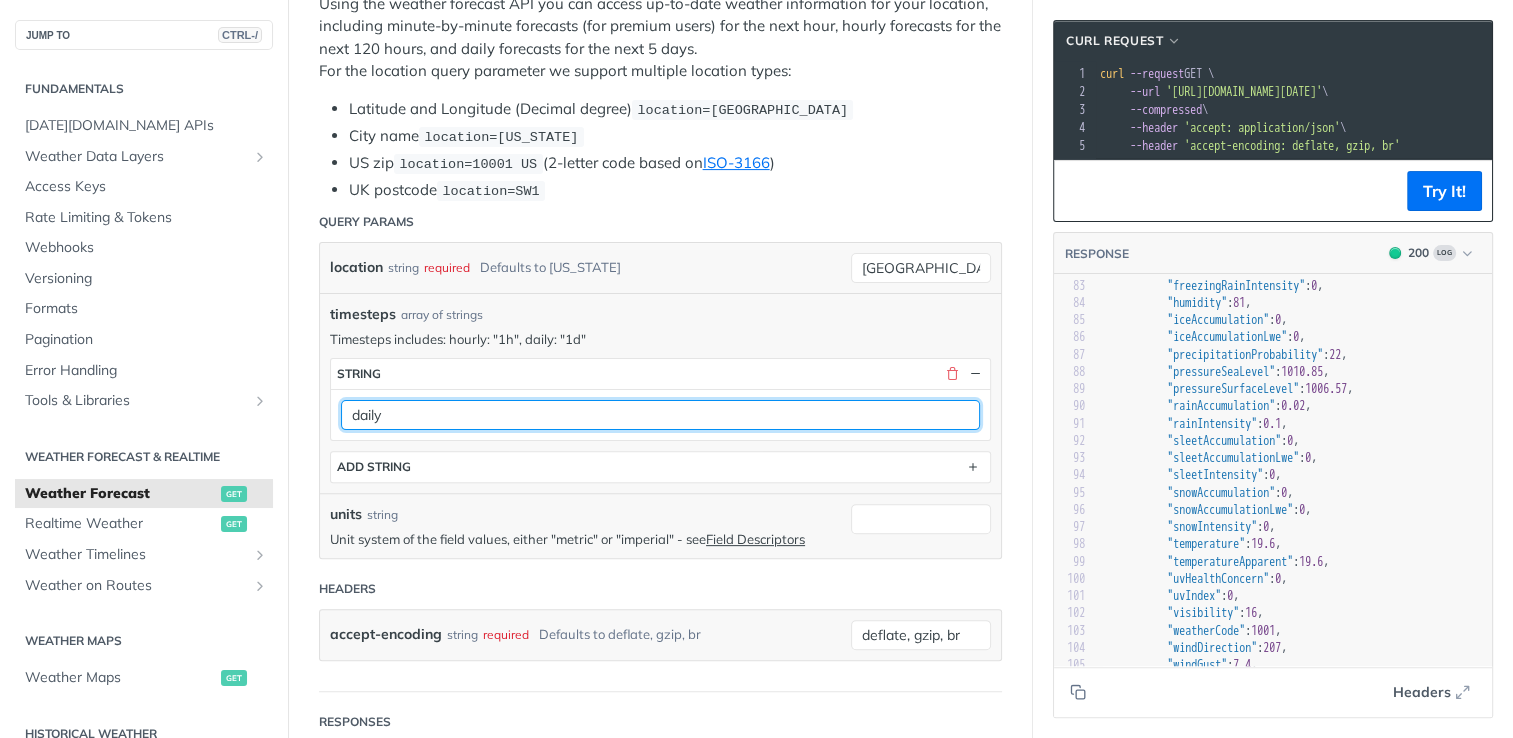 type on "daily" 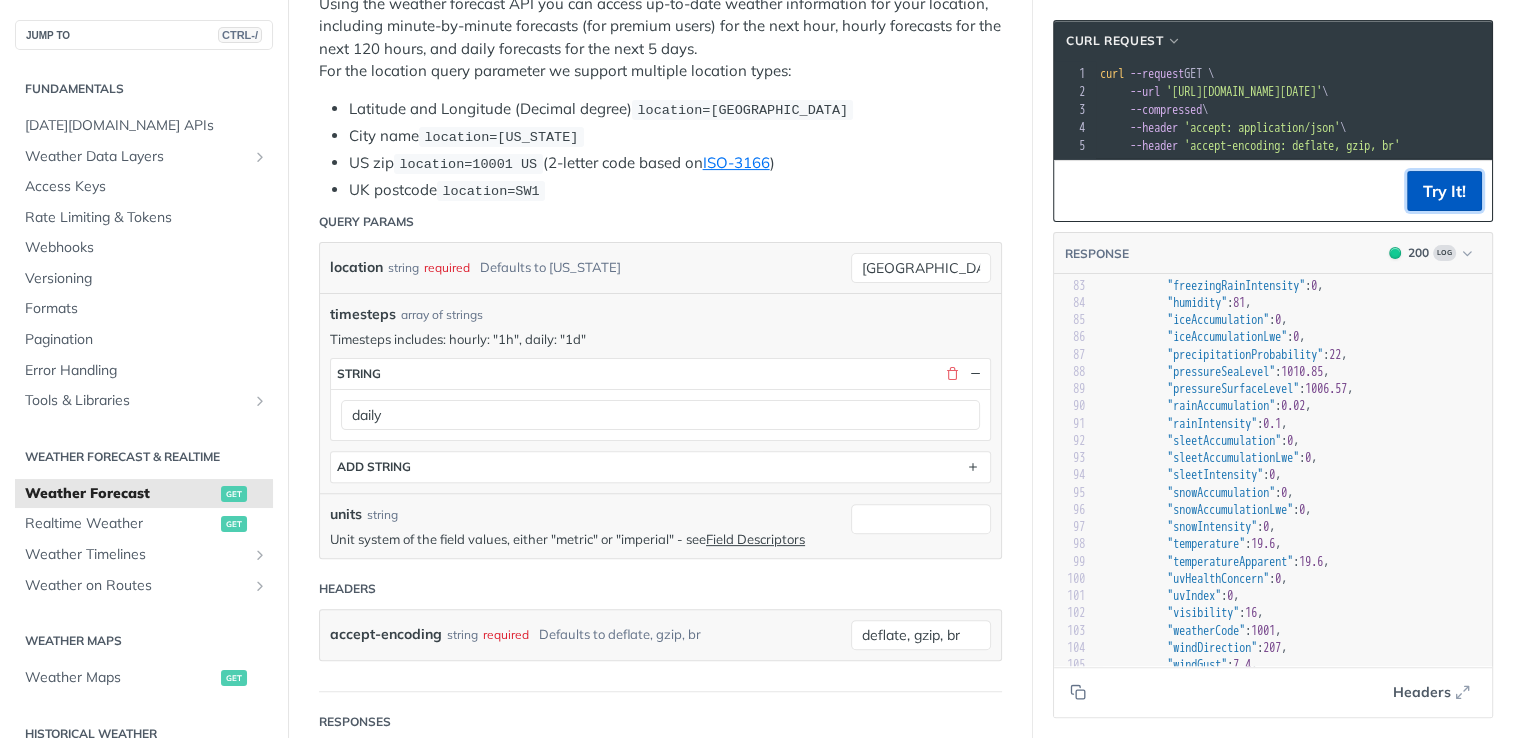 click on "Try It!" at bounding box center (1444, 191) 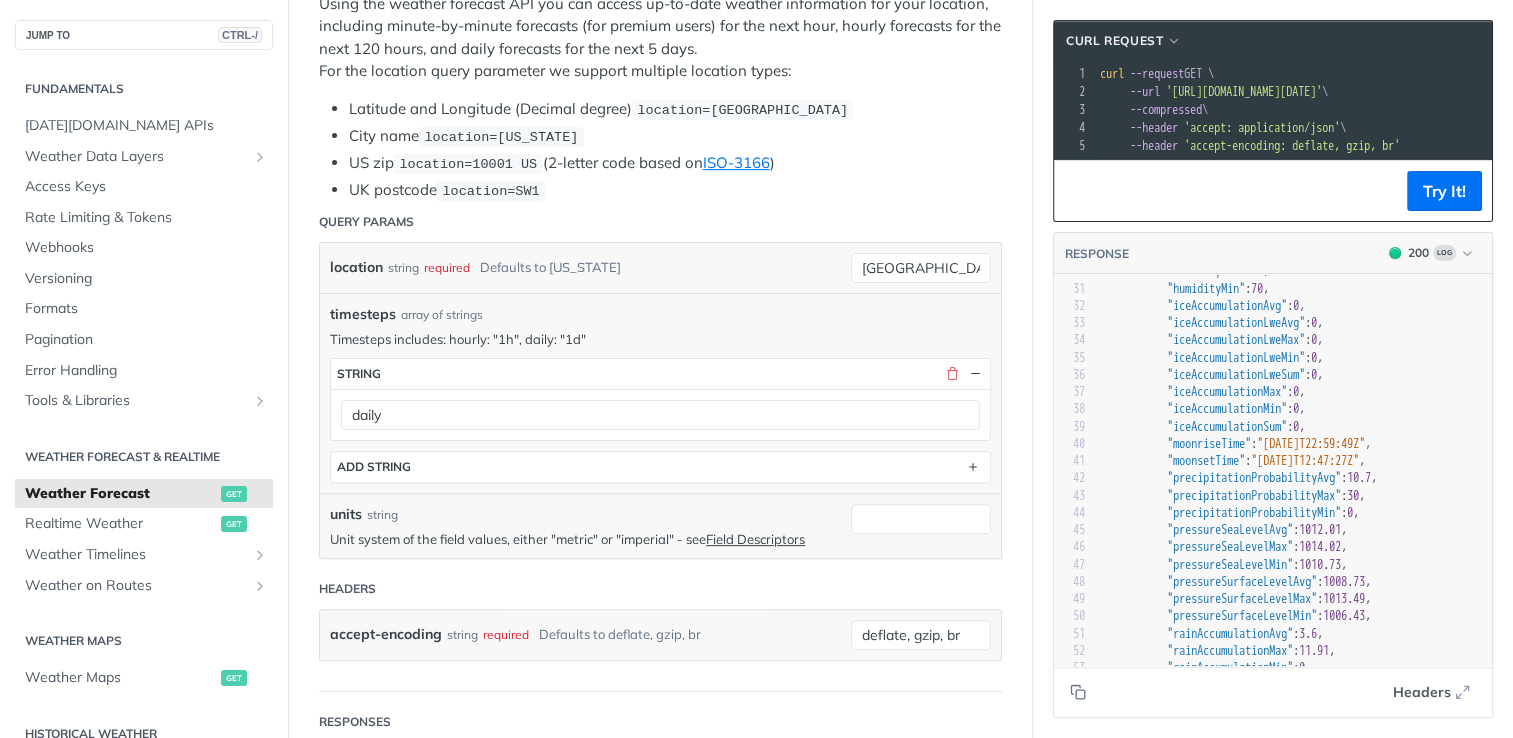 scroll, scrollTop: 232, scrollLeft: 0, axis: vertical 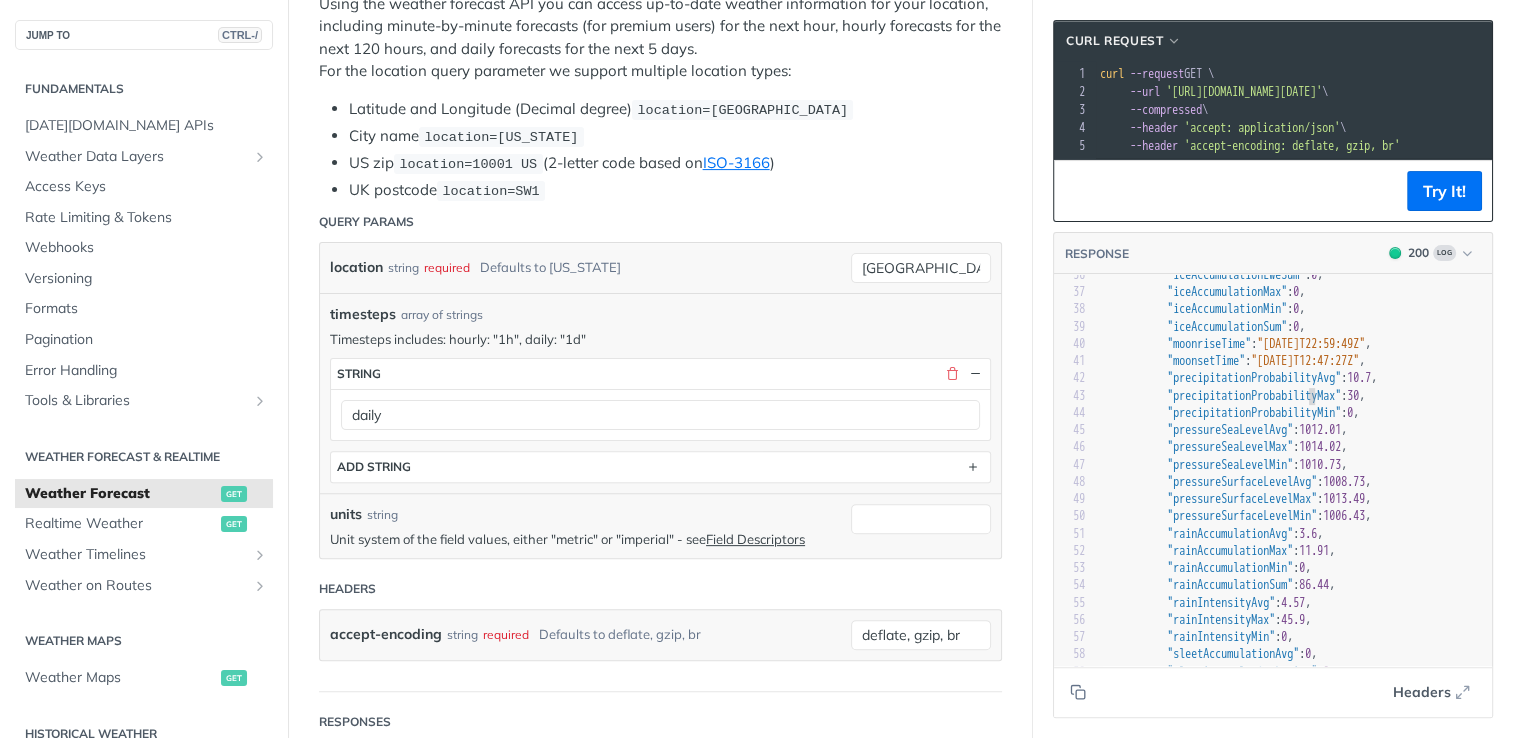 click on ""precipitationProbabilityMax"" at bounding box center (1254, 396) 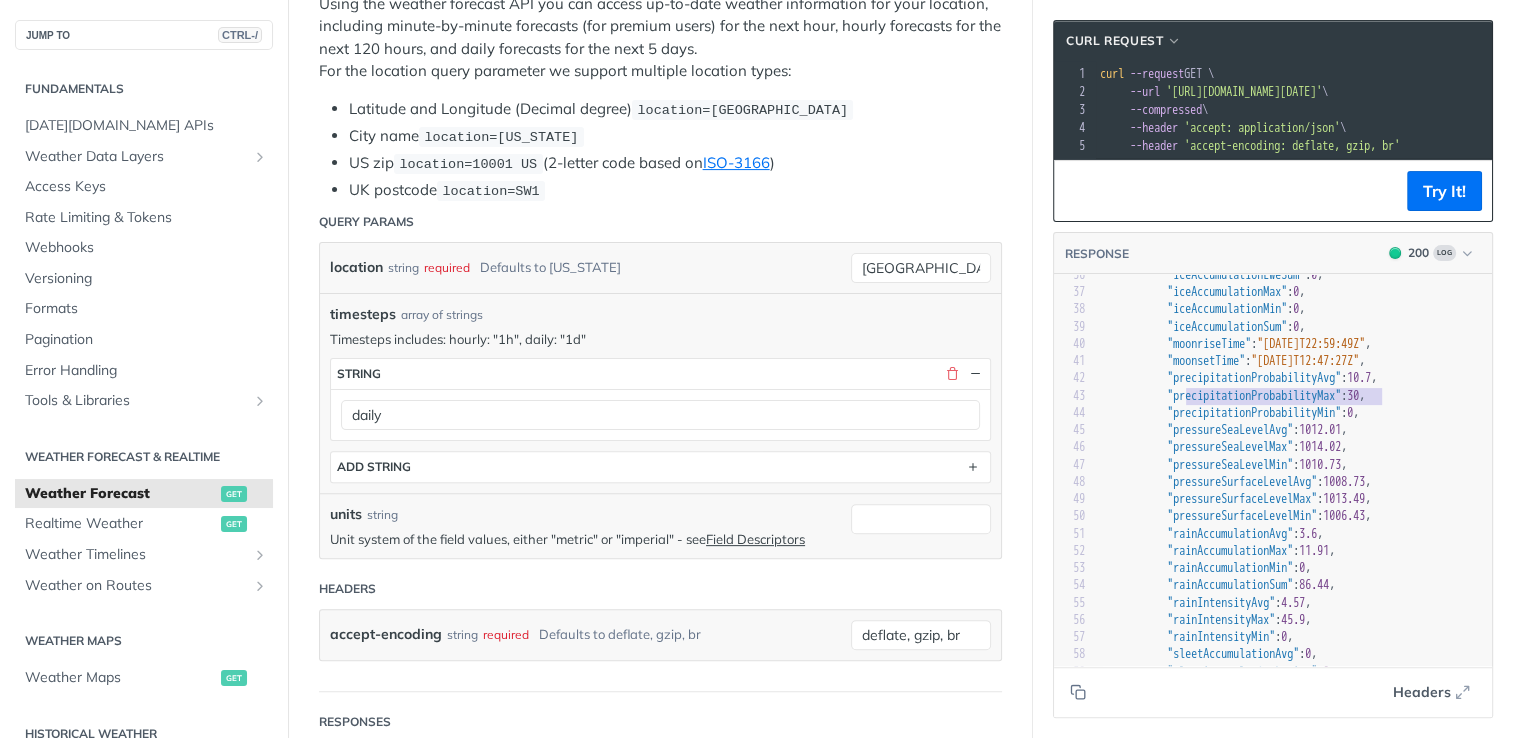 scroll, scrollTop: 685, scrollLeft: 0, axis: vertical 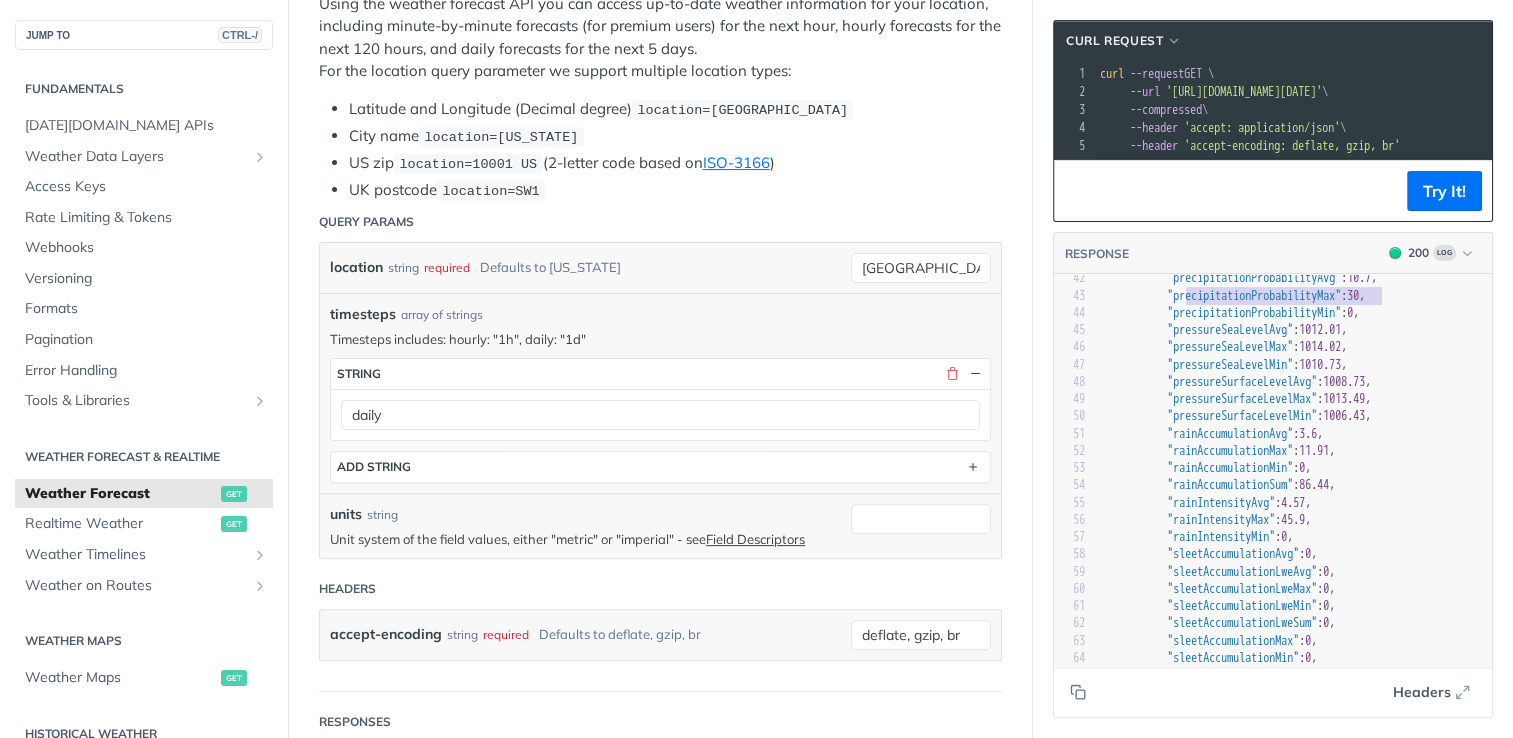 click on ""rainAccumulationMax"" at bounding box center (1230, 451) 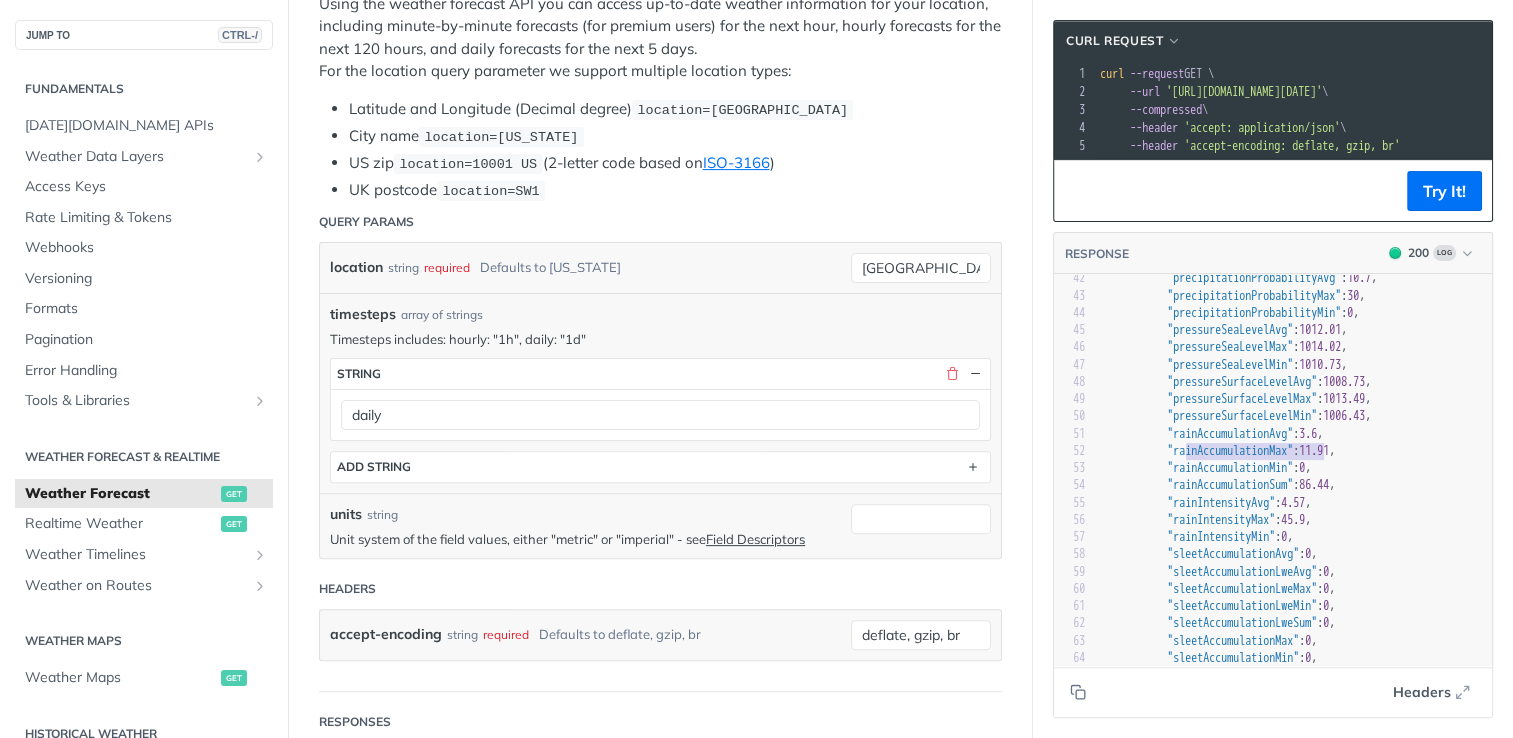 click on ""rainAccumulationMax"" at bounding box center (1230, 451) 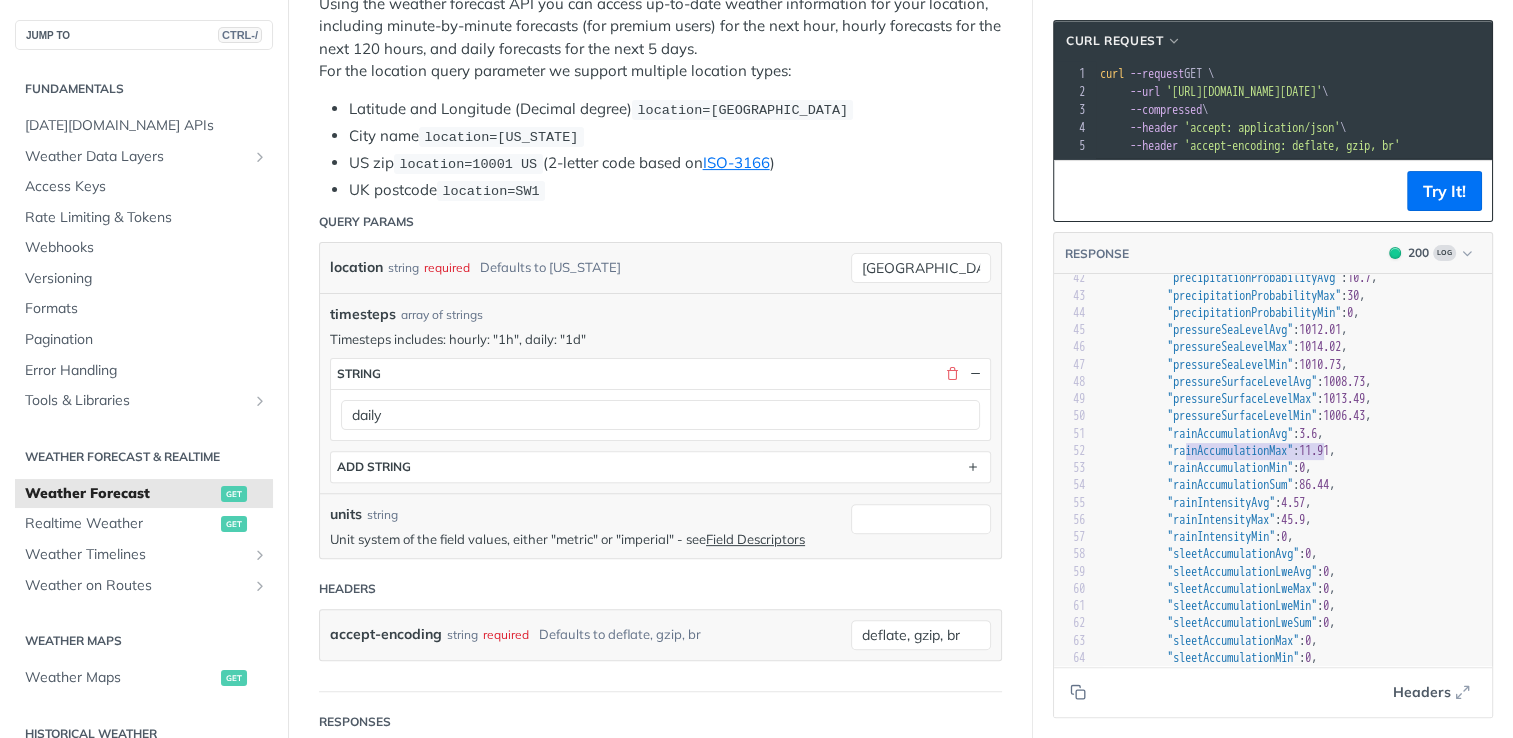 scroll, scrollTop: 902, scrollLeft: 0, axis: vertical 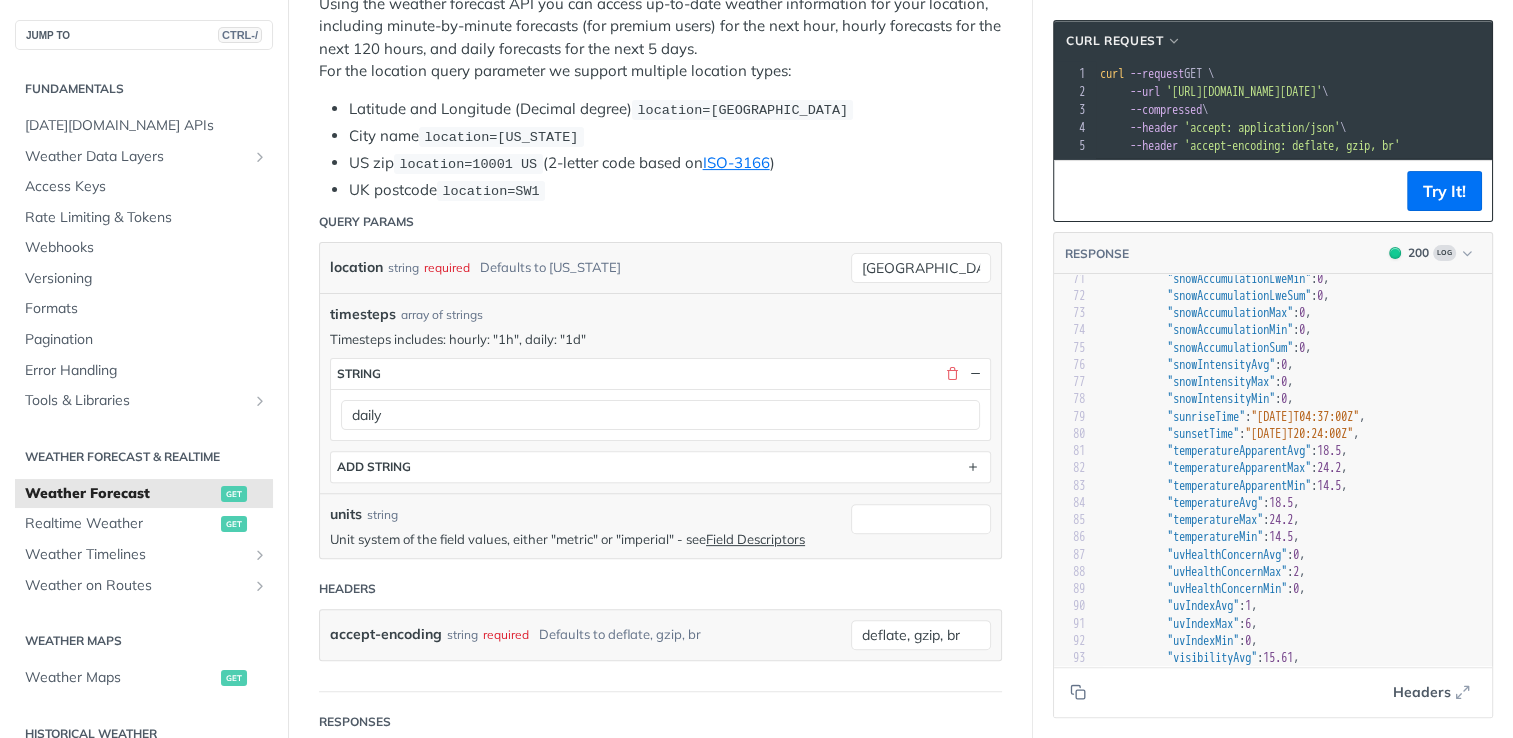 click on ""temperatureApparentMin"" at bounding box center [1239, 486] 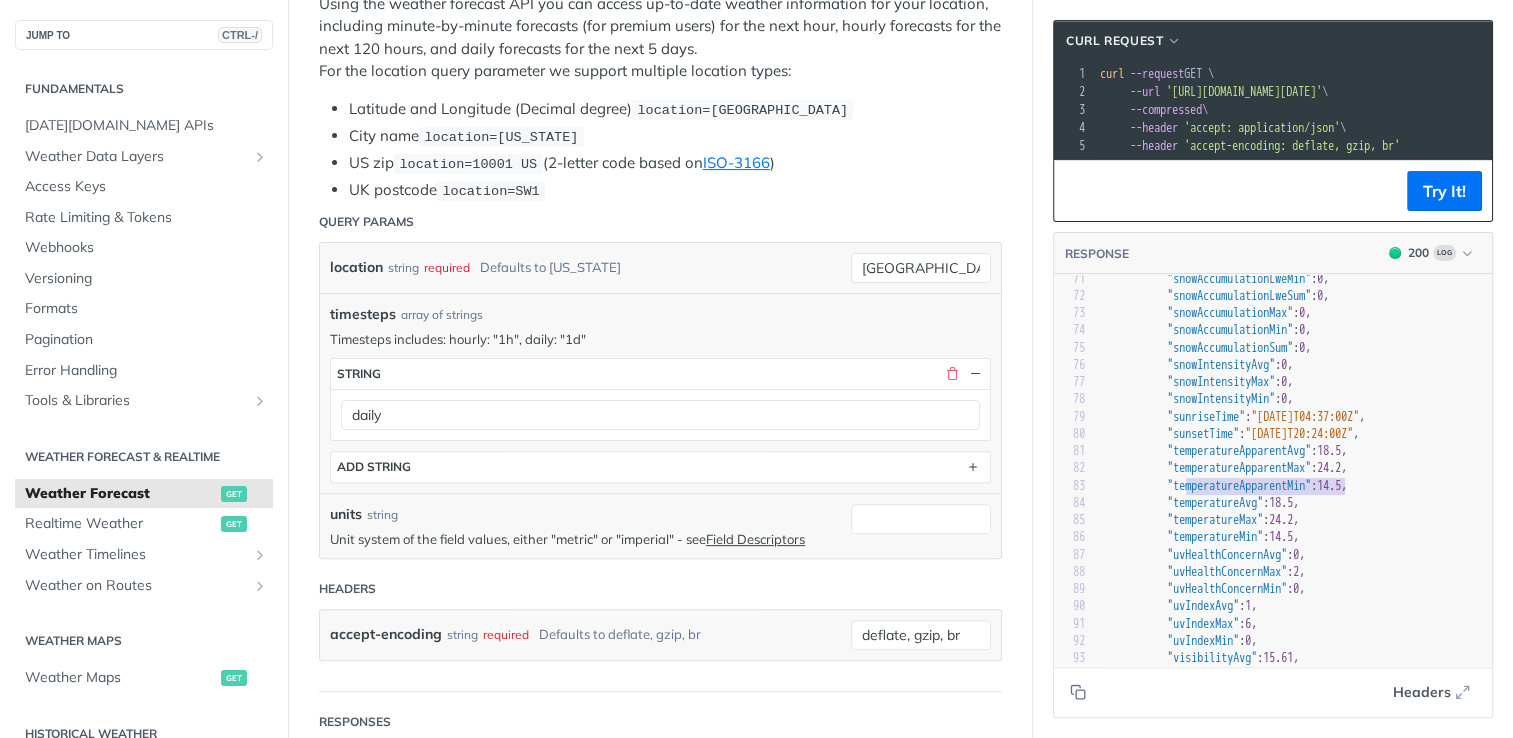 click on ""temperatureApparentMin"" at bounding box center [1239, 486] 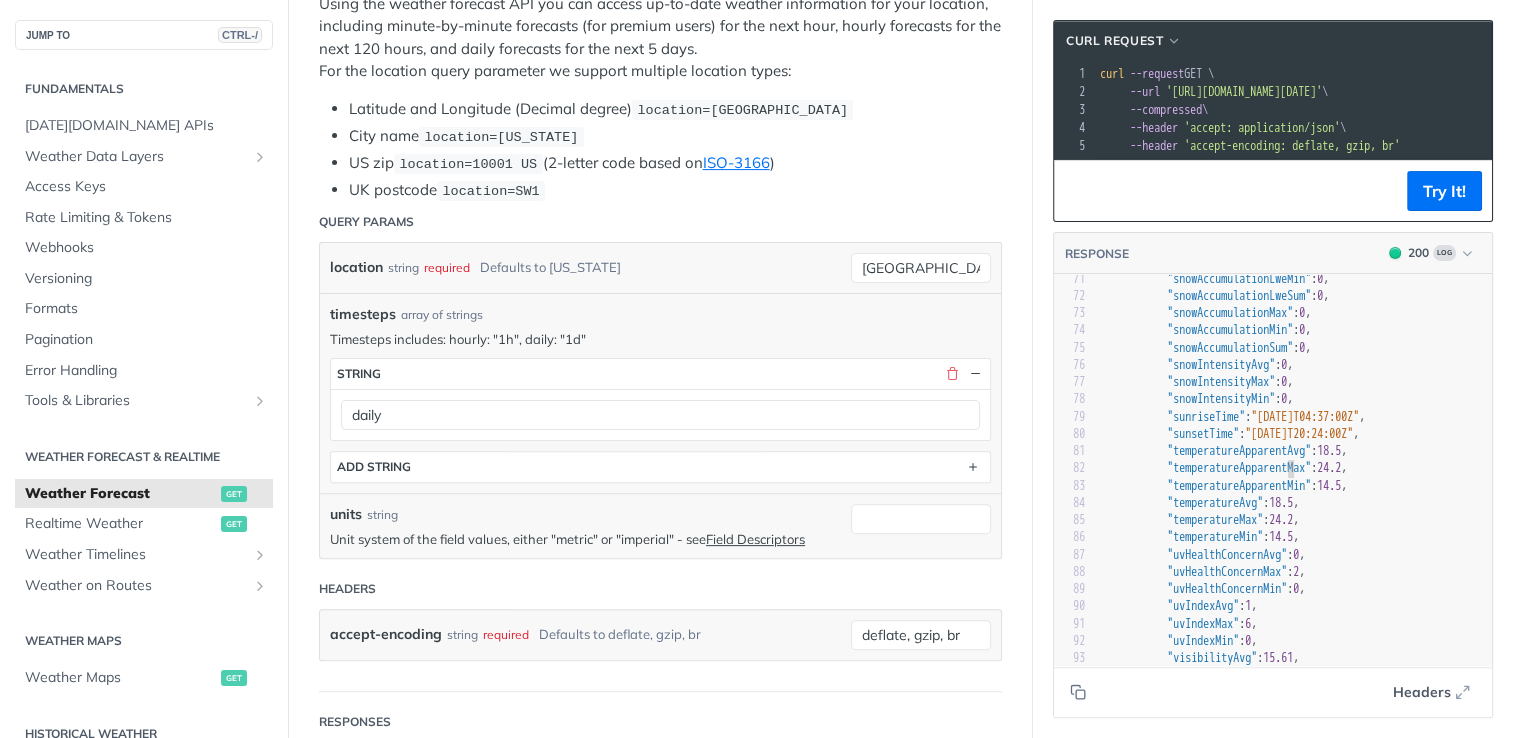 click on ""temperatureApparentMax"" at bounding box center (1239, 468) 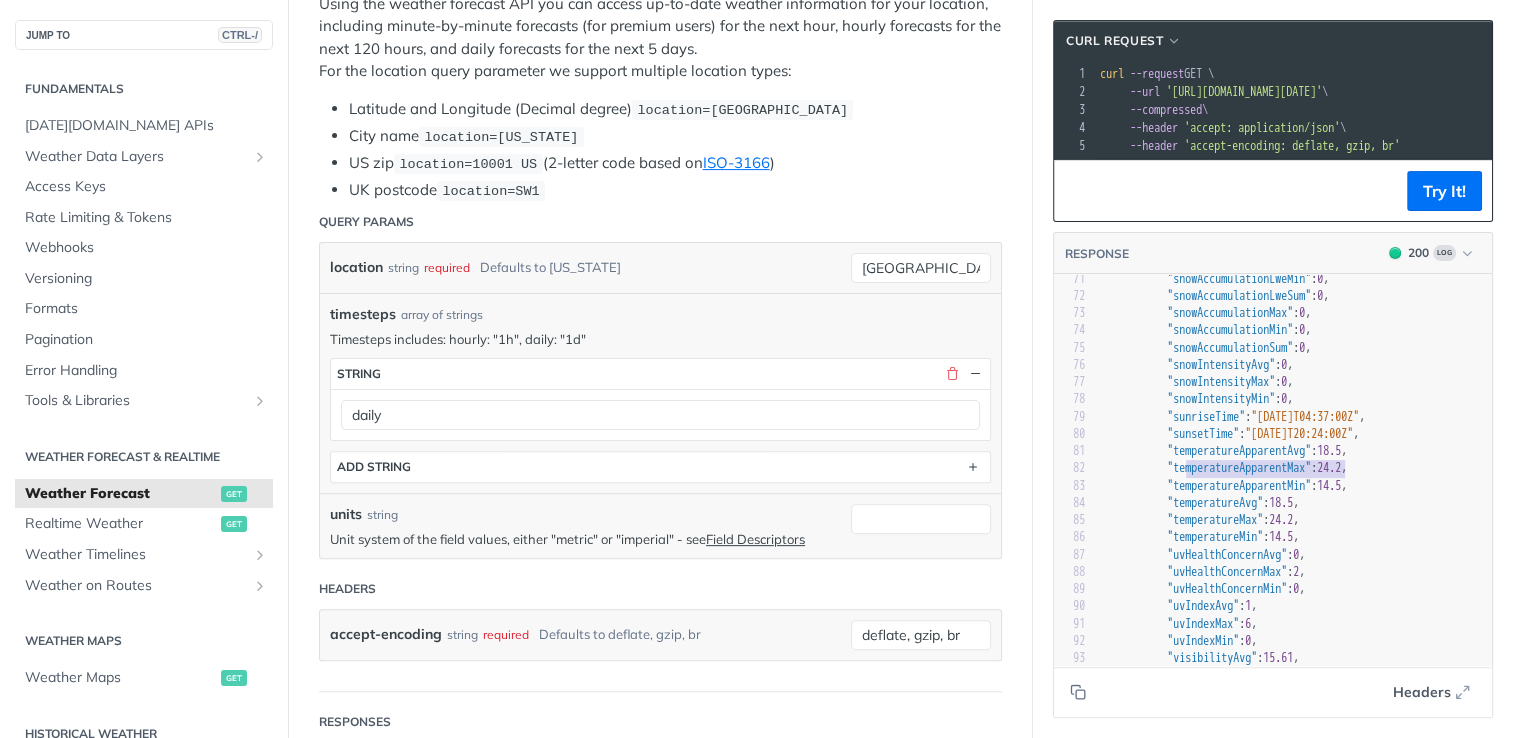 scroll, scrollTop: 1416, scrollLeft: 0, axis: vertical 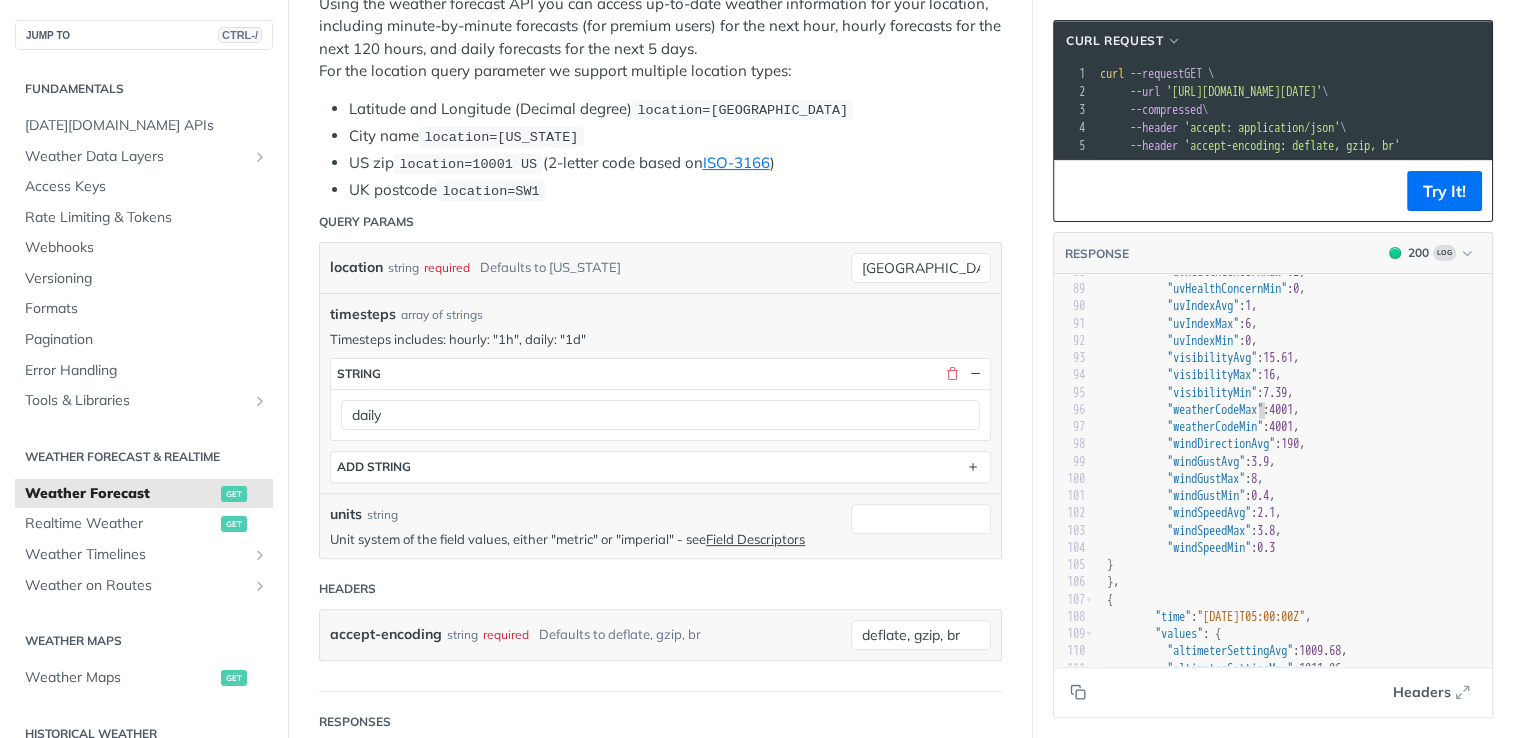 click on ""weatherCodeMax"" at bounding box center (1215, 410) 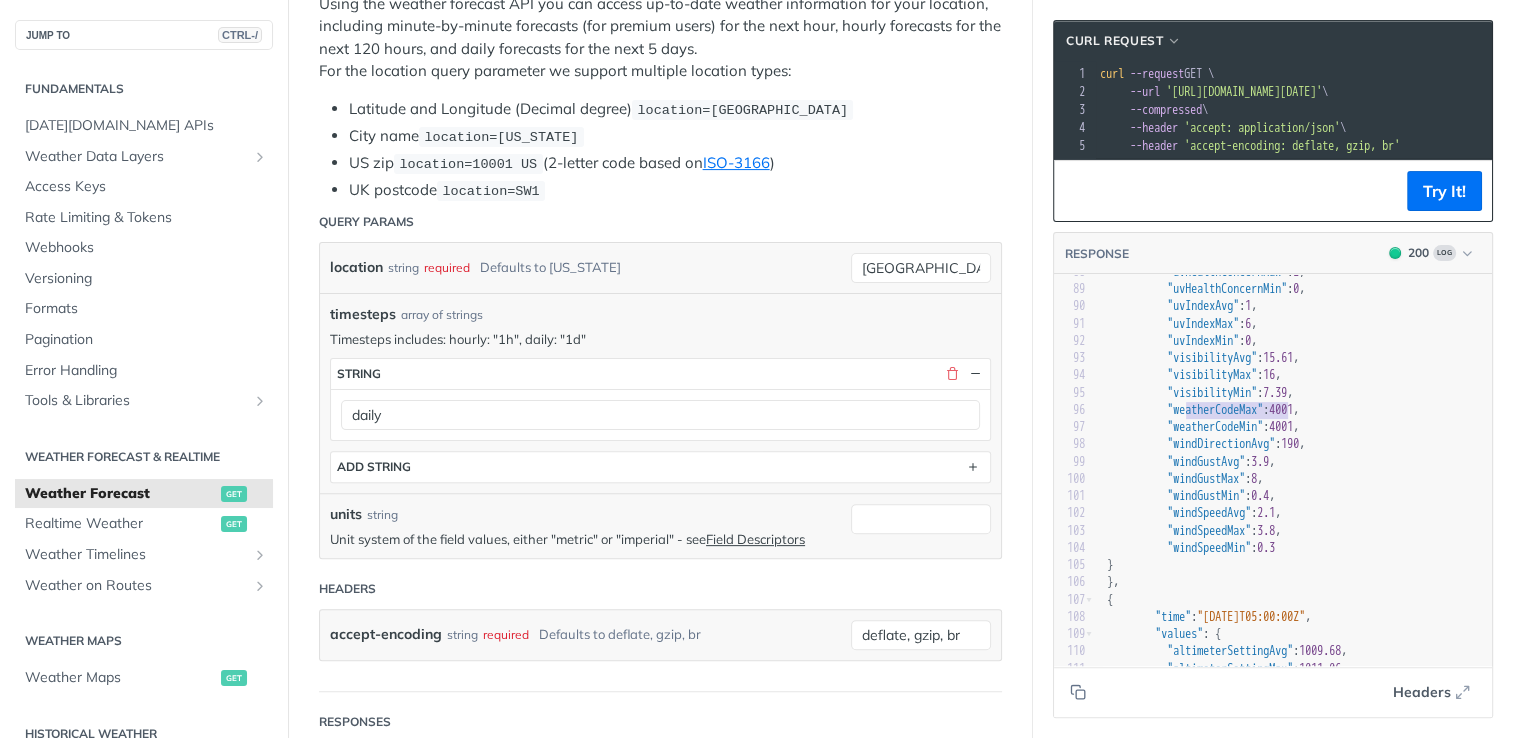 click on ""weatherCodeMax"" at bounding box center (1215, 410) 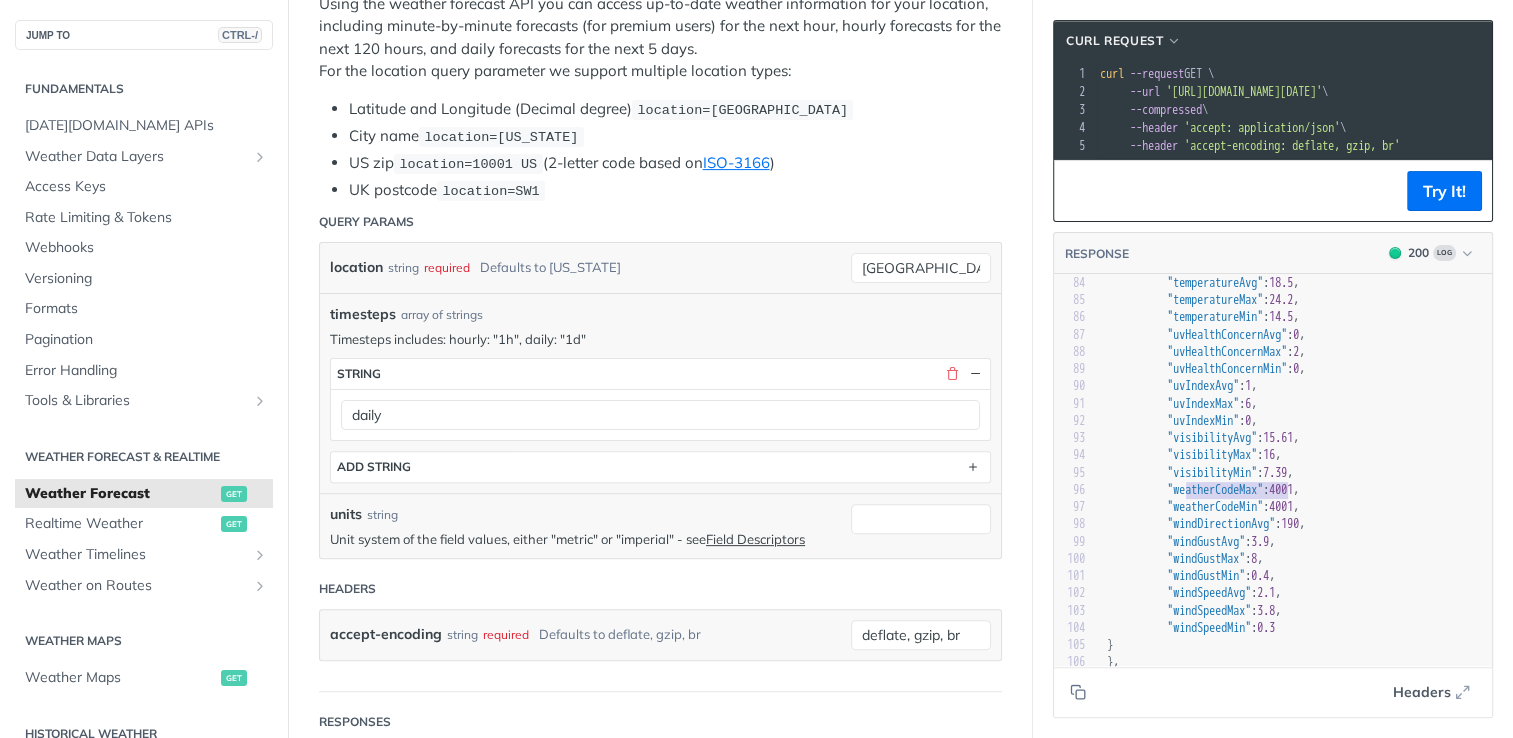 scroll, scrollTop: 1324, scrollLeft: 0, axis: vertical 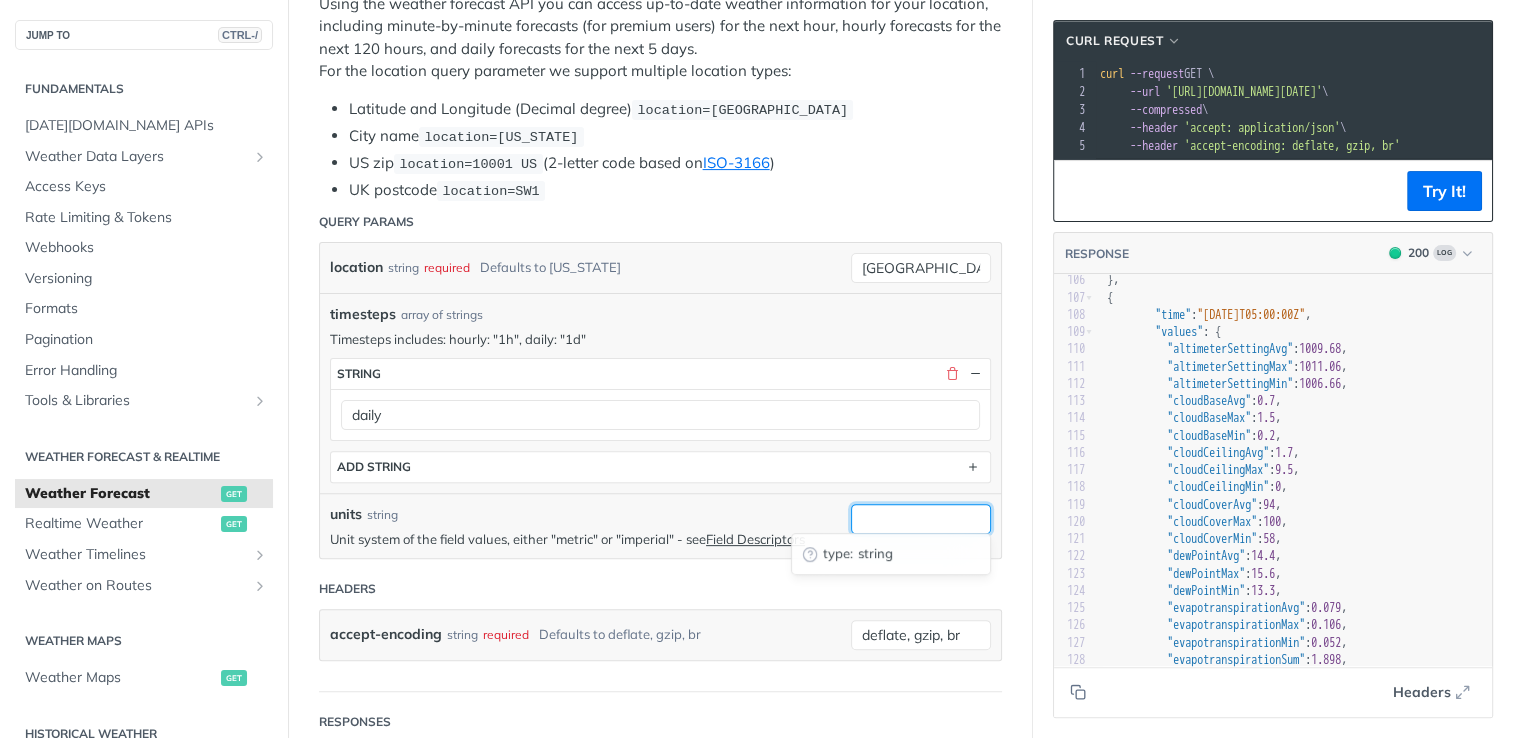 click on "units" at bounding box center (921, 519) 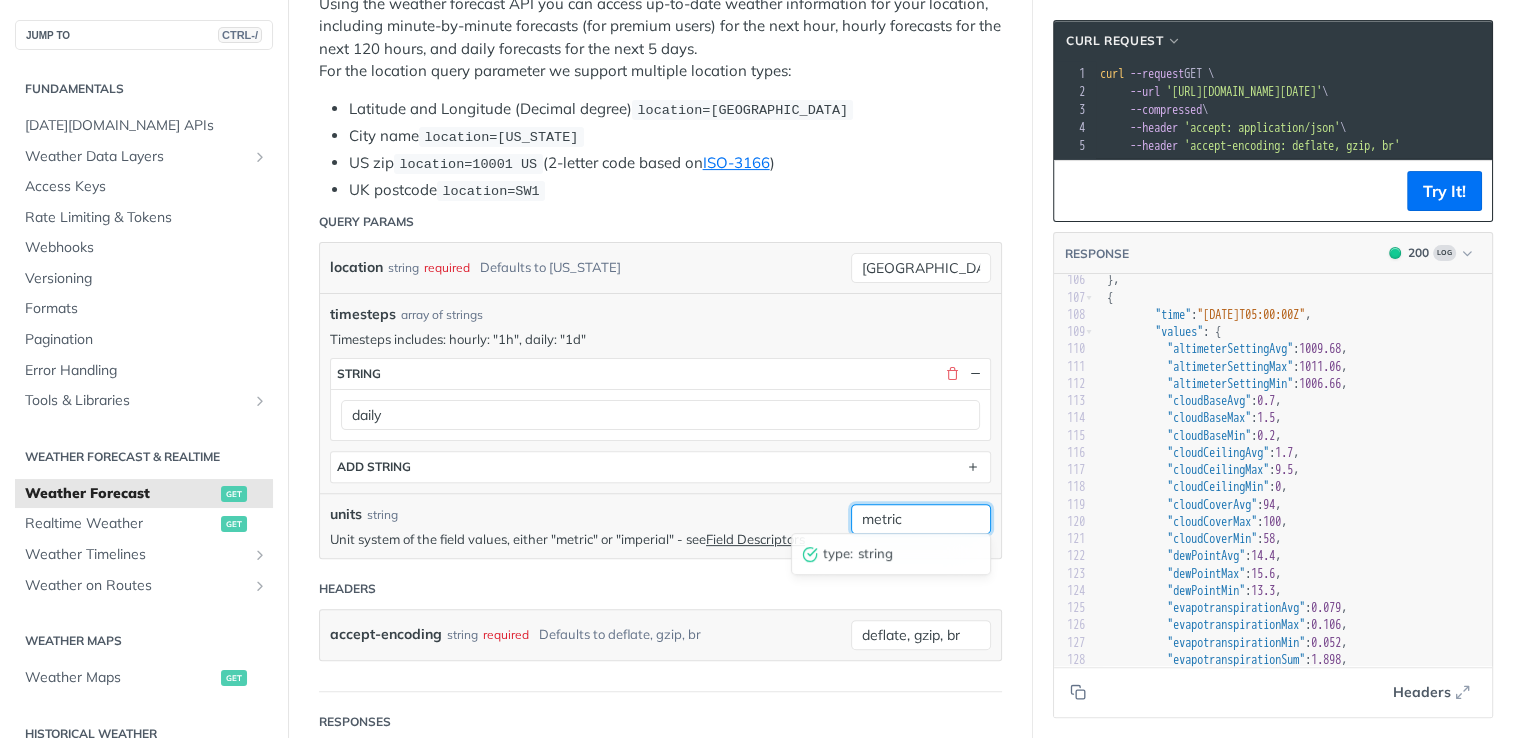 type on "metric" 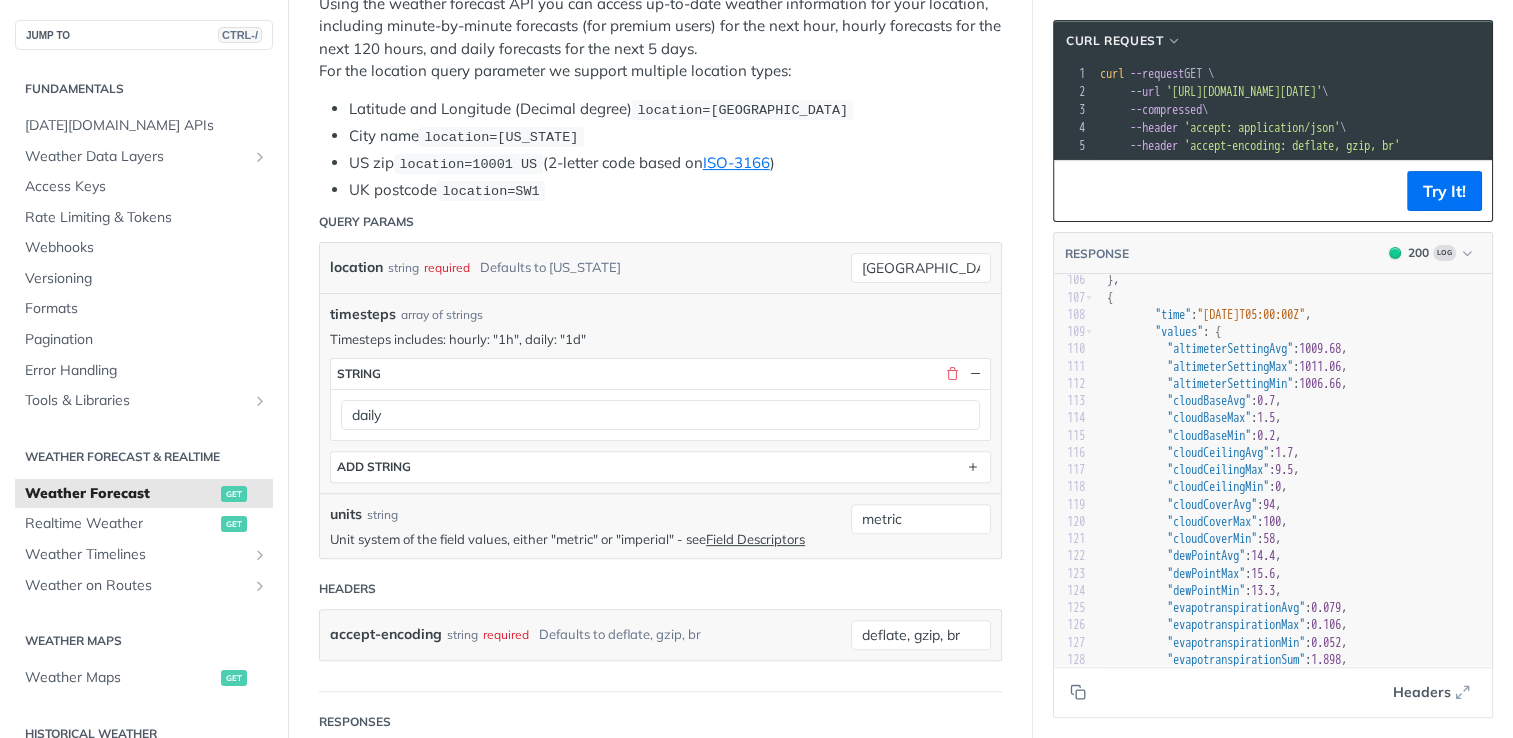 click on "units string Unit system of the field values, either "metric" or "imperial" - see  Field Descriptors metric" at bounding box center [660, 525] 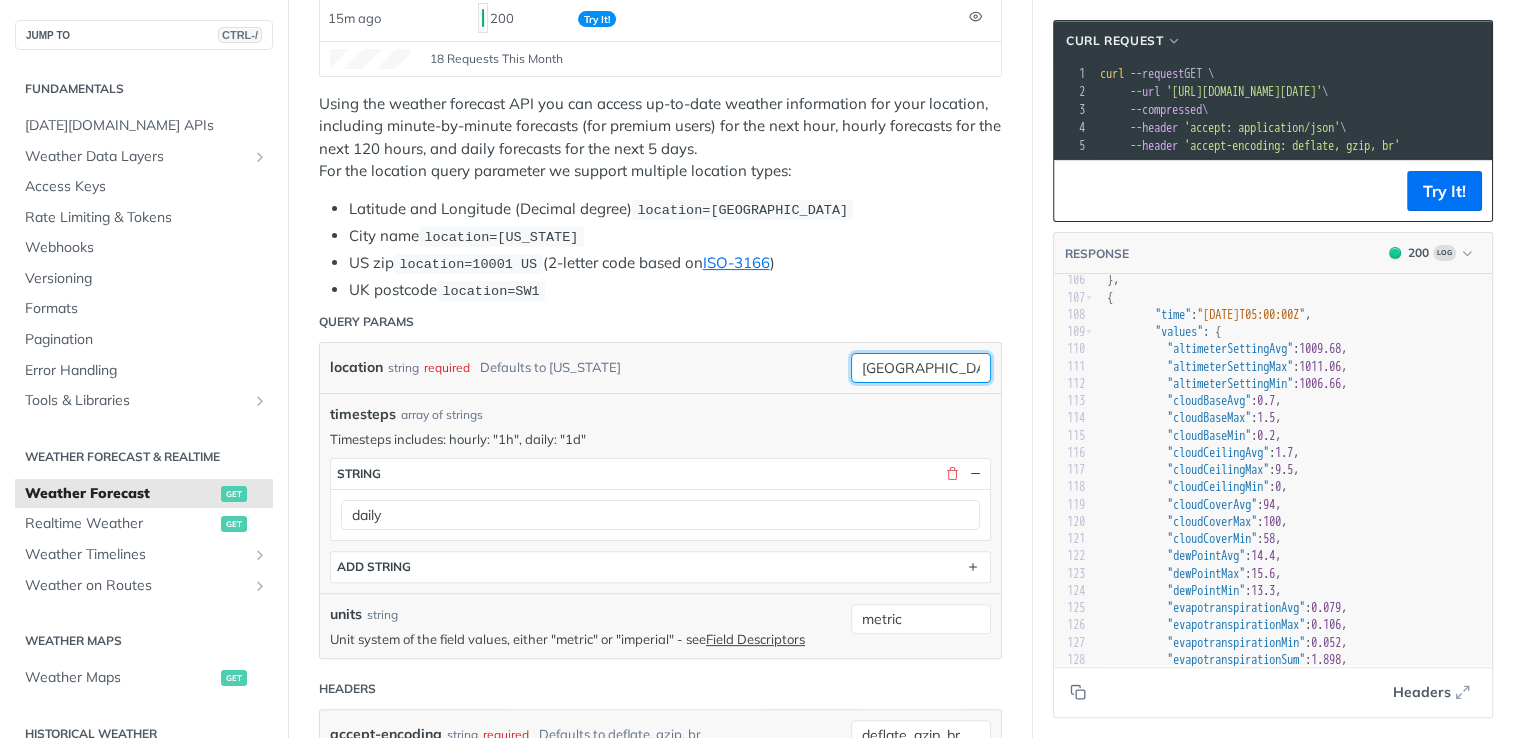 drag, startPoint x: 905, startPoint y: 359, endPoint x: 801, endPoint y: 339, distance: 105.90562 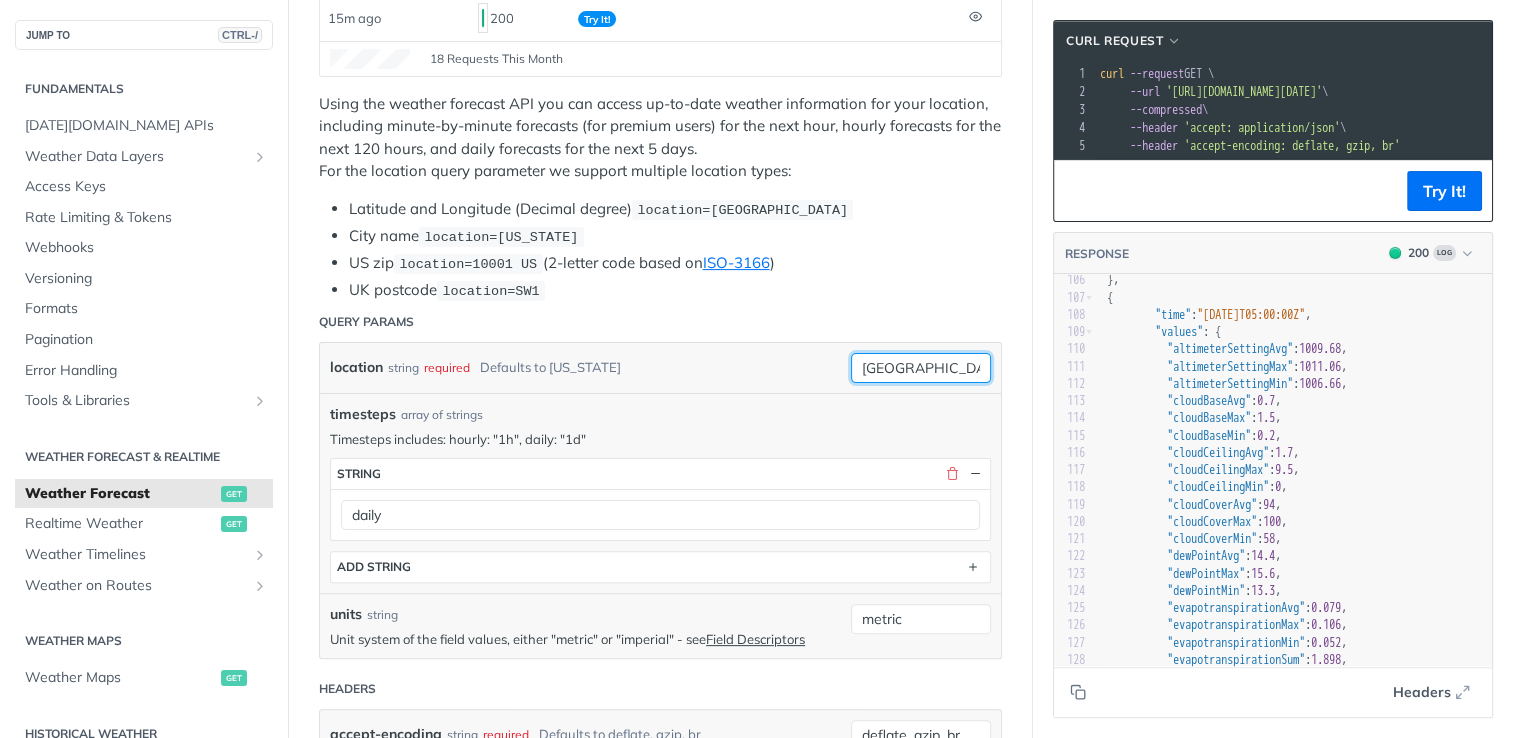 click on "location string required Defaults to [US_STATE] [GEOGRAPHIC_DATA] required type : string Use default value" at bounding box center [660, 368] 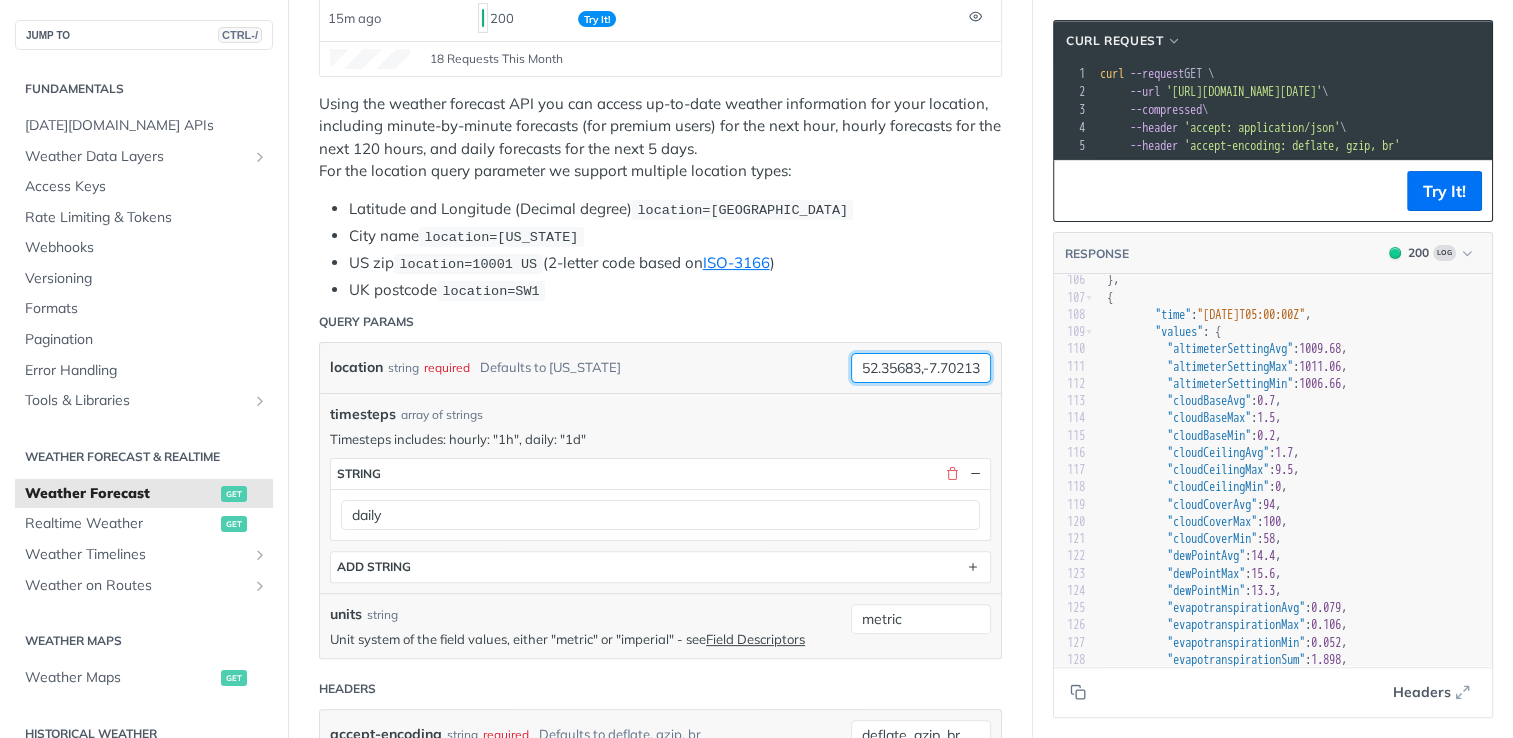 scroll, scrollTop: 0, scrollLeft: 5, axis: horizontal 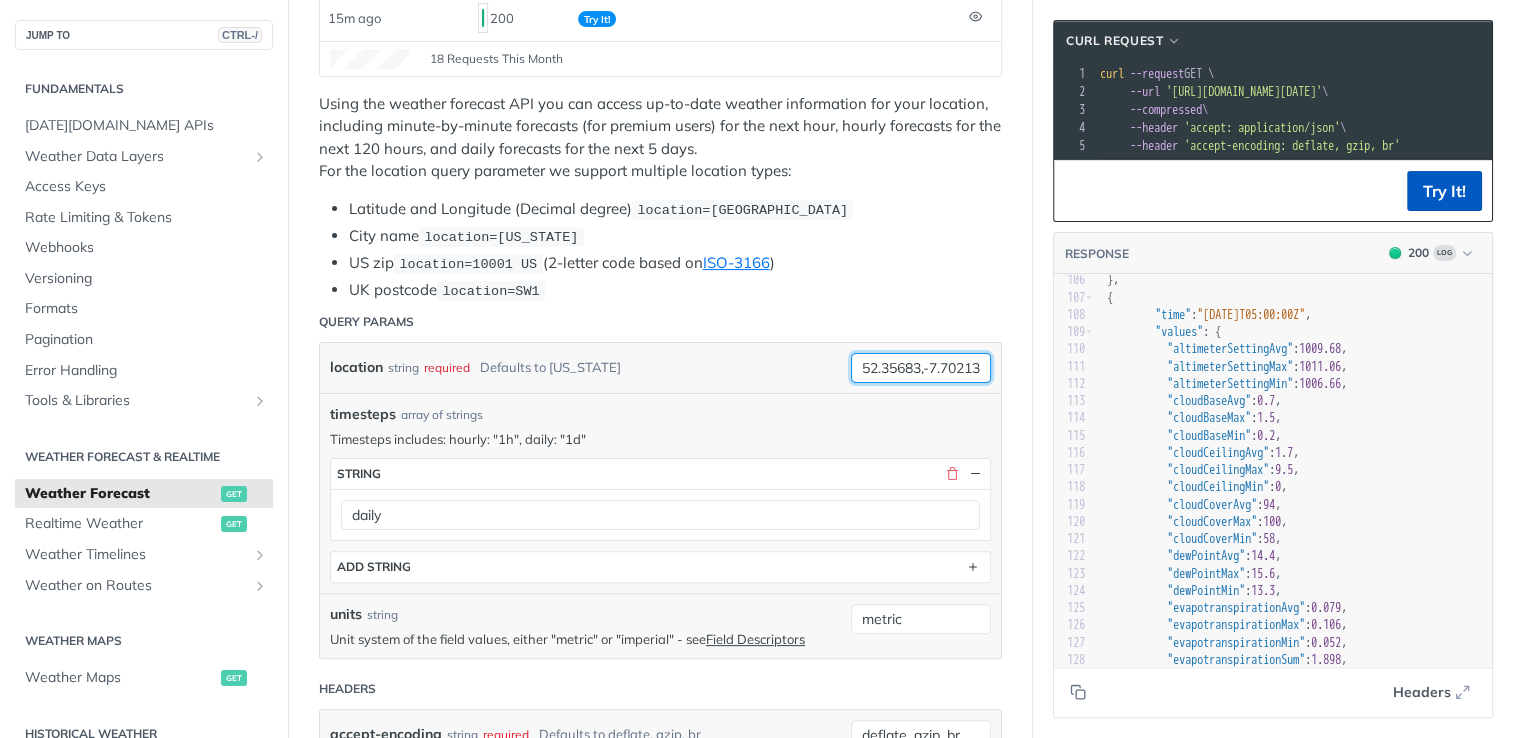 type on "52.35683,-7.70213" 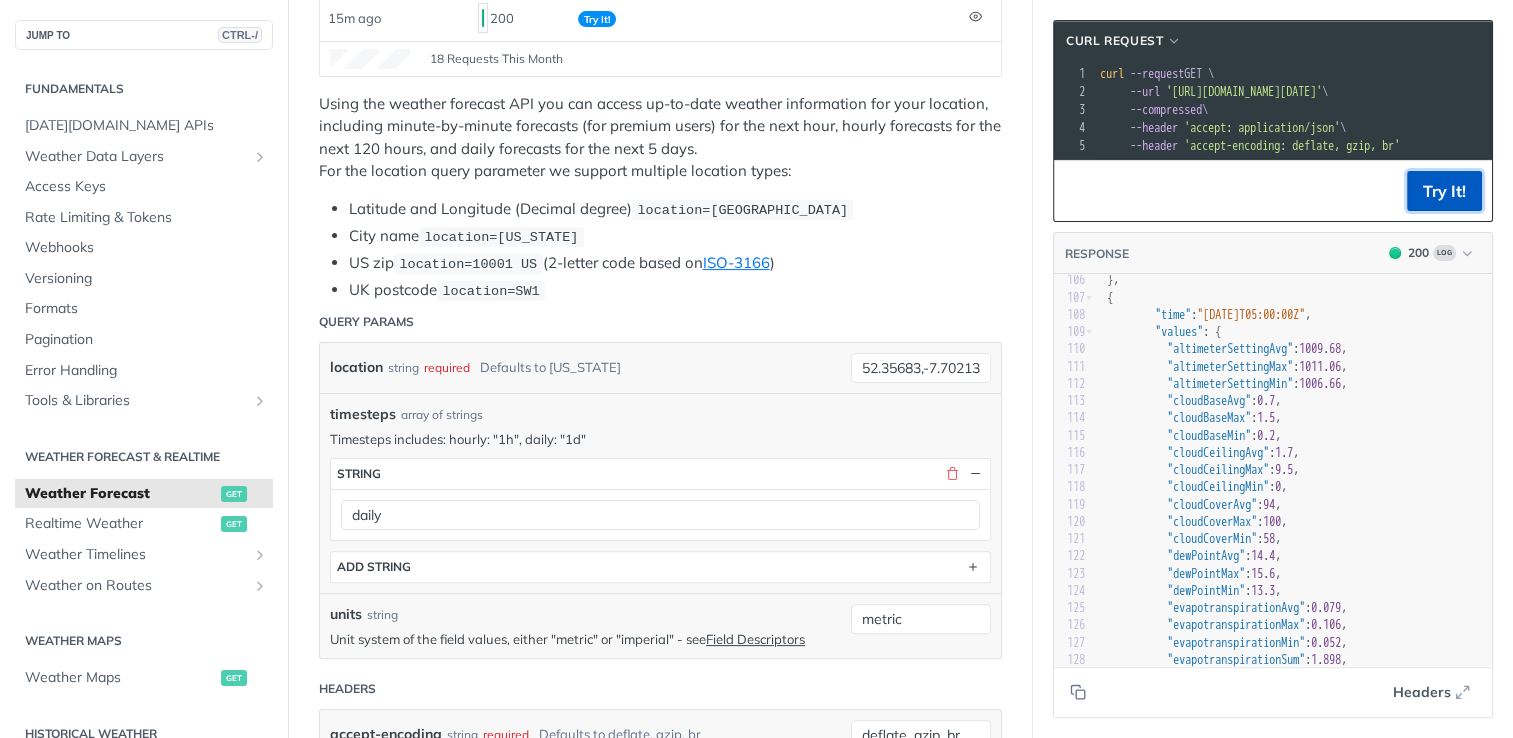 scroll, scrollTop: 0, scrollLeft: 0, axis: both 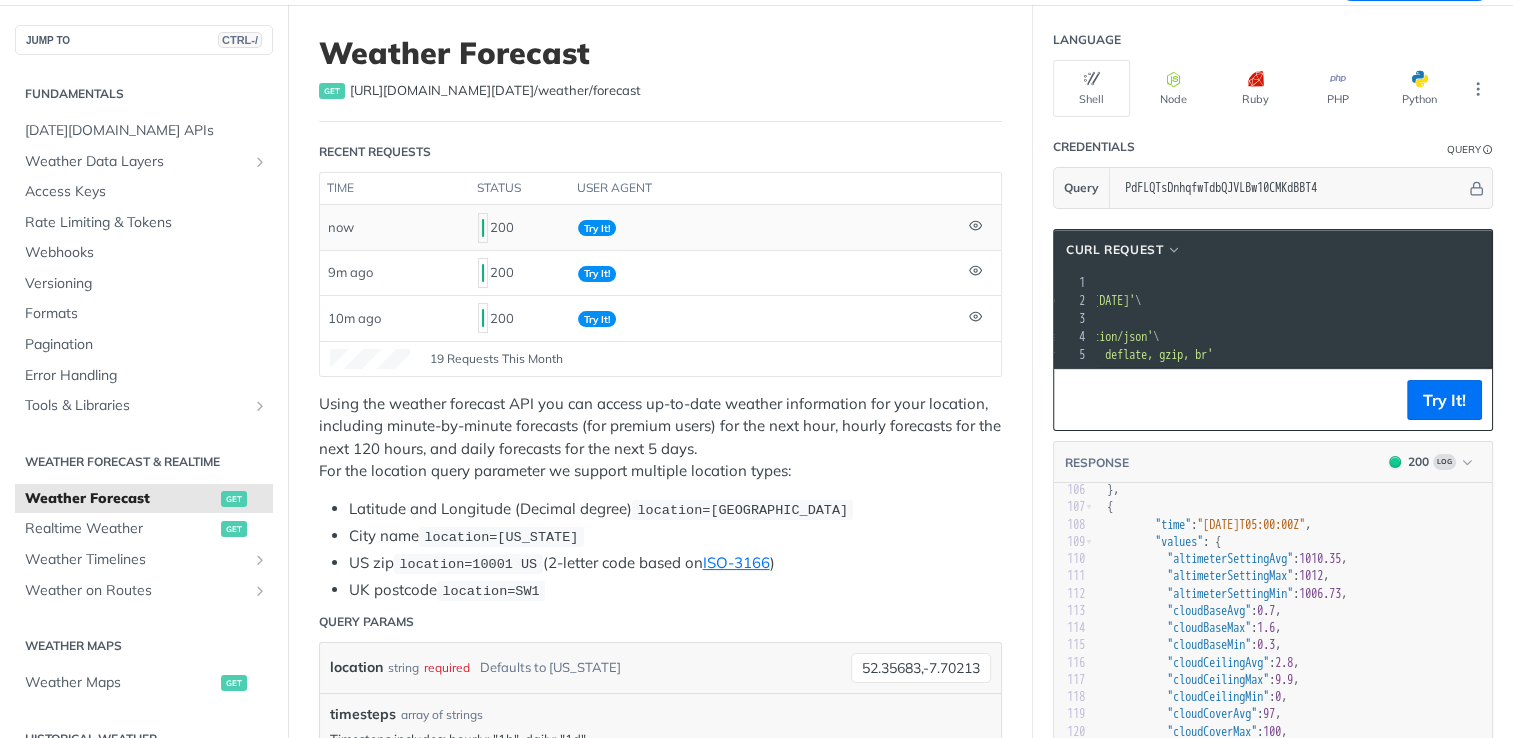 click 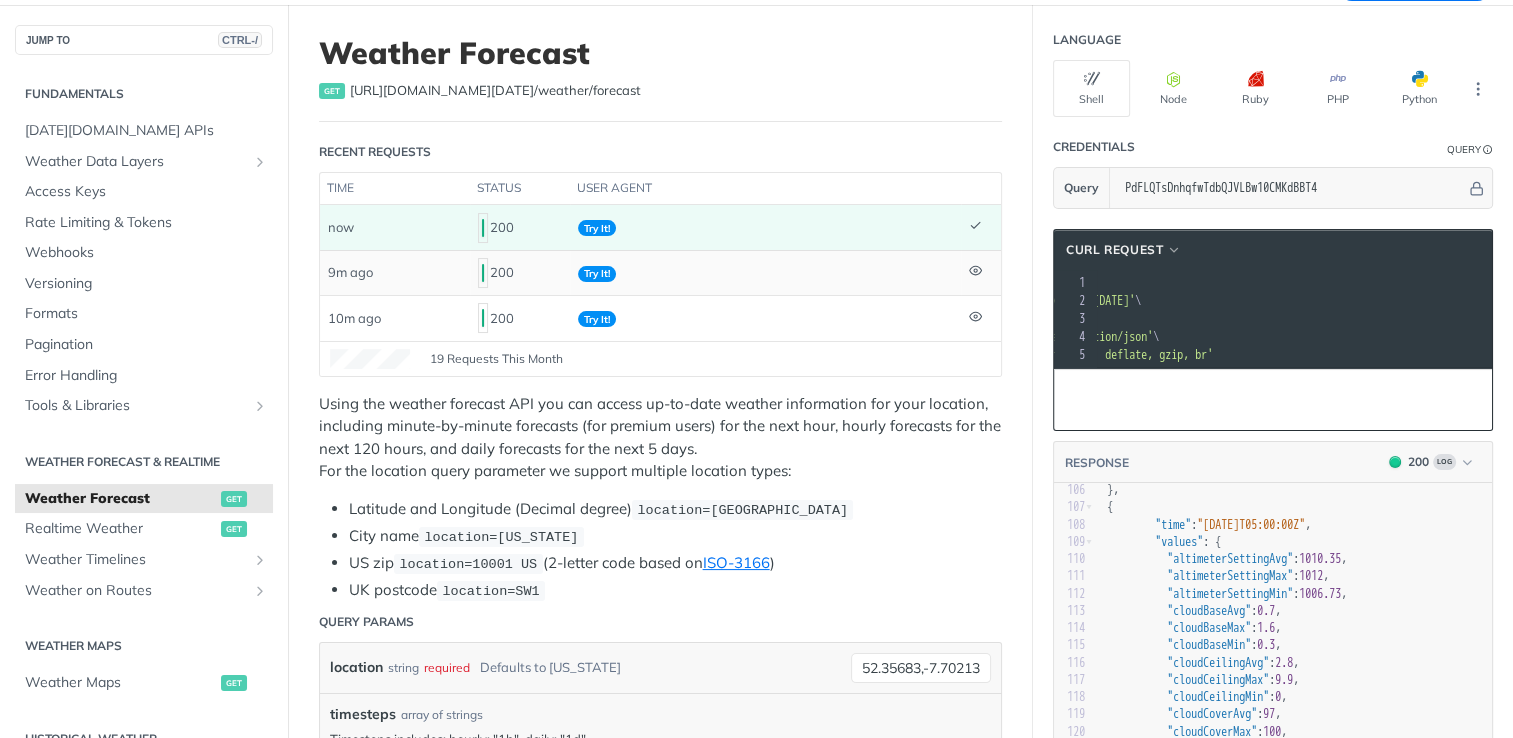 click 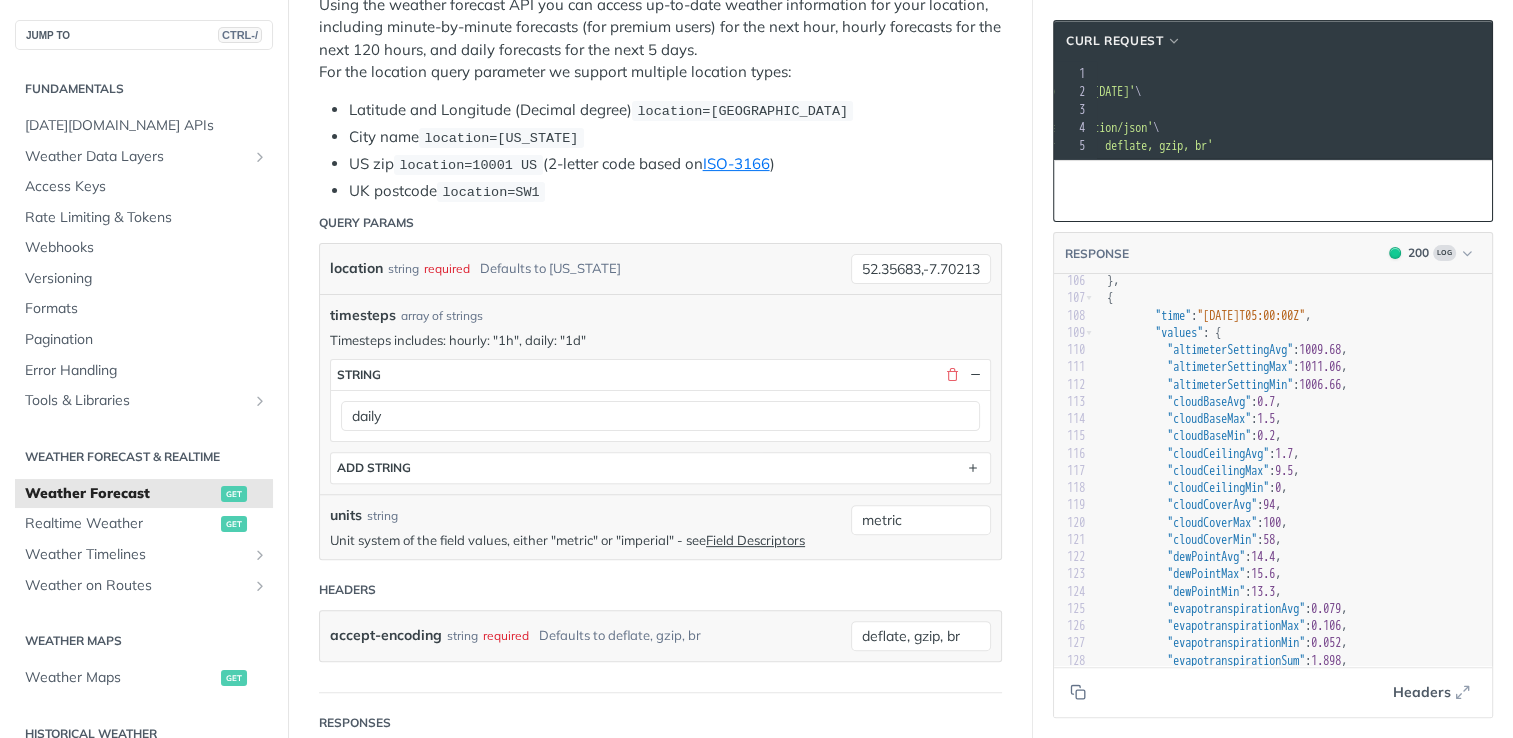 scroll, scrollTop: 502, scrollLeft: 0, axis: vertical 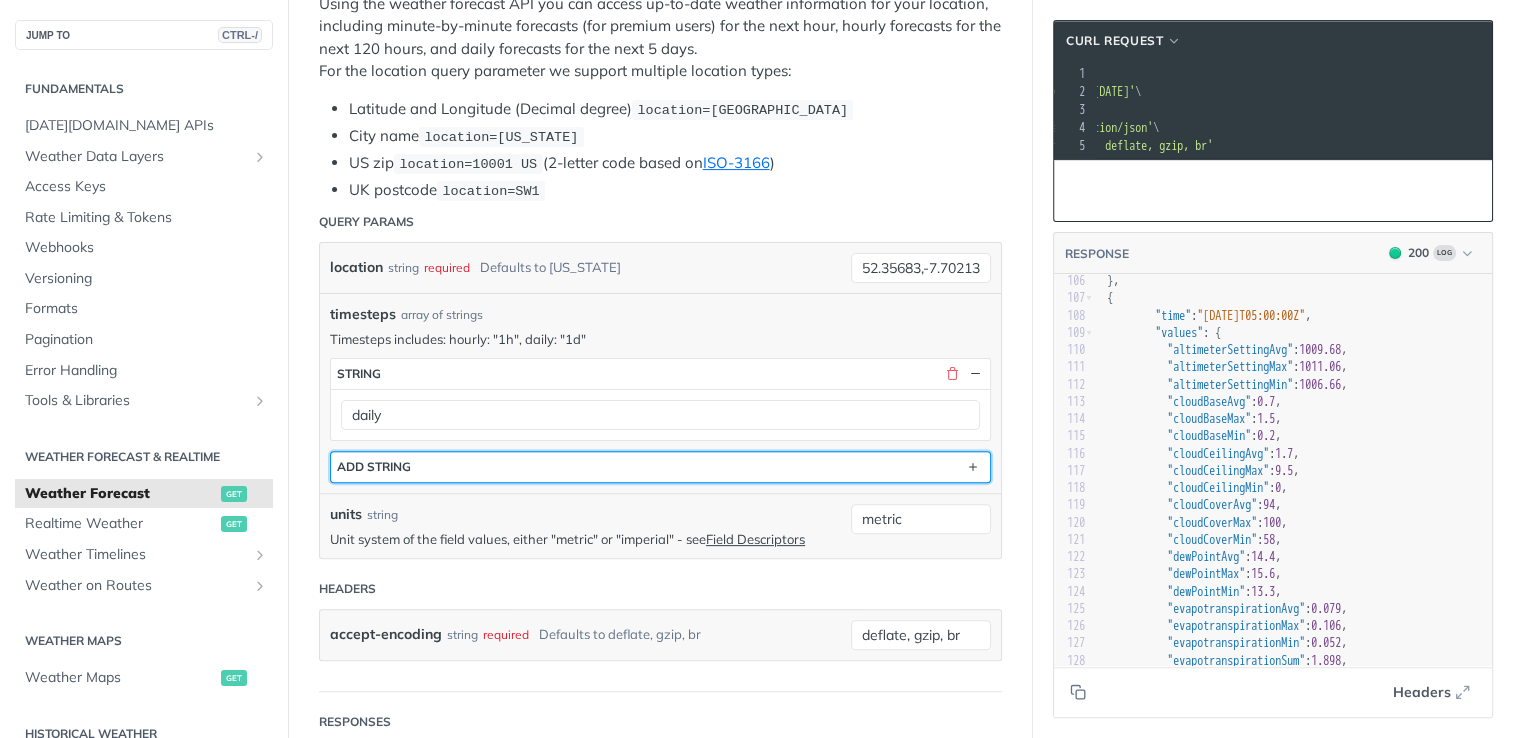 click on "ADD    string" at bounding box center [660, 467] 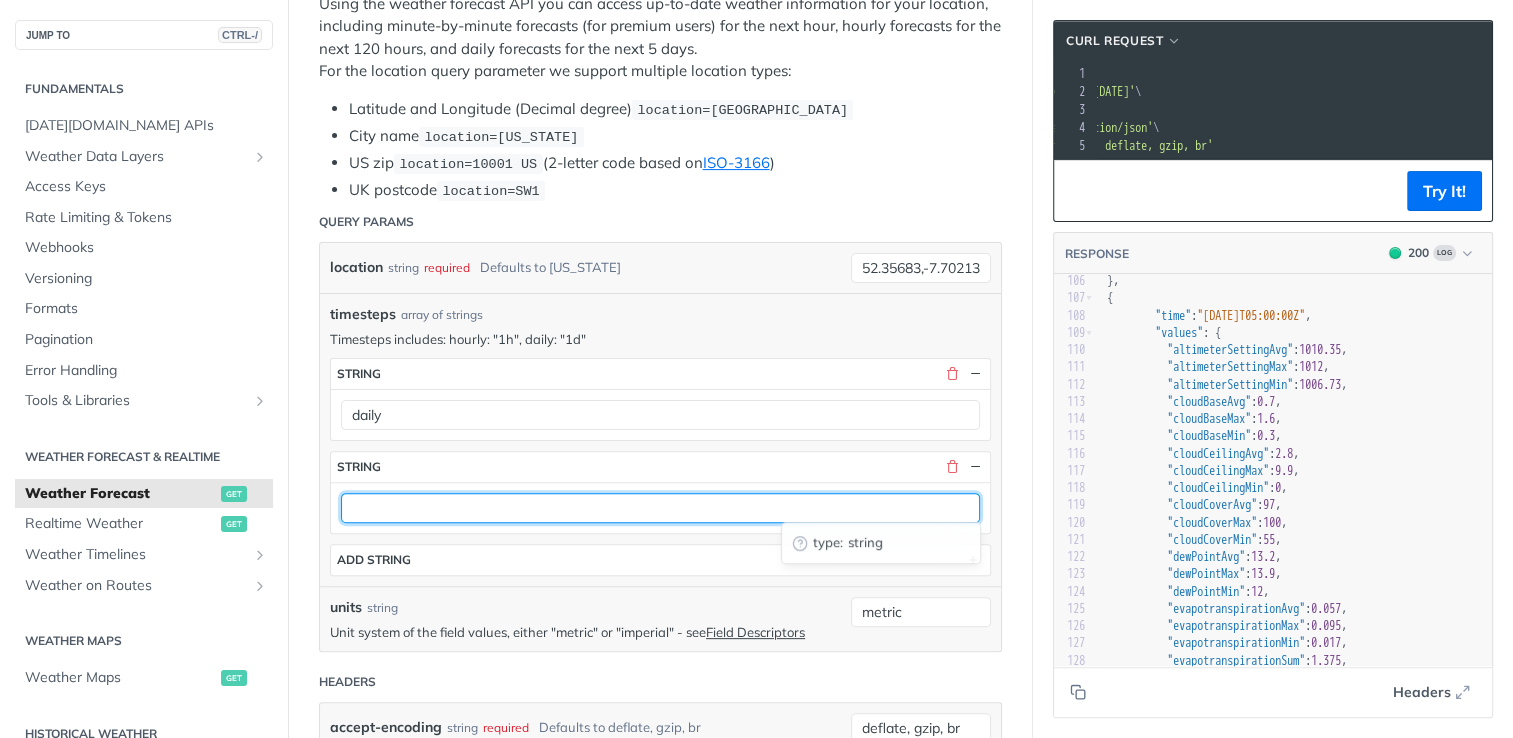 click at bounding box center [660, 508] 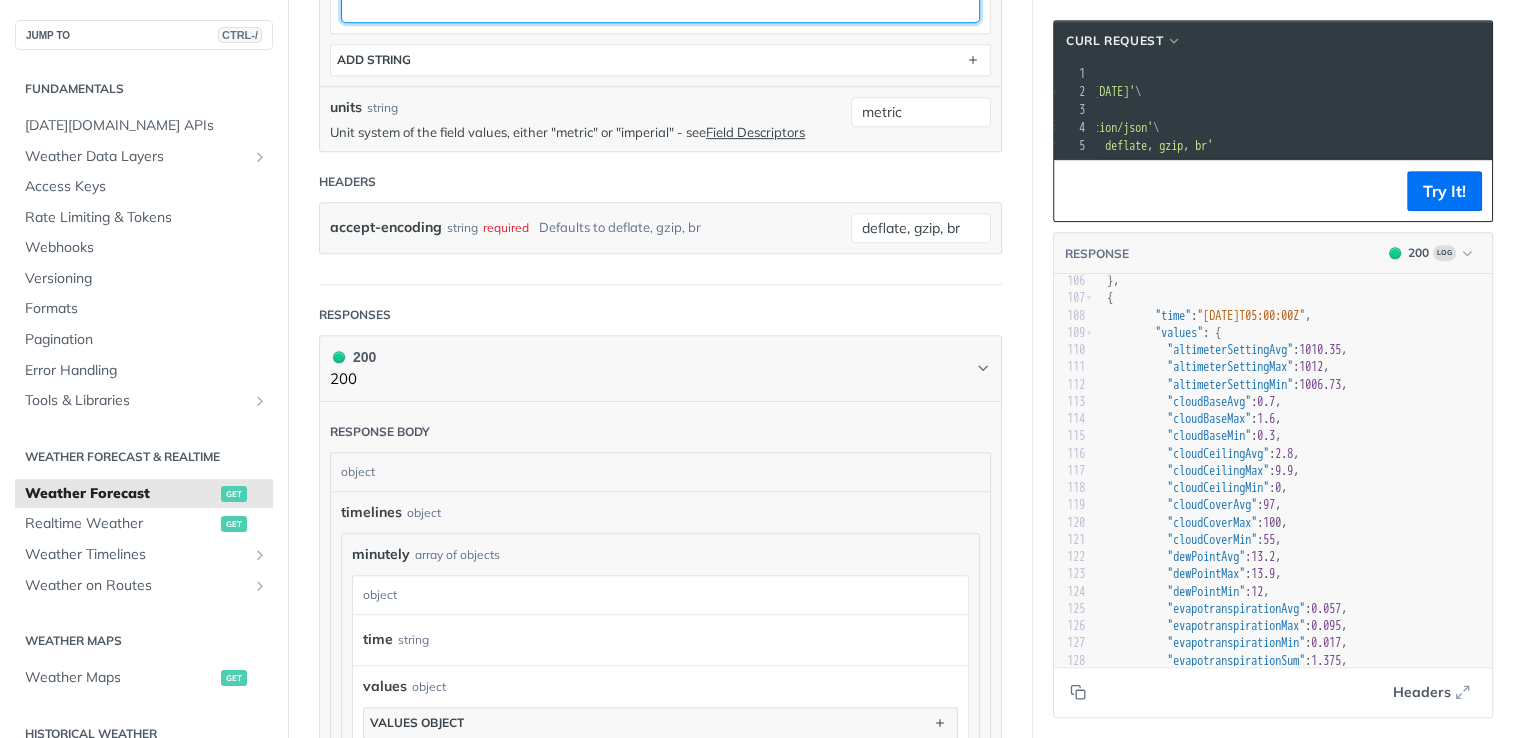 scroll, scrollTop: 802, scrollLeft: 0, axis: vertical 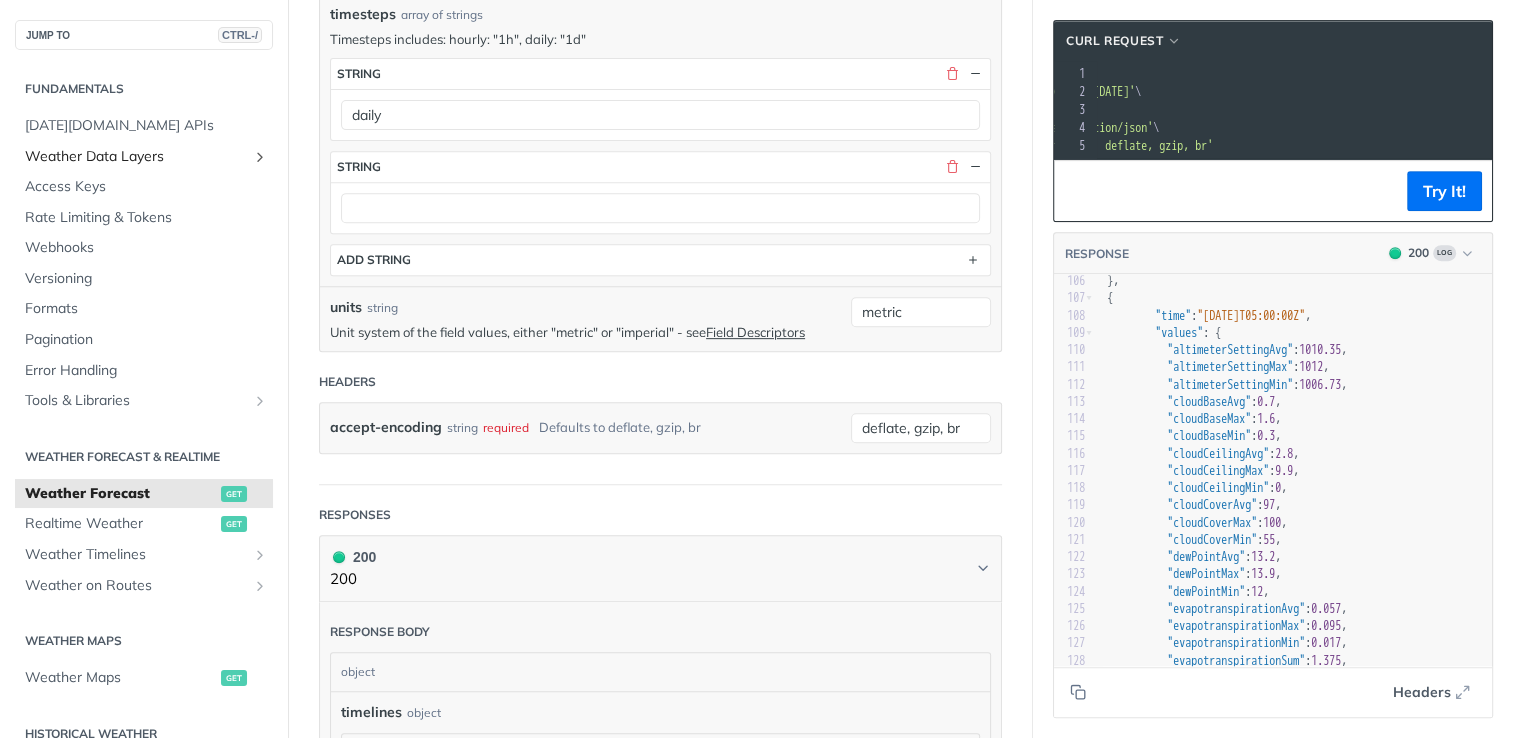 click on "Weather Data Layers" at bounding box center [136, 157] 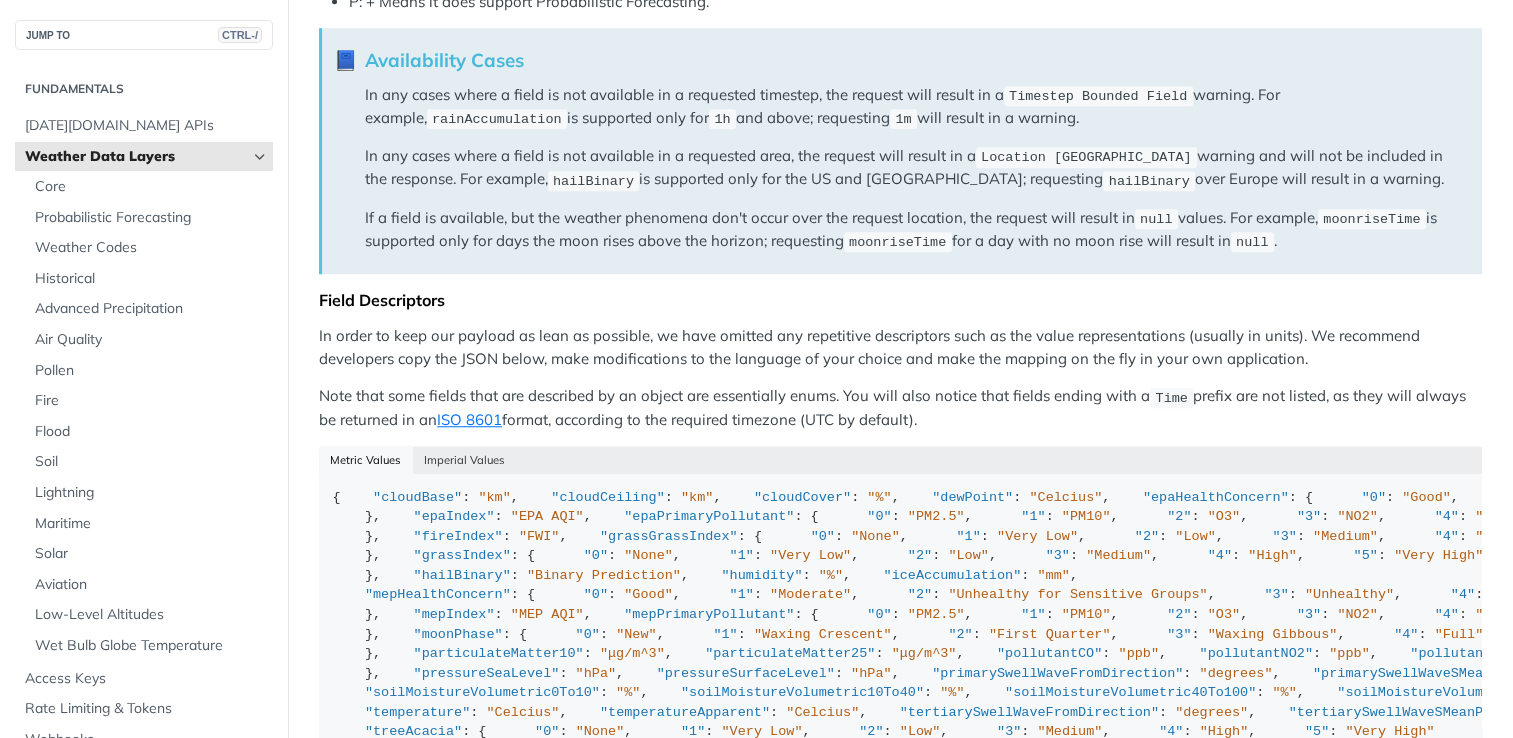 scroll, scrollTop: 1600, scrollLeft: 0, axis: vertical 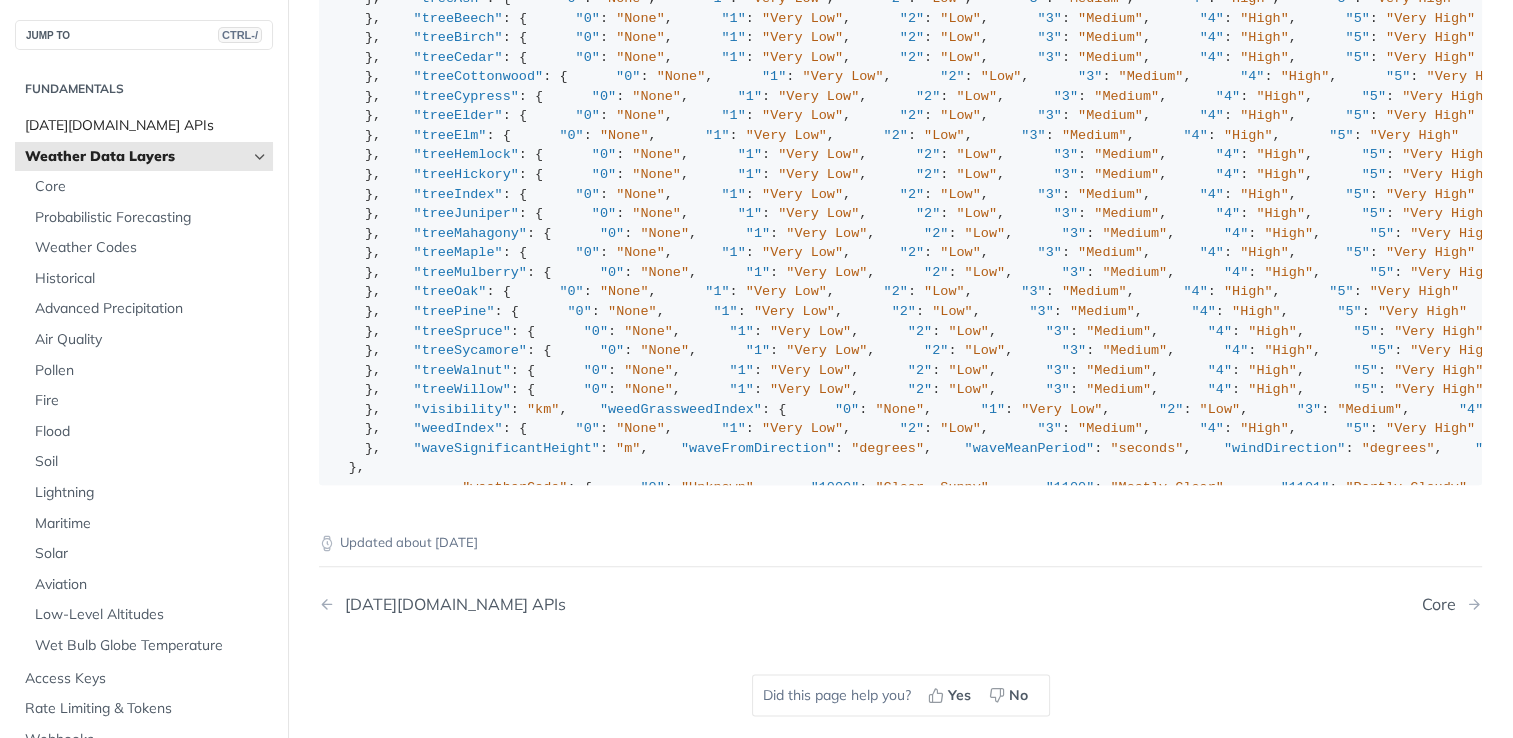 click on "[DATE][DOMAIN_NAME] APIs" at bounding box center [146, 126] 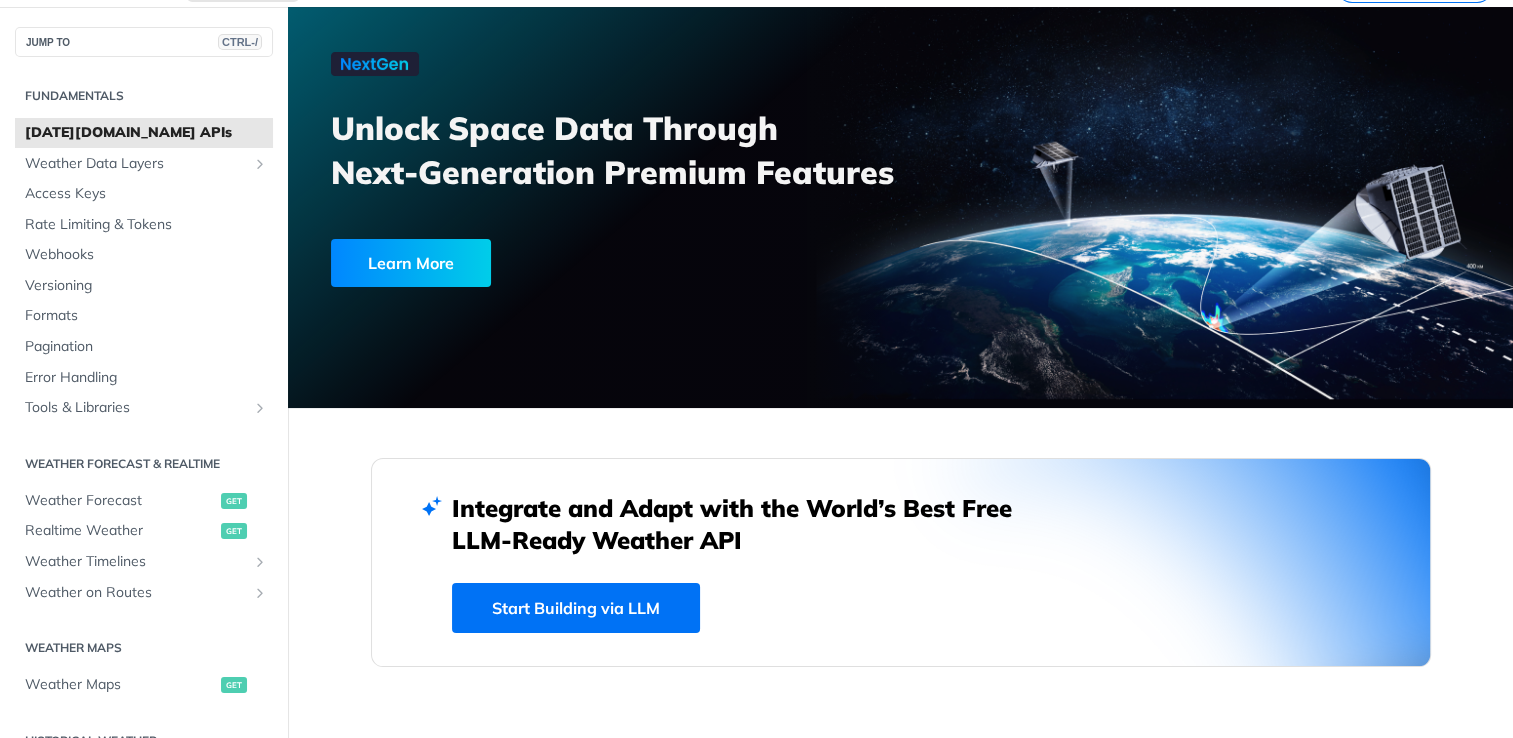 scroll, scrollTop: 400, scrollLeft: 0, axis: vertical 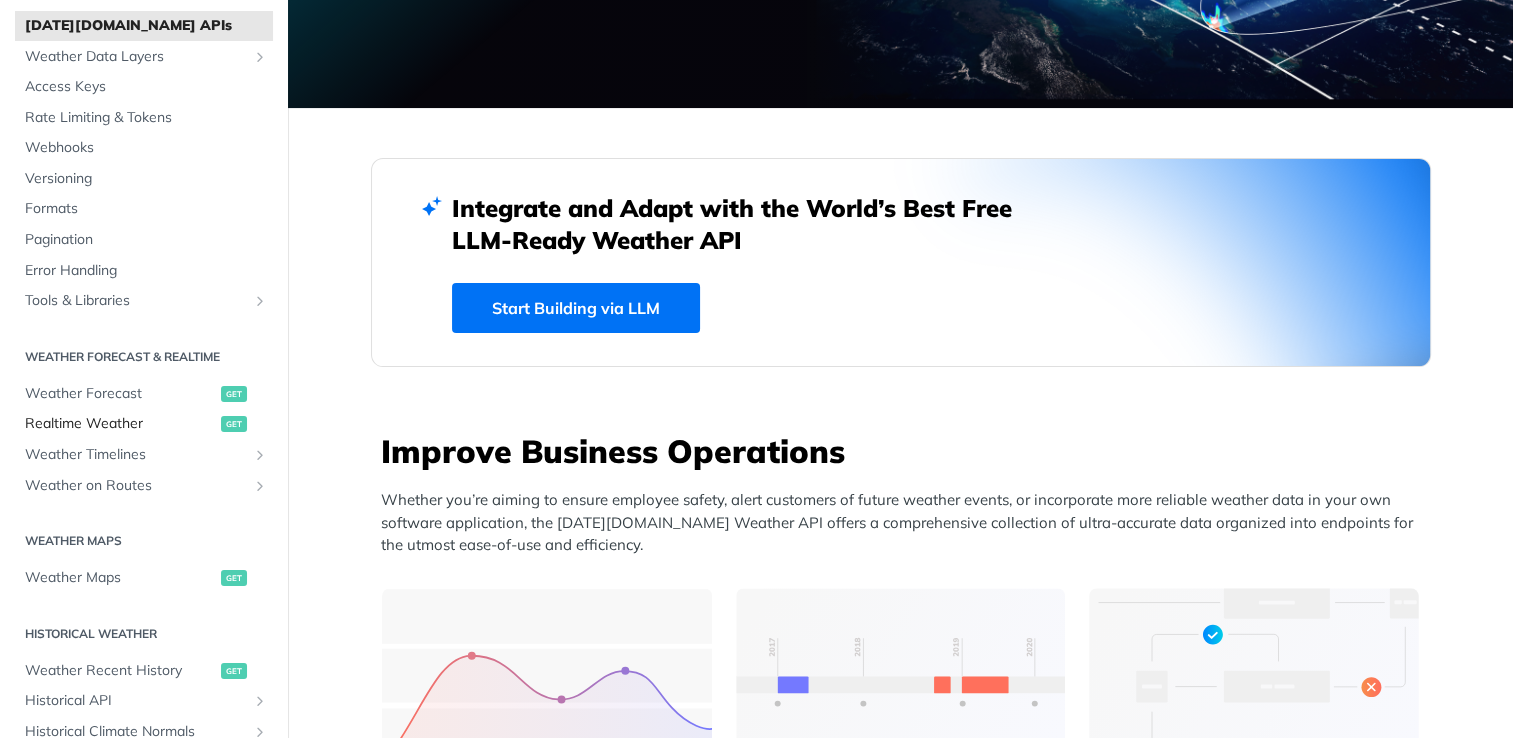 click on "Realtime Weather" at bounding box center (120, 424) 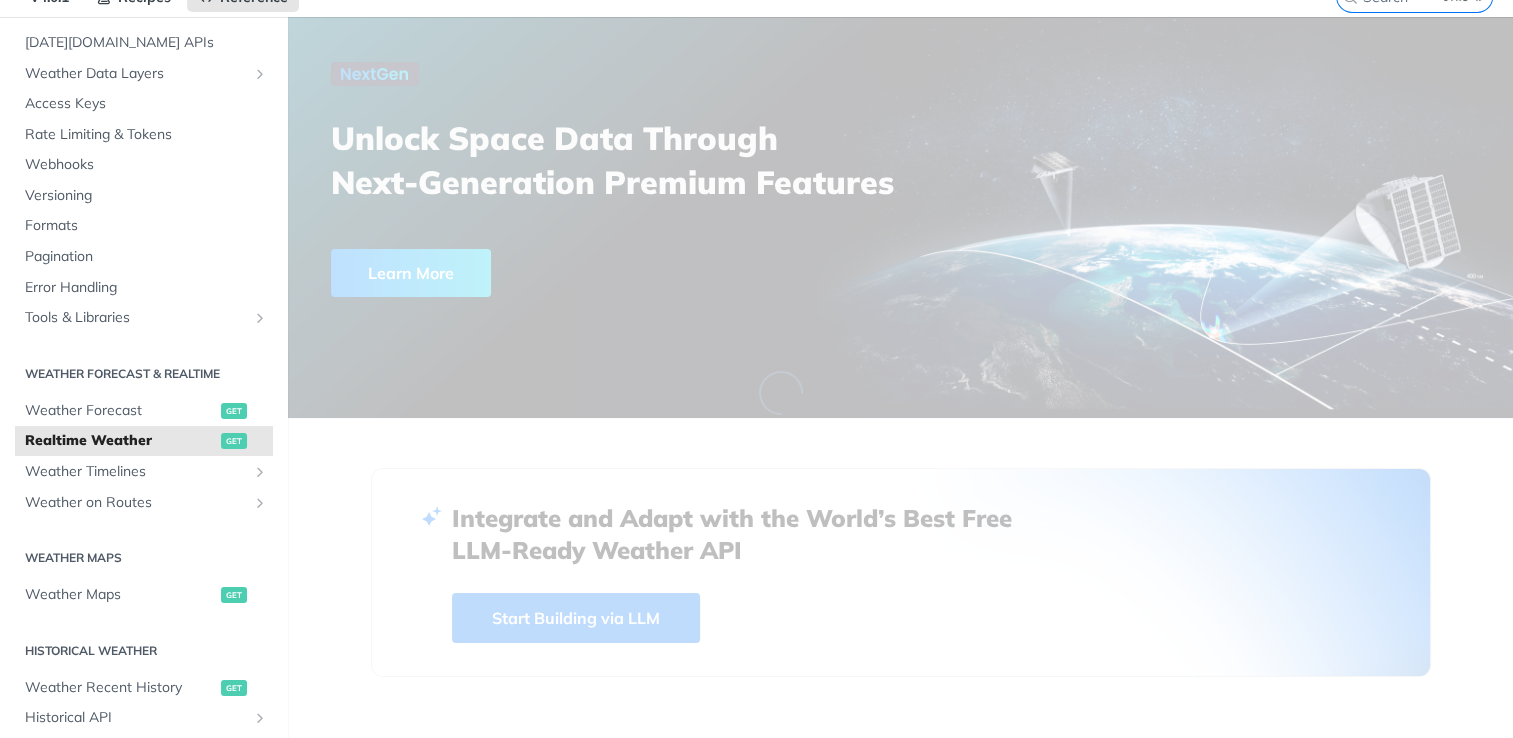 scroll, scrollTop: 0, scrollLeft: 0, axis: both 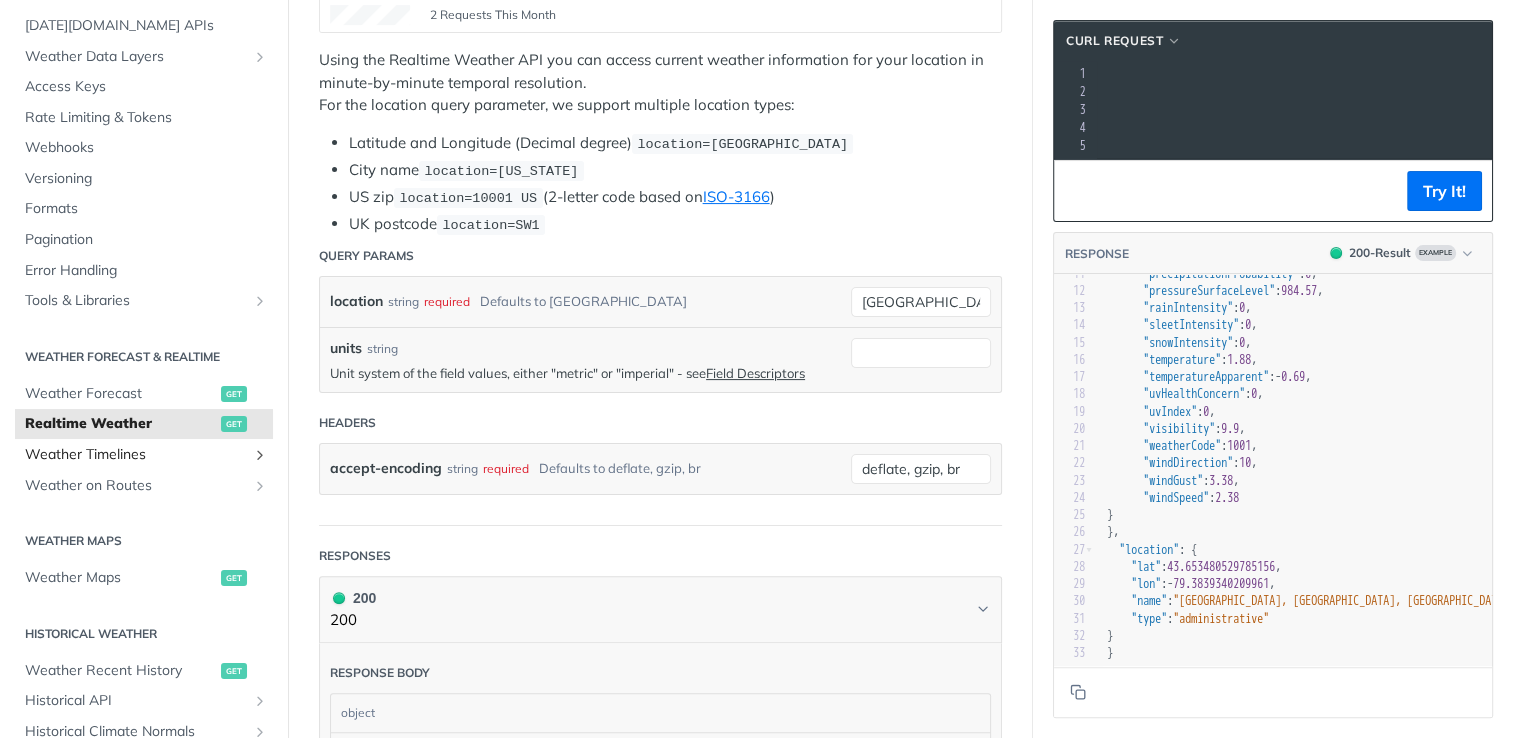 click on "Weather Timelines" at bounding box center [136, 455] 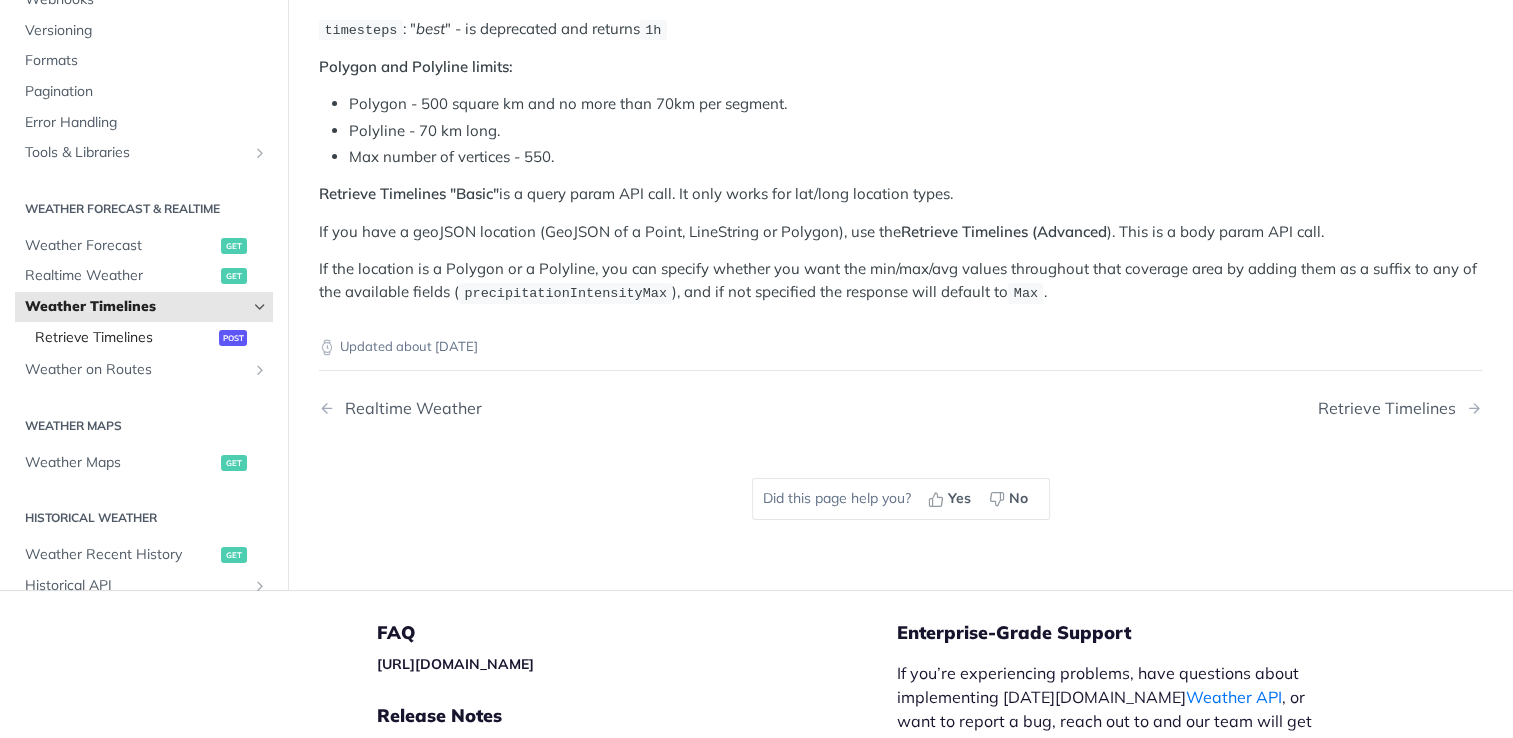 click on "Retrieve Timelines" at bounding box center (124, 337) 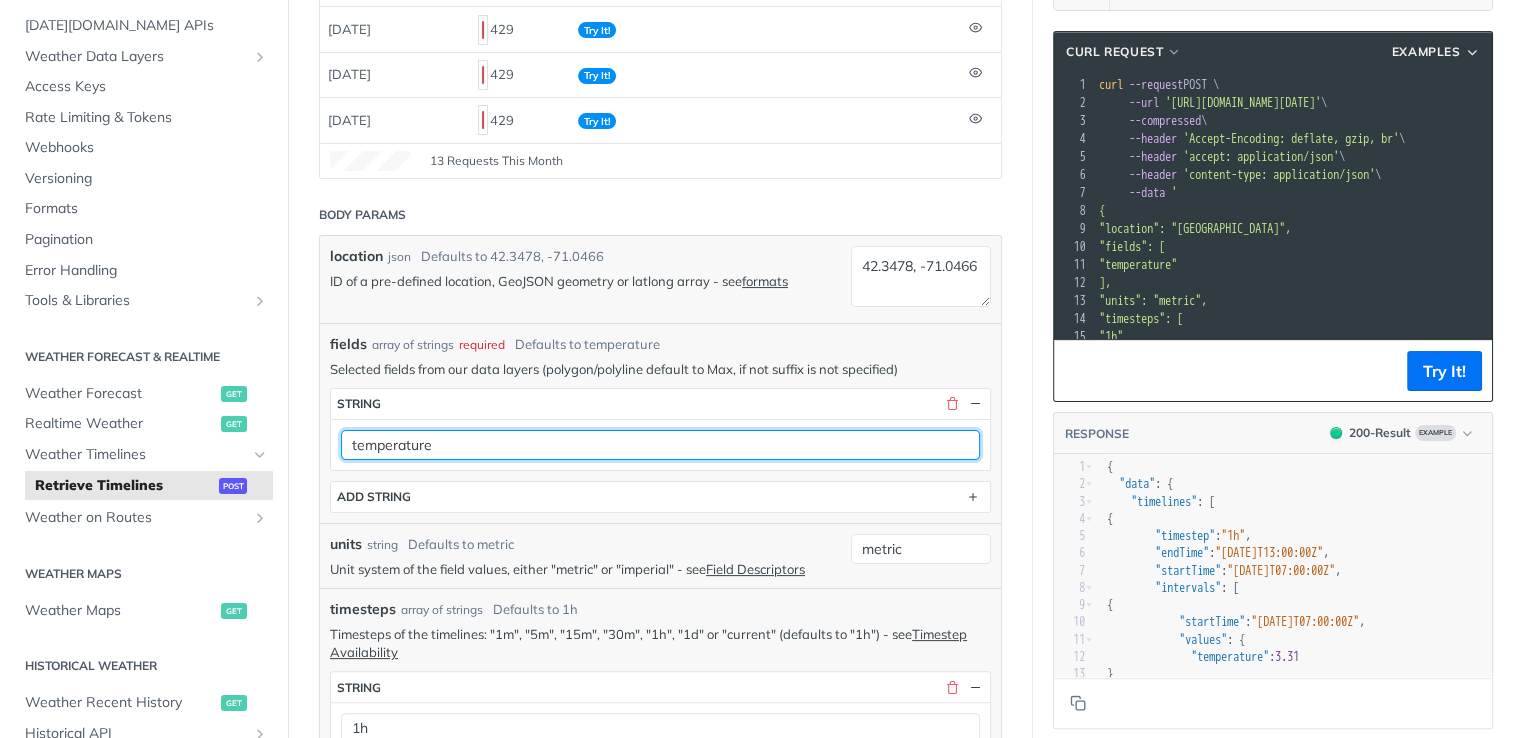 click on "temperature" at bounding box center [660, 445] 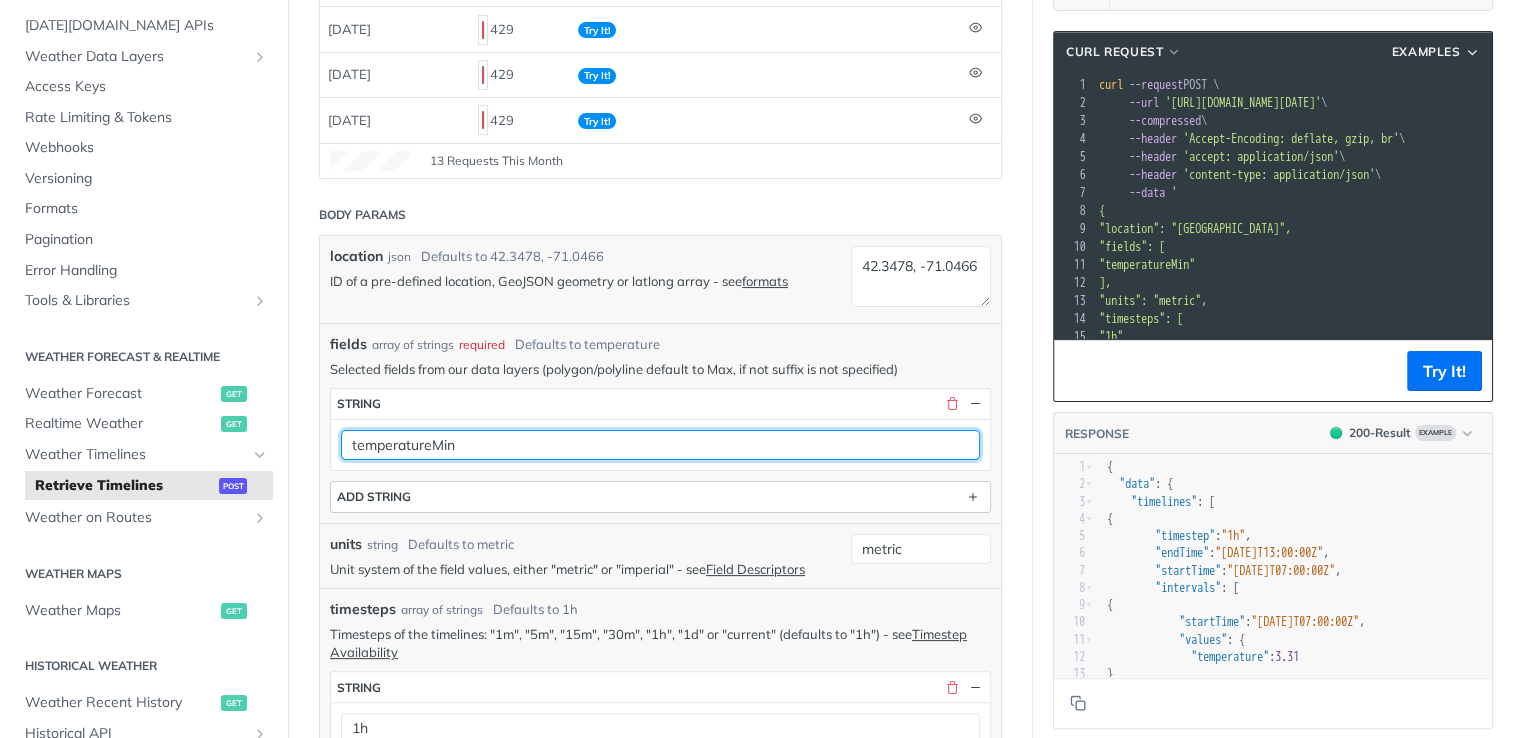 type on "temperatureMin" 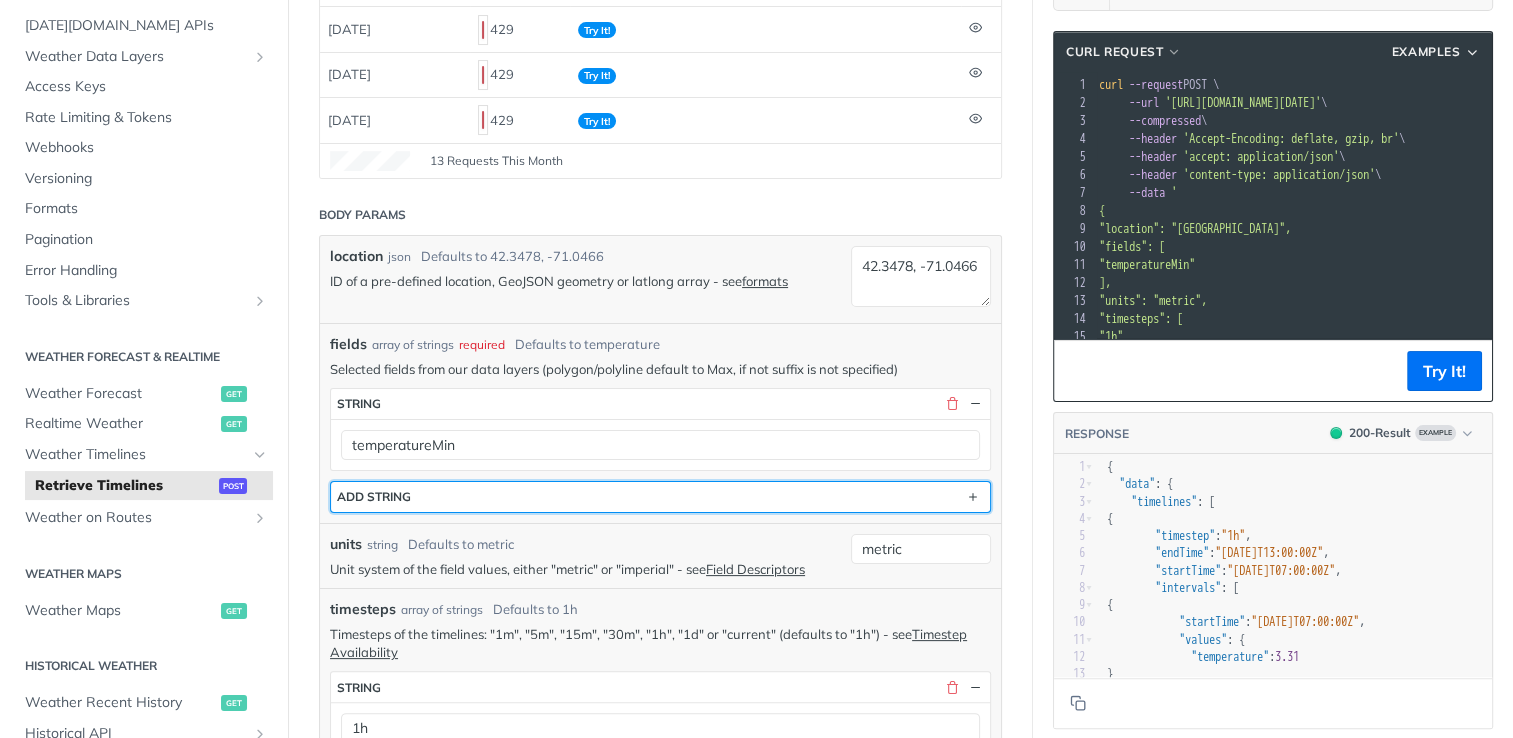 click on "ADD    string" at bounding box center (660, 497) 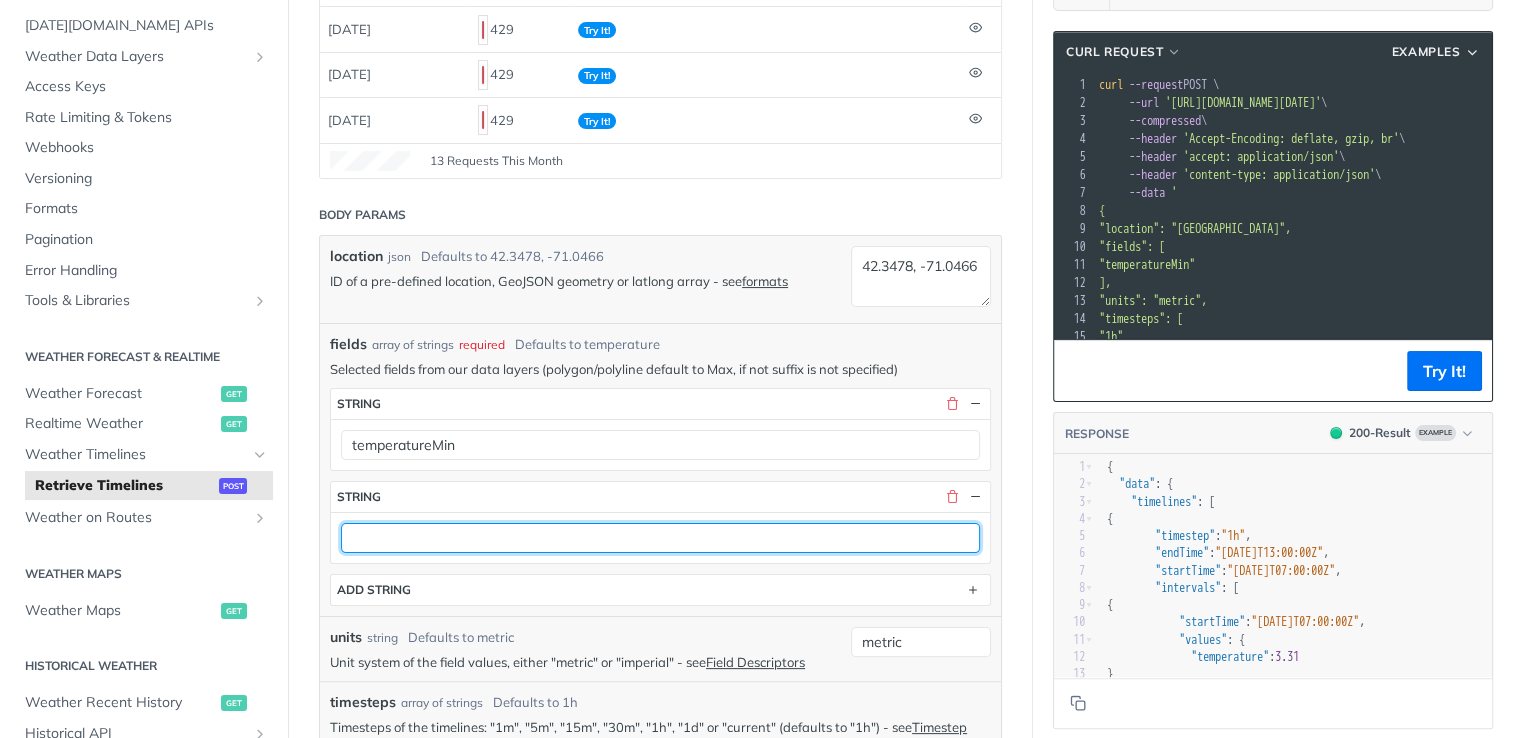 click at bounding box center [660, 538] 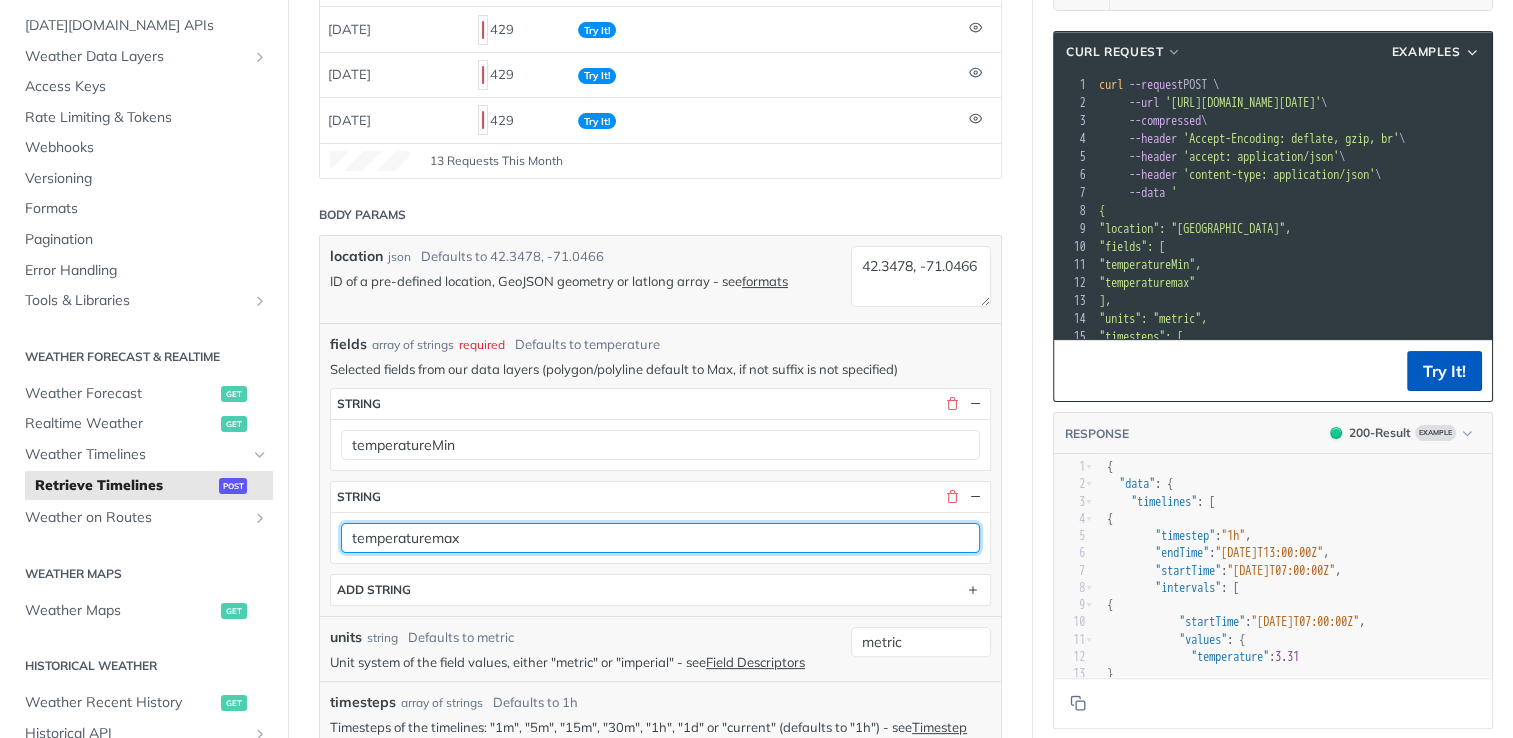 type on "temperaturemax" 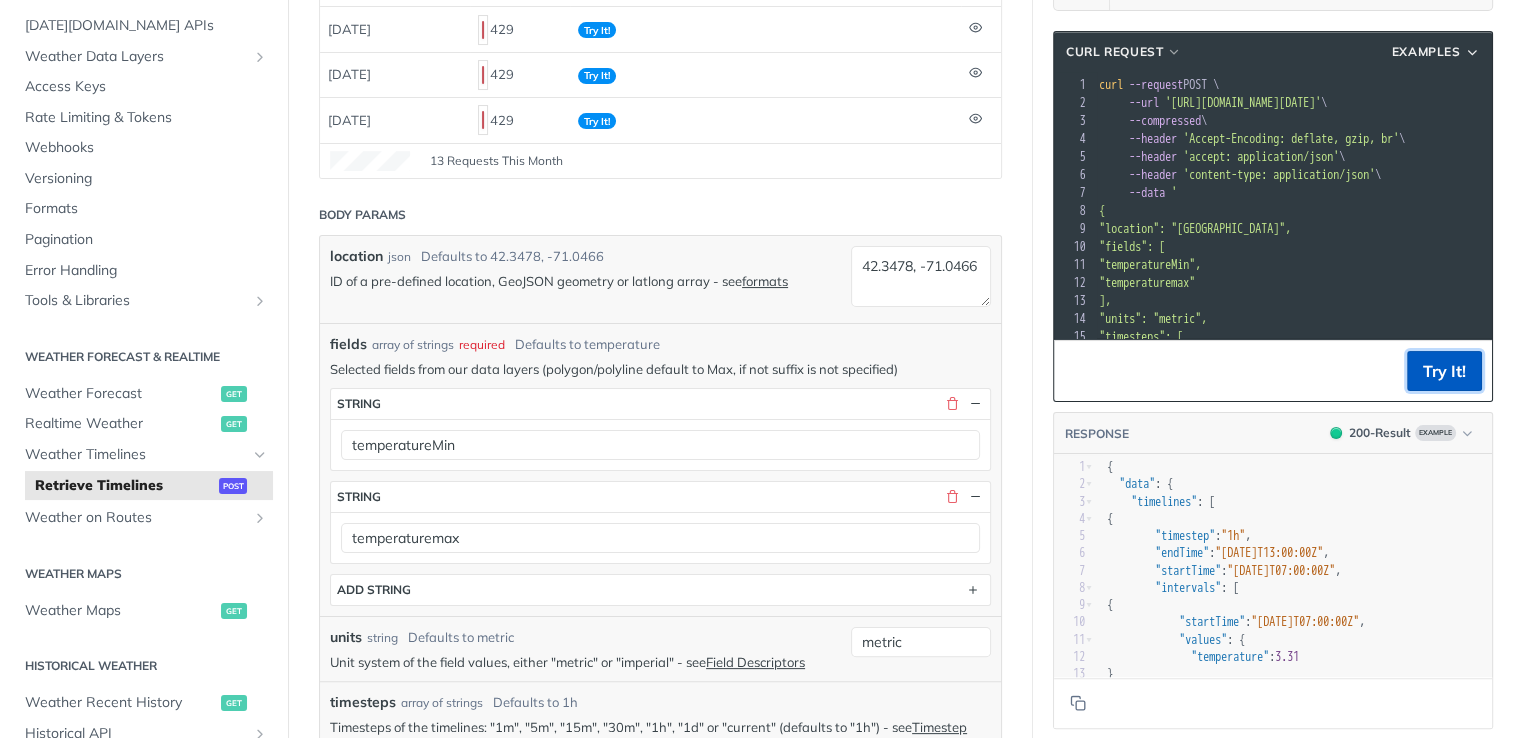 click on "Try It!" at bounding box center [1444, 371] 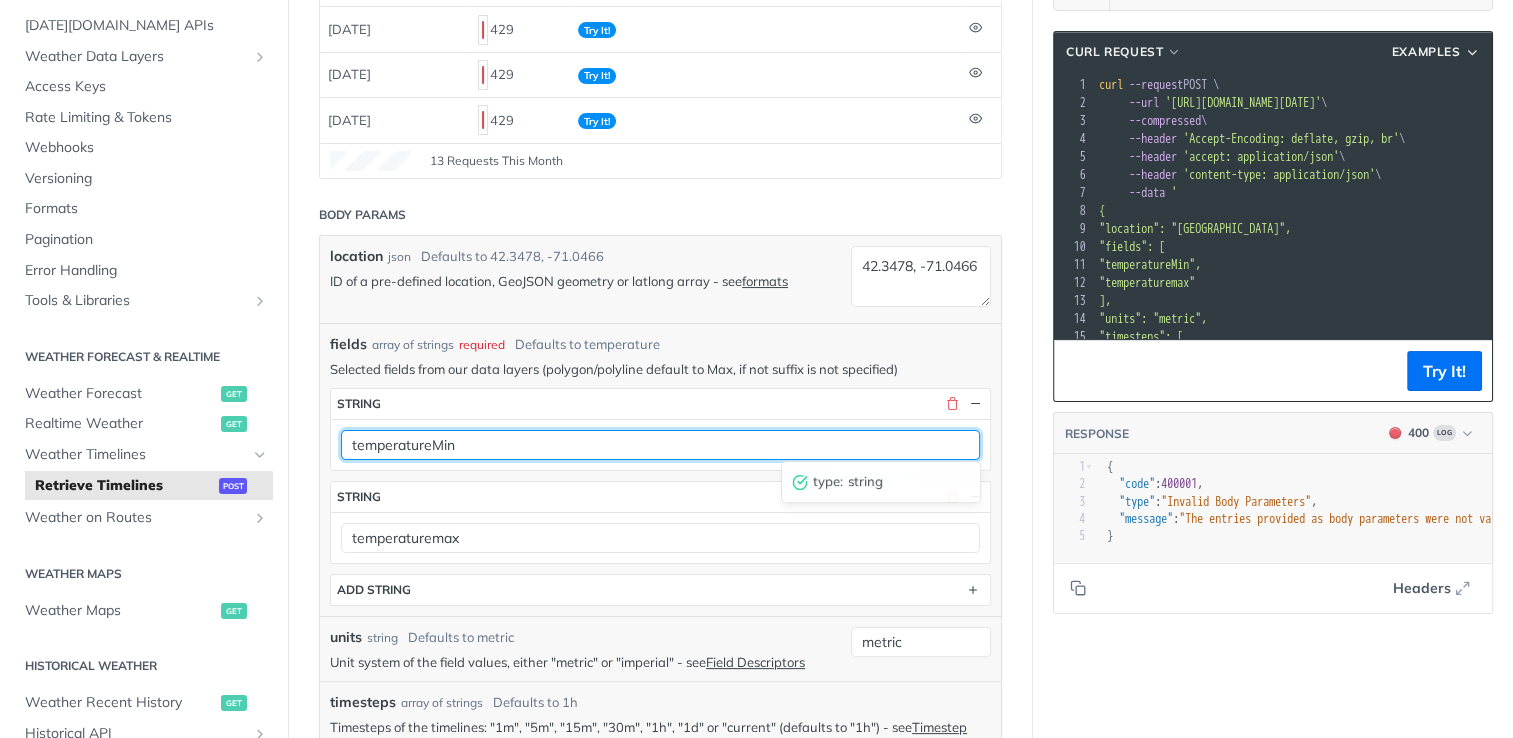 click on "temperatureMin" at bounding box center (660, 445) 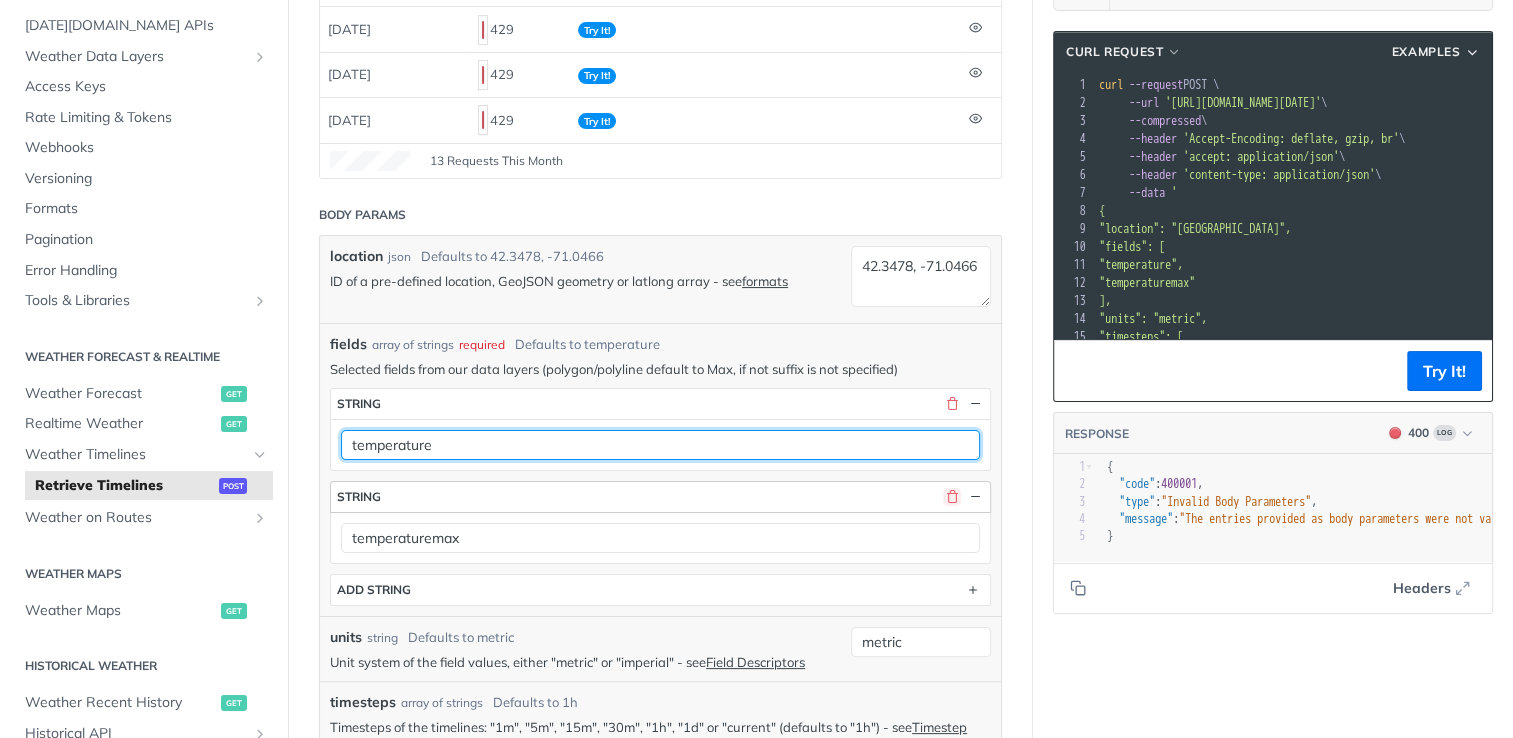 type on "temperature" 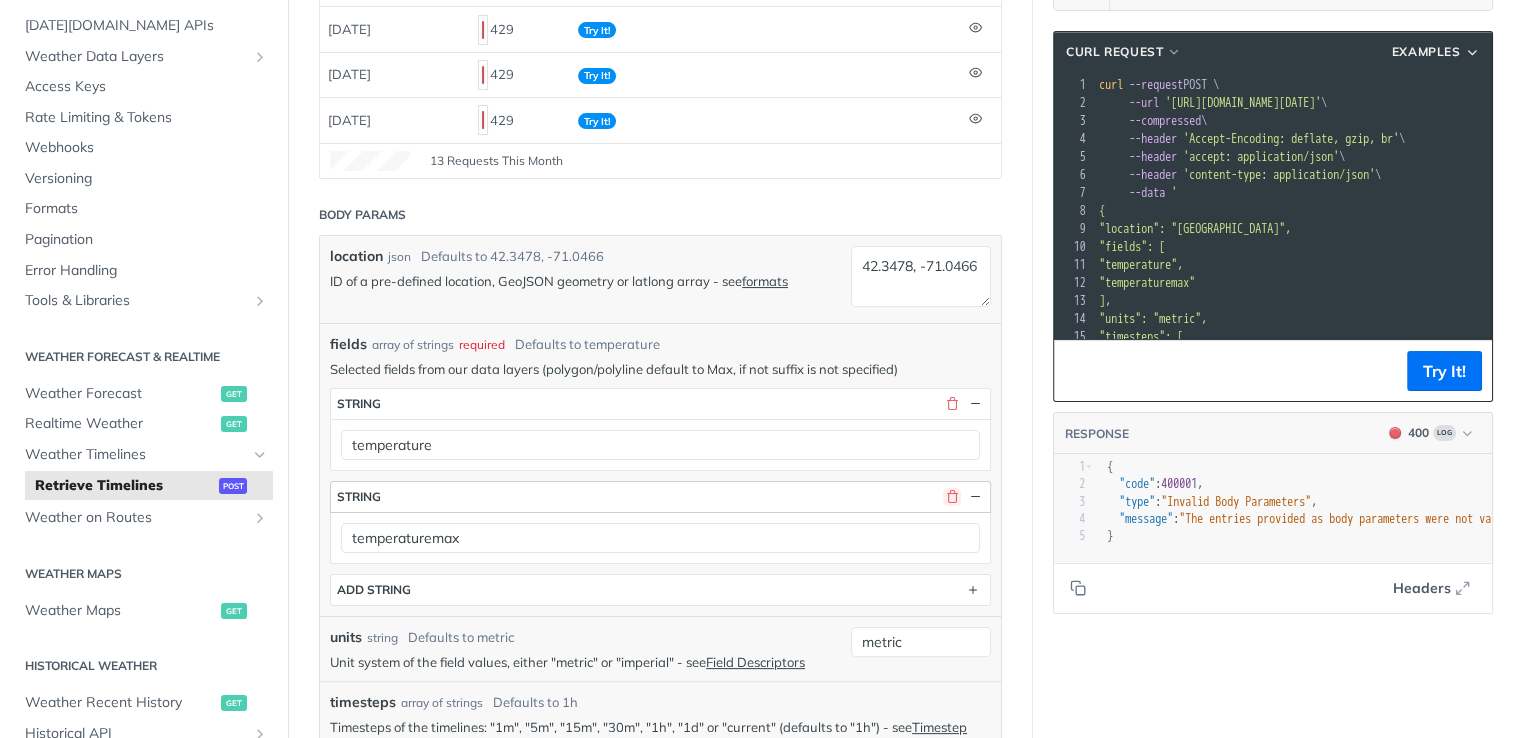 click at bounding box center [952, 497] 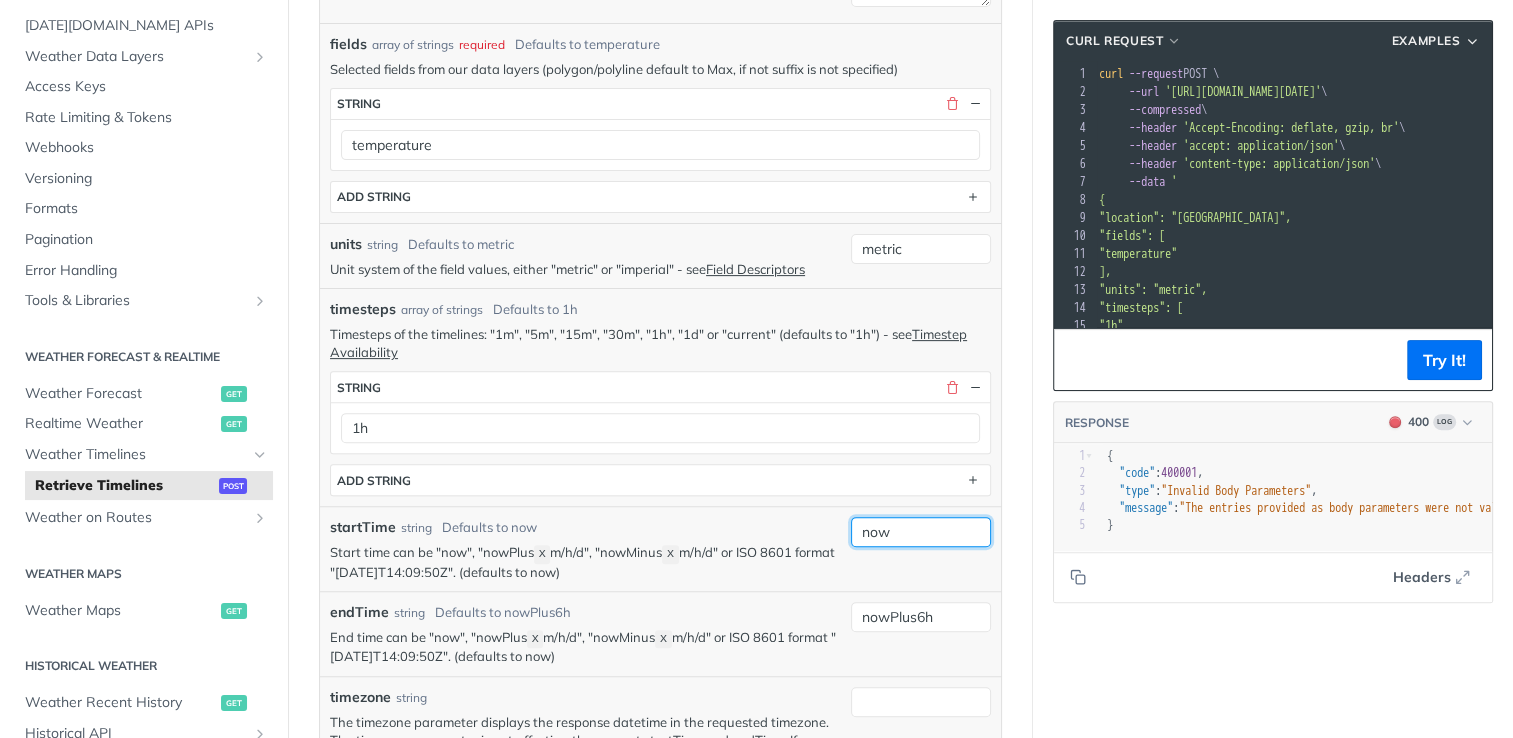 click on "now" at bounding box center (921, 532) 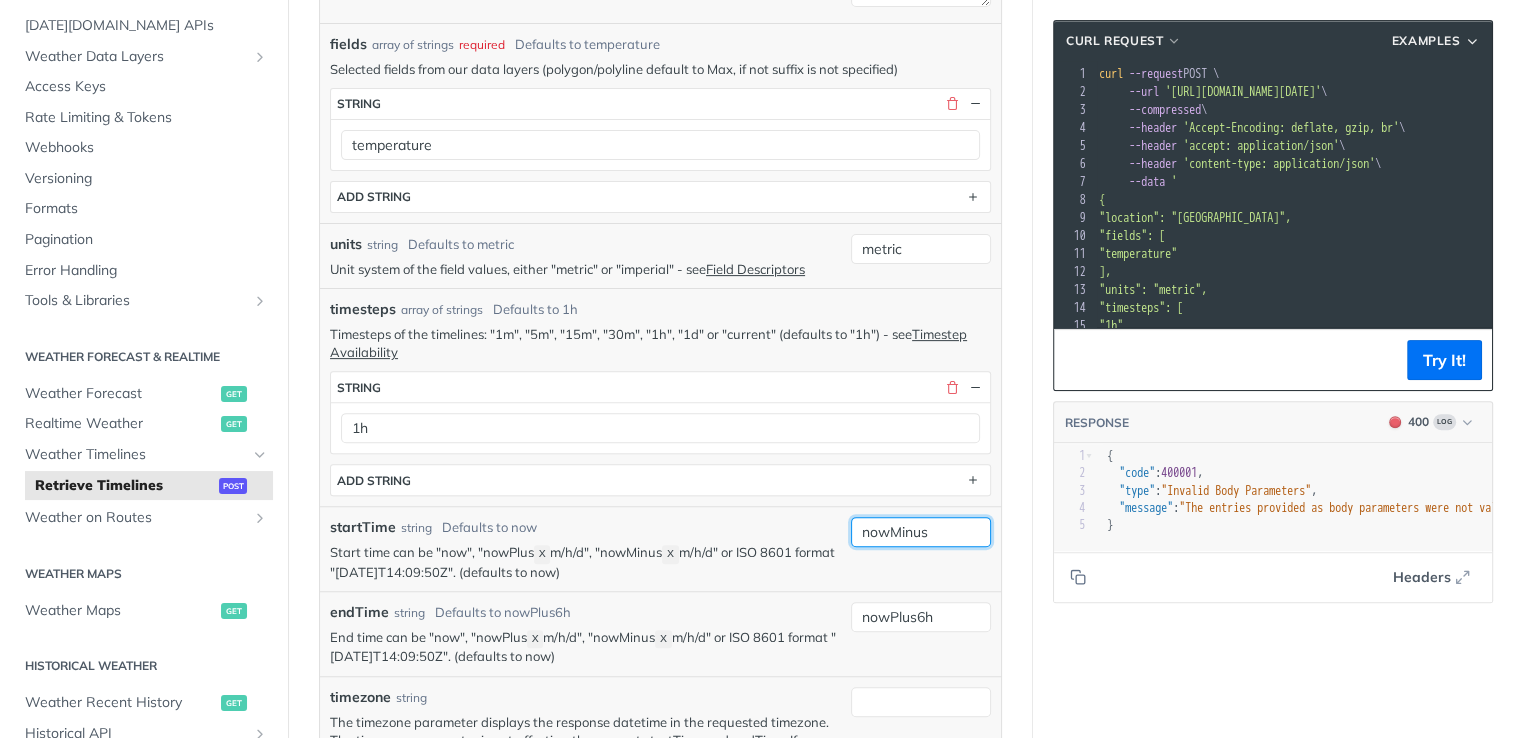 type on "nowMinus" 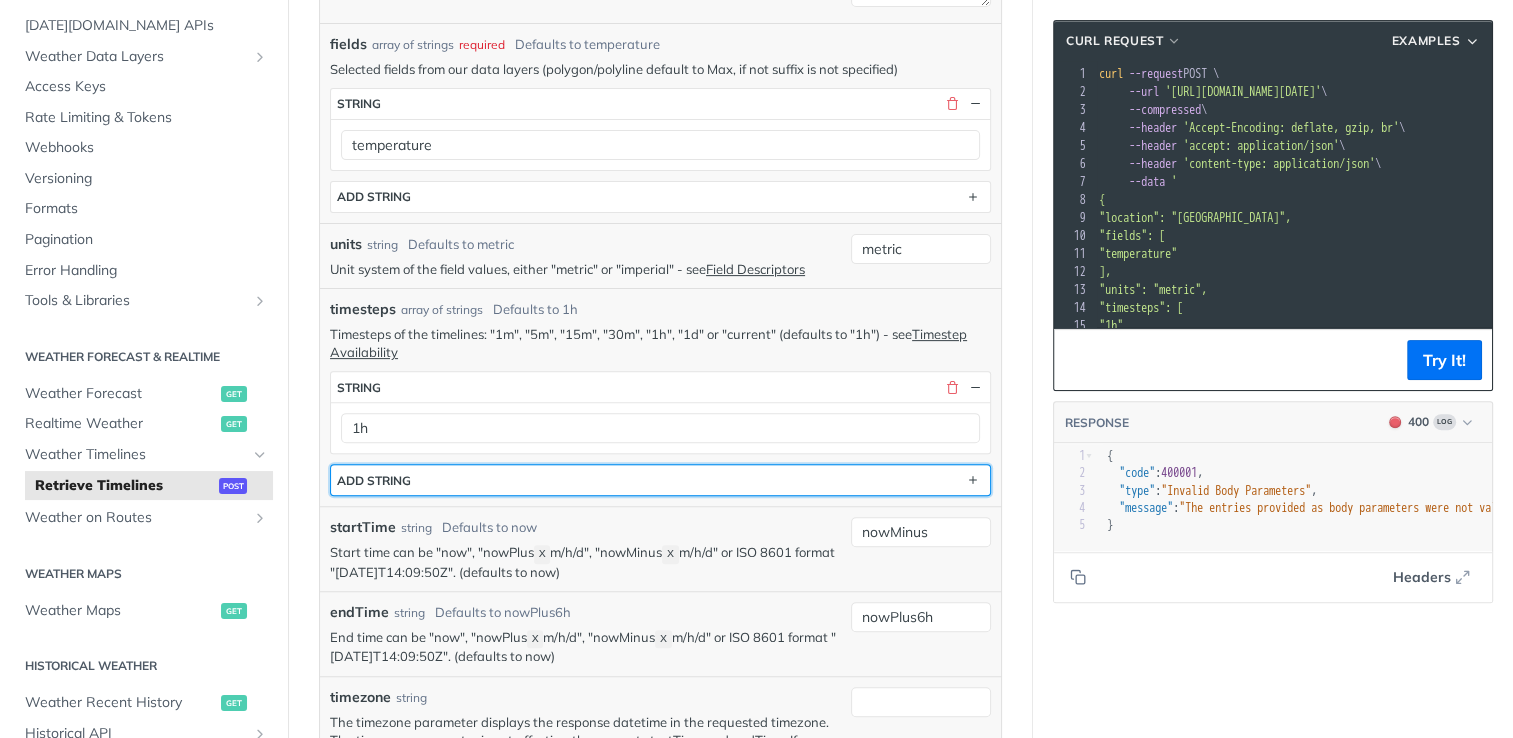 type 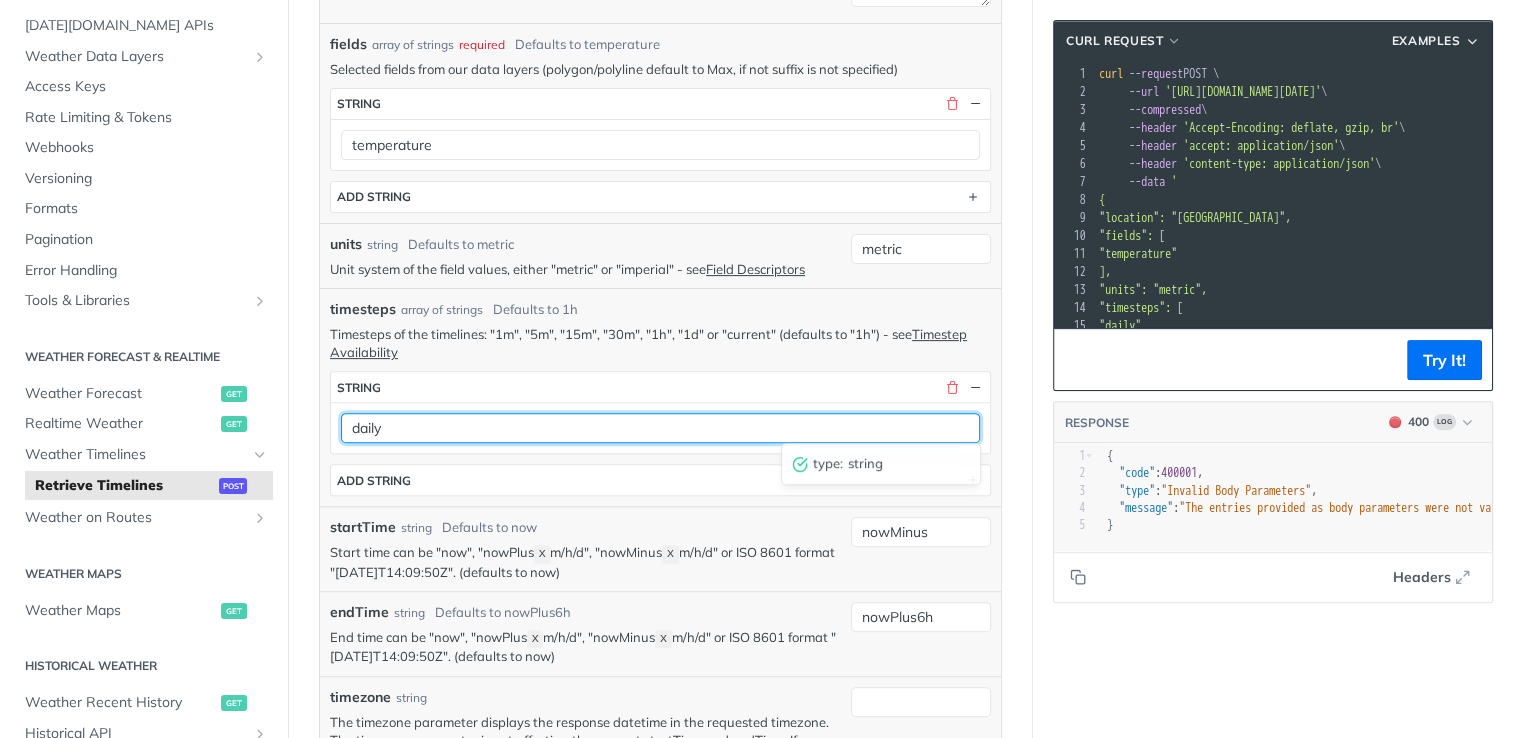 type on "daily" 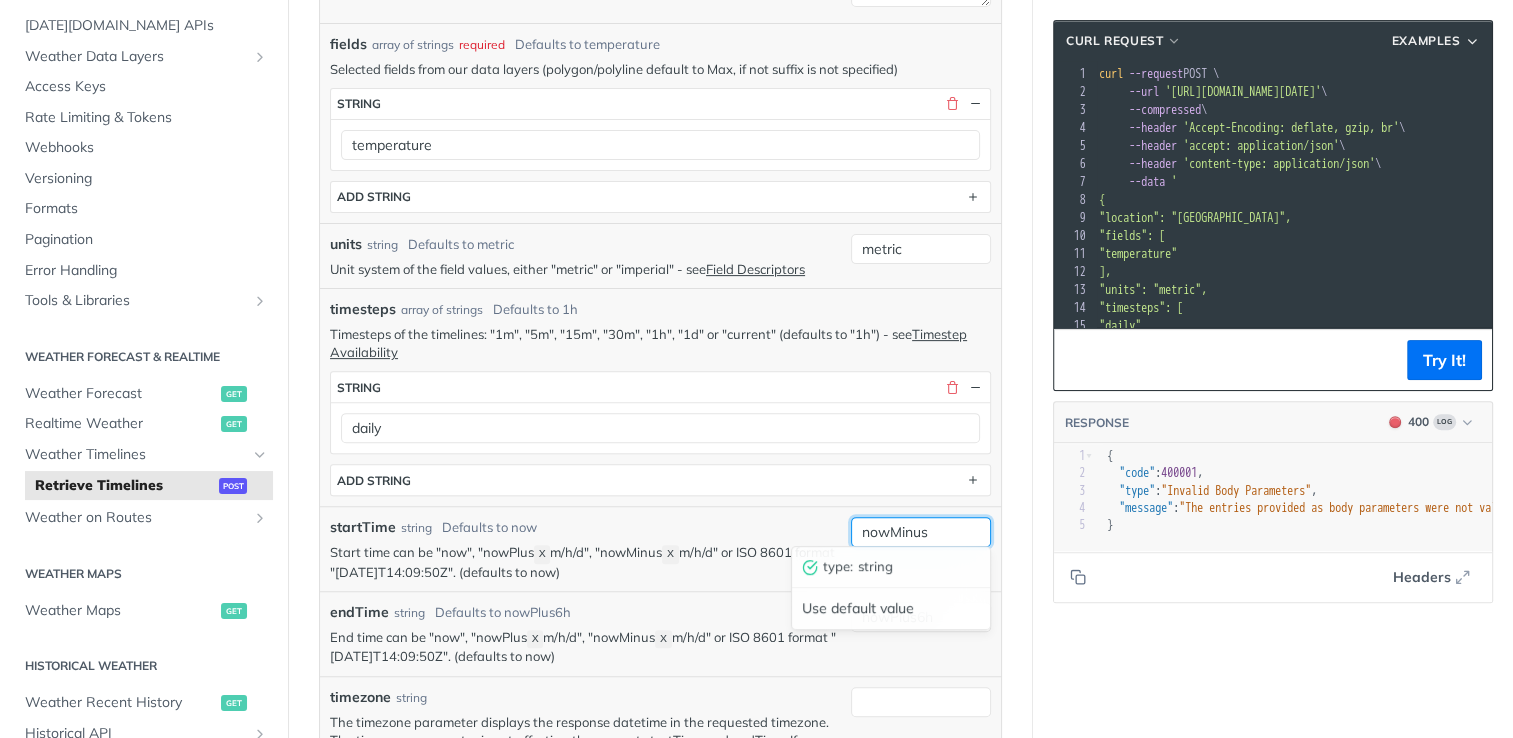 click on "nowMinus" at bounding box center (921, 532) 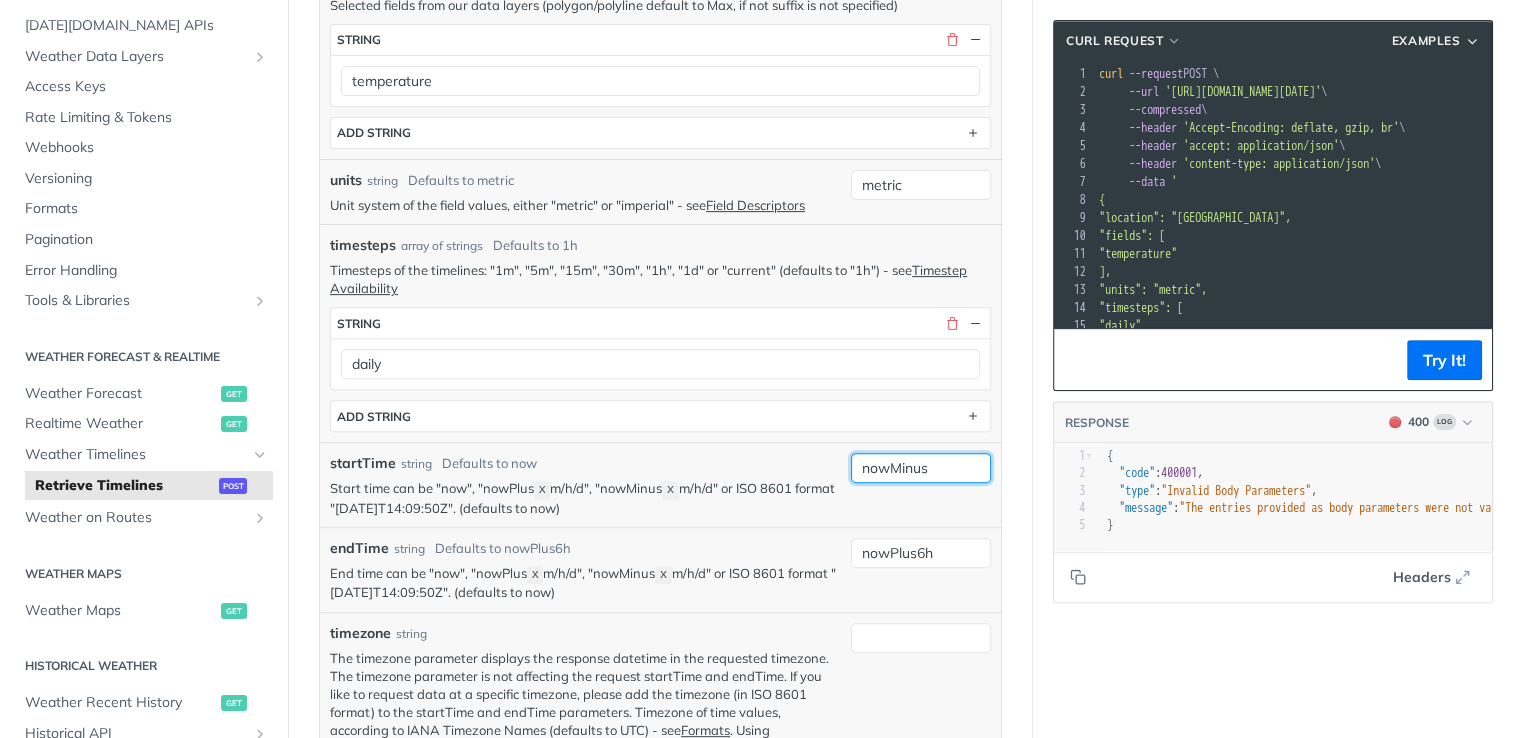 scroll, scrollTop: 700, scrollLeft: 0, axis: vertical 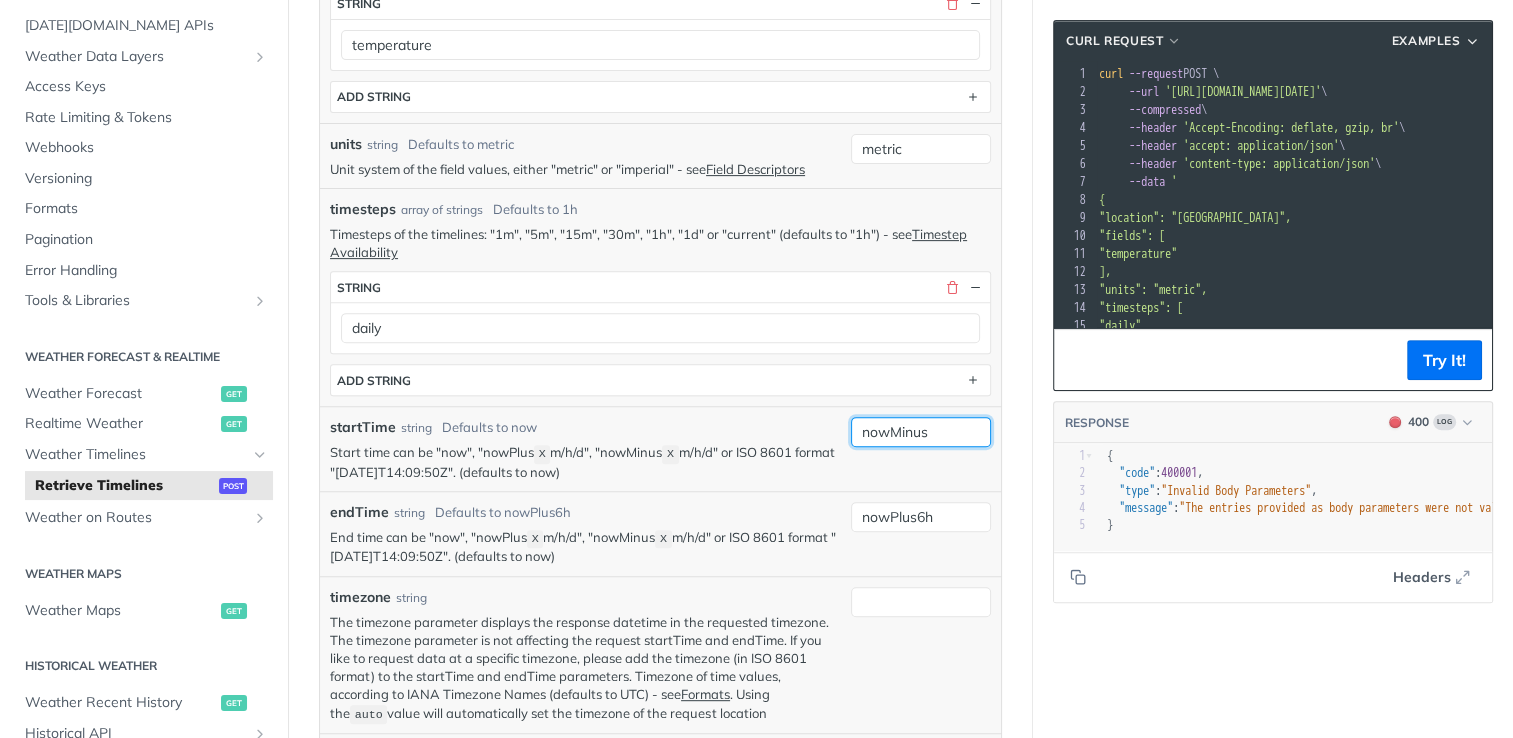 drag, startPoint x: 963, startPoint y: 429, endPoint x: 796, endPoint y: 414, distance: 167.6723 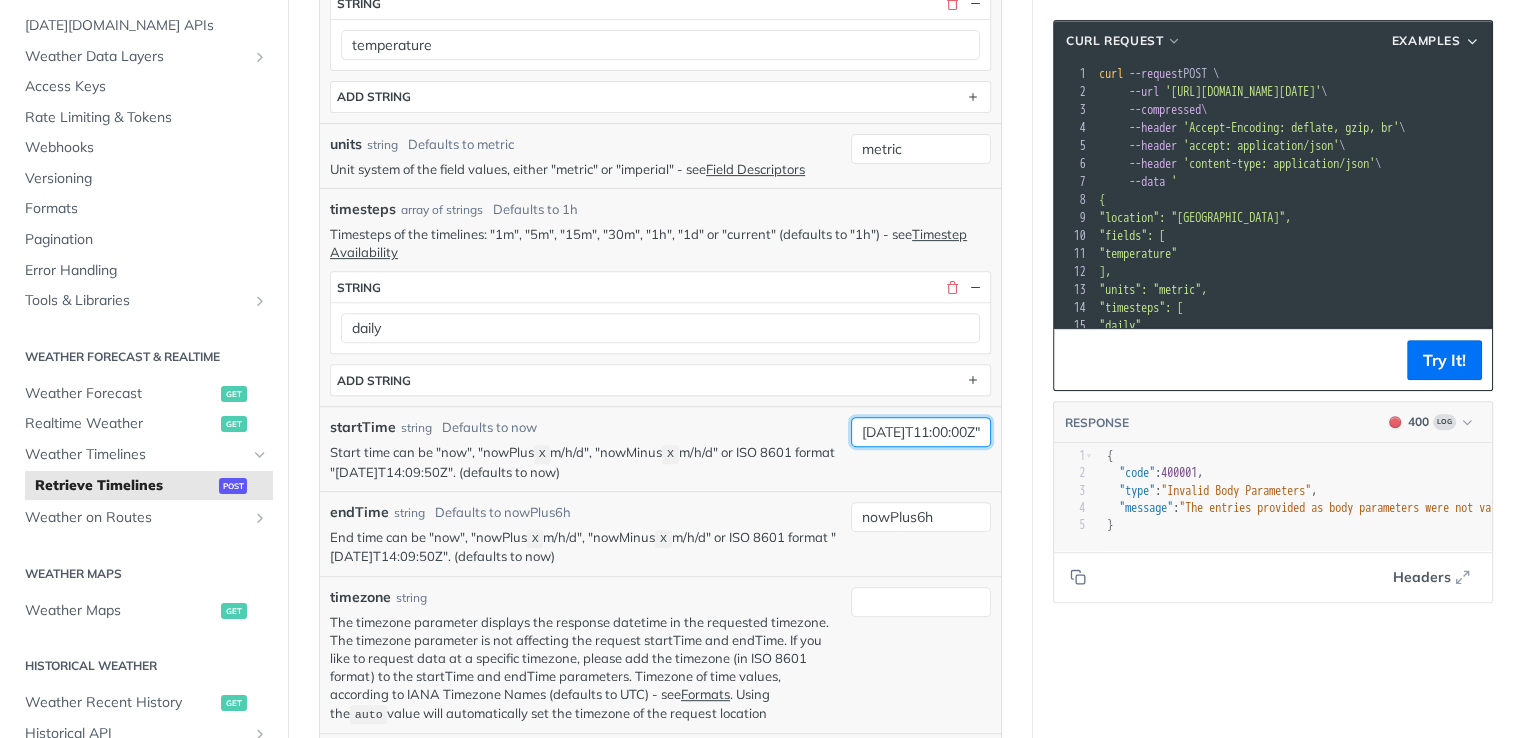 scroll, scrollTop: 0, scrollLeft: 45, axis: horizontal 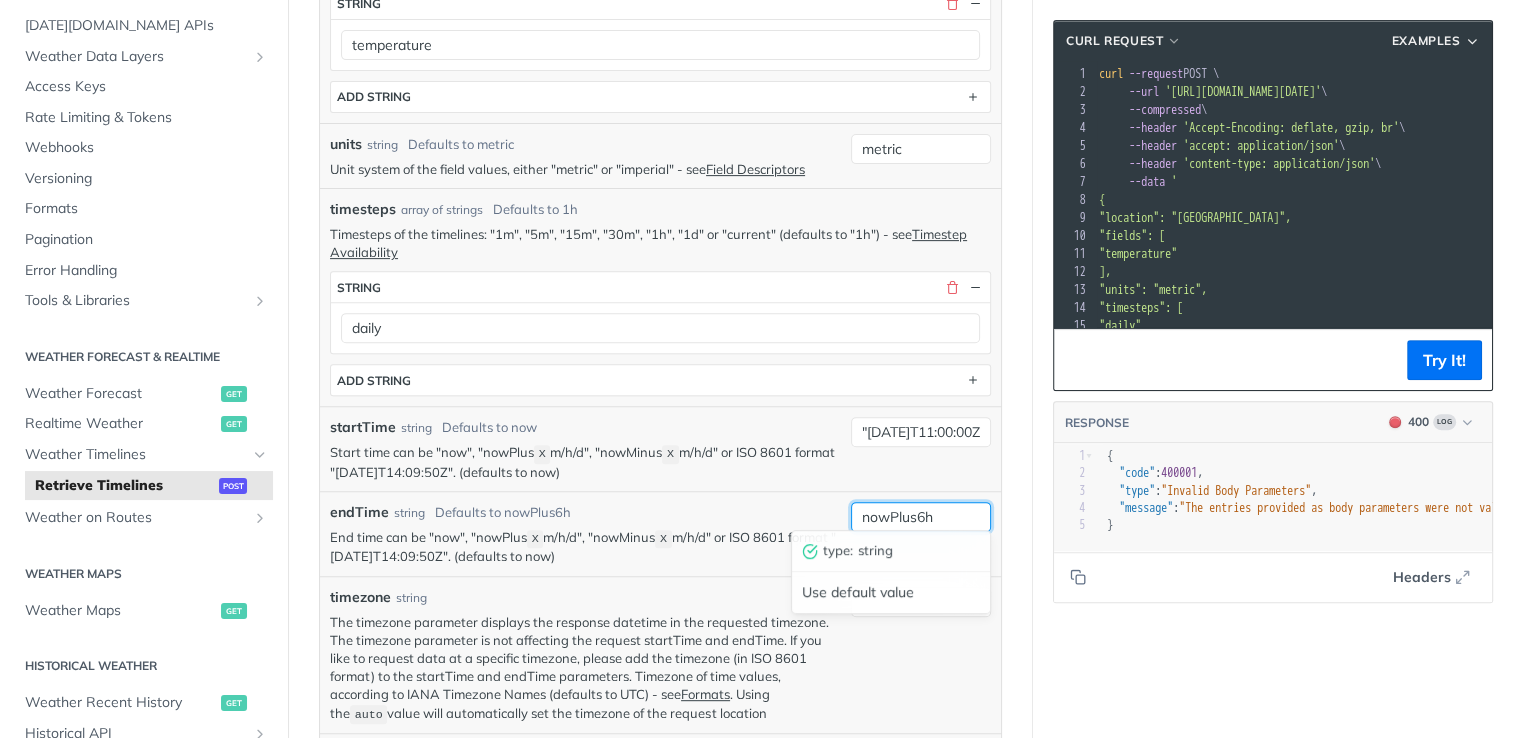 drag, startPoint x: 923, startPoint y: 509, endPoint x: 940, endPoint y: 538, distance: 33.61547 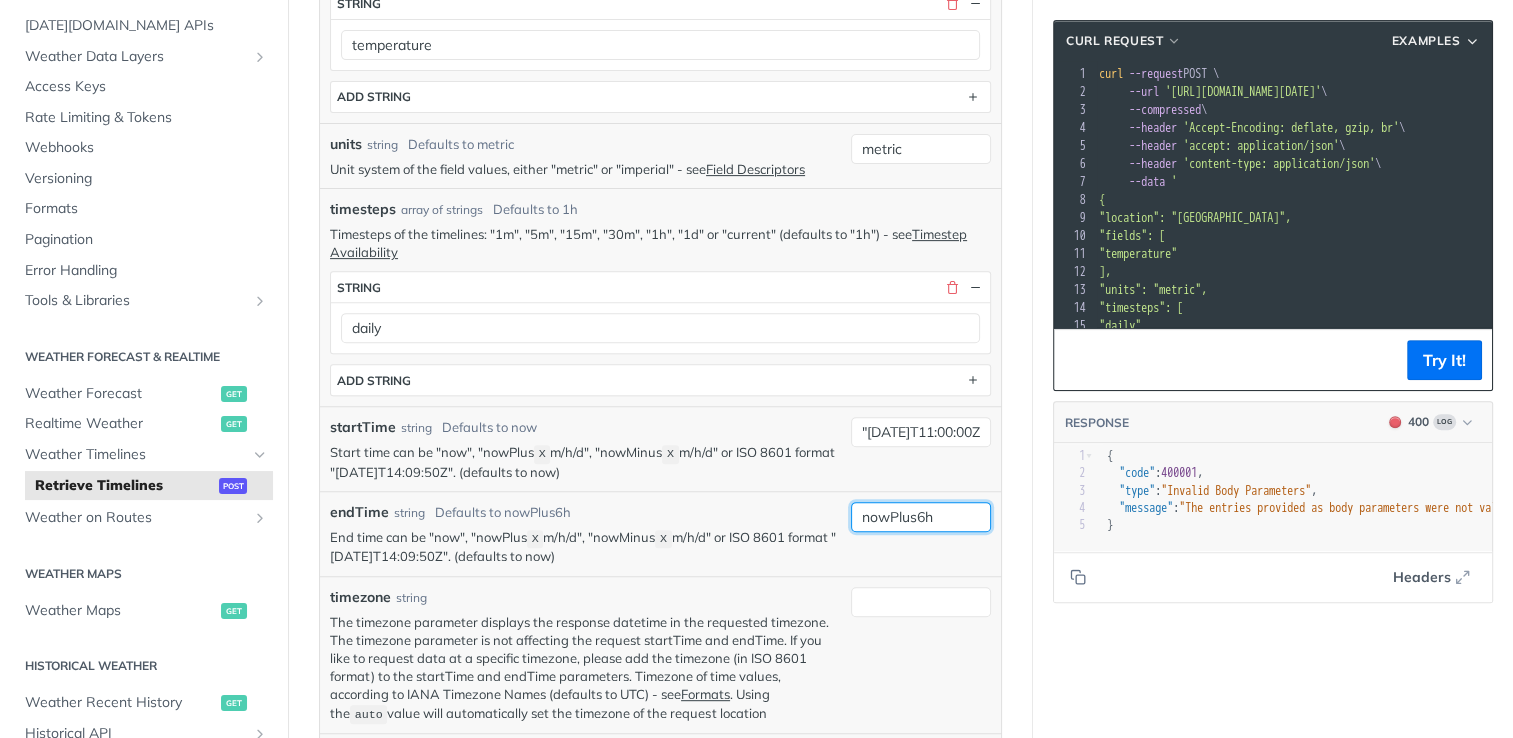 click on "nowPlus6h" at bounding box center [921, 517] 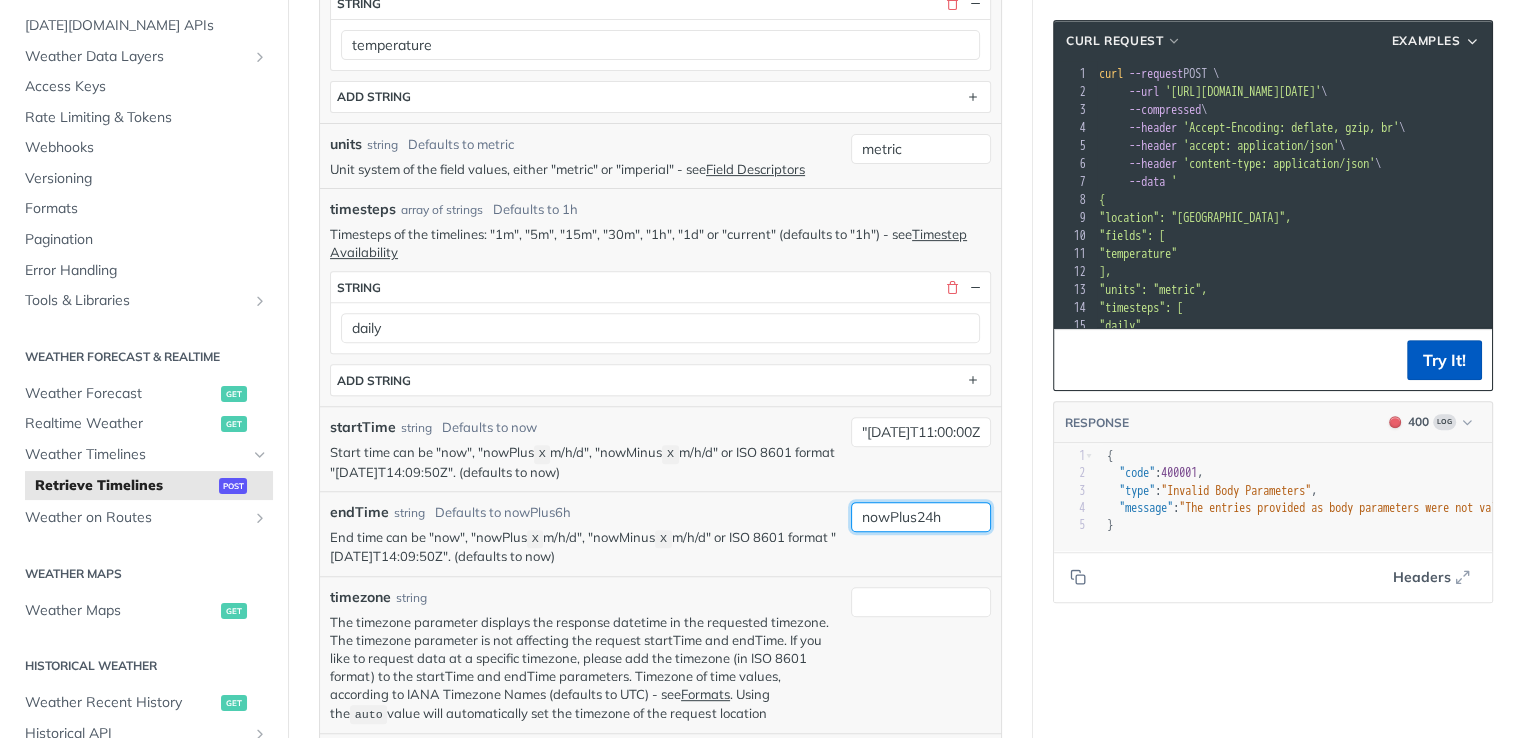 type on "nowPlus24h" 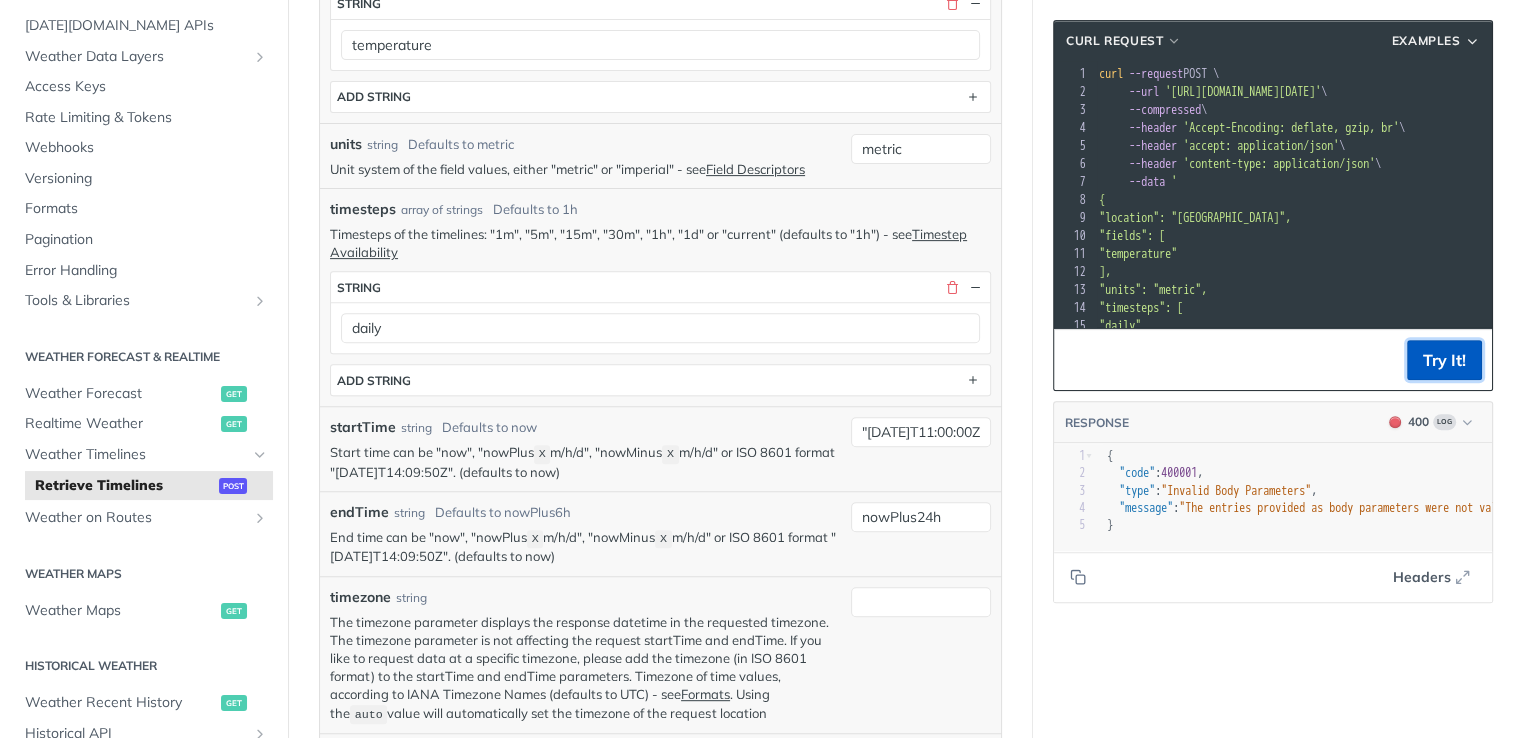 click on "Try It!" at bounding box center [1444, 360] 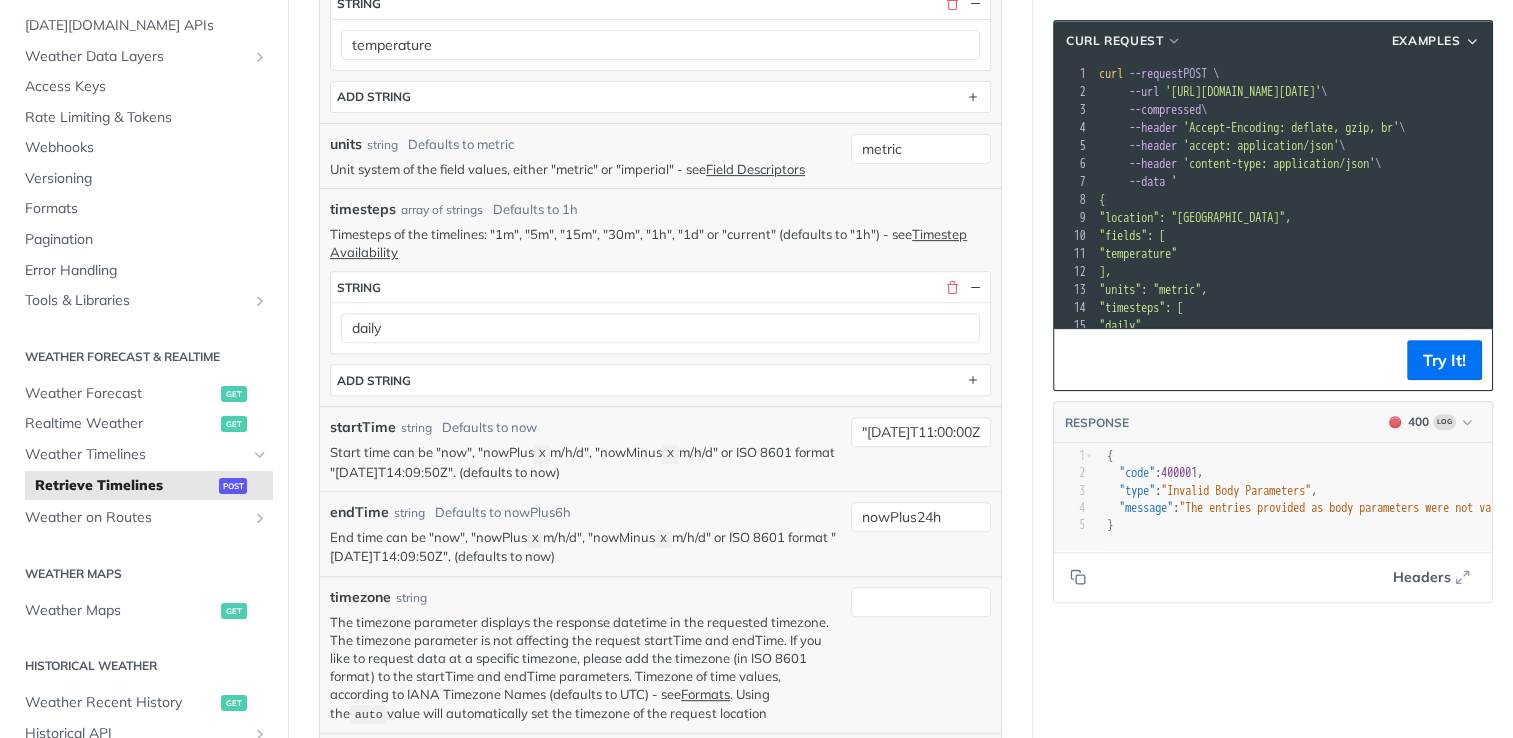 scroll, scrollTop: 0, scrollLeft: 88, axis: horizontal 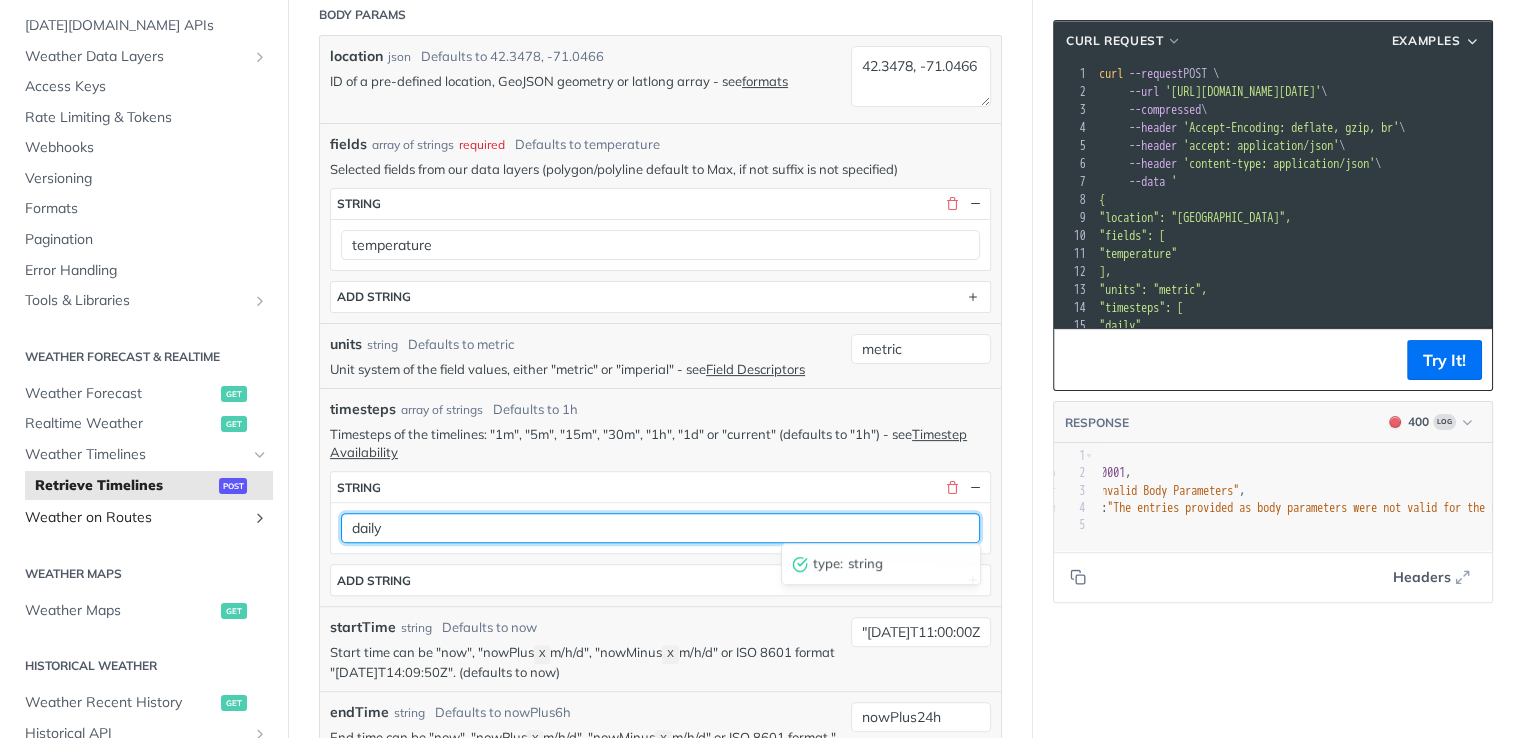 drag, startPoint x: 416, startPoint y: 522, endPoint x: 96, endPoint y: 503, distance: 320.56357 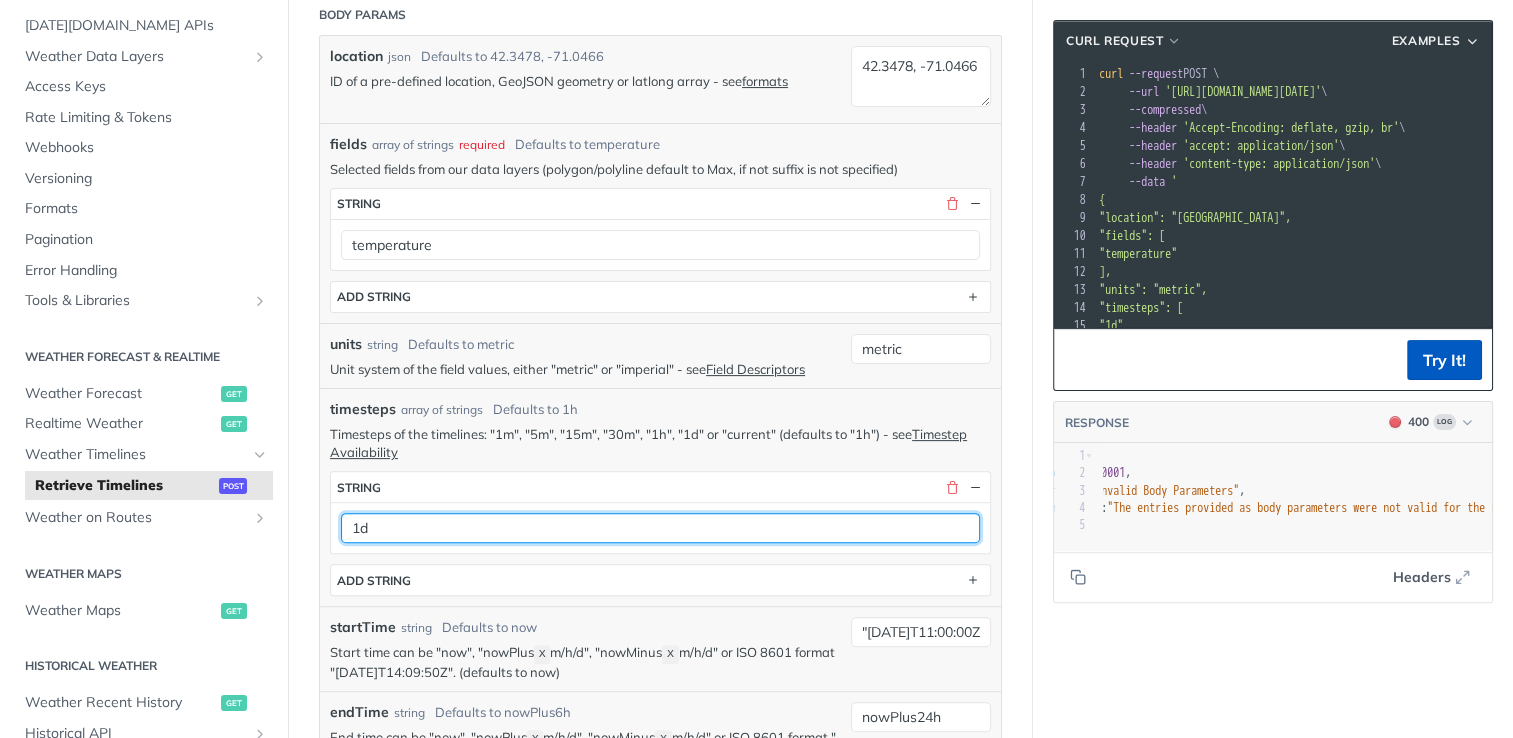 type on "1d" 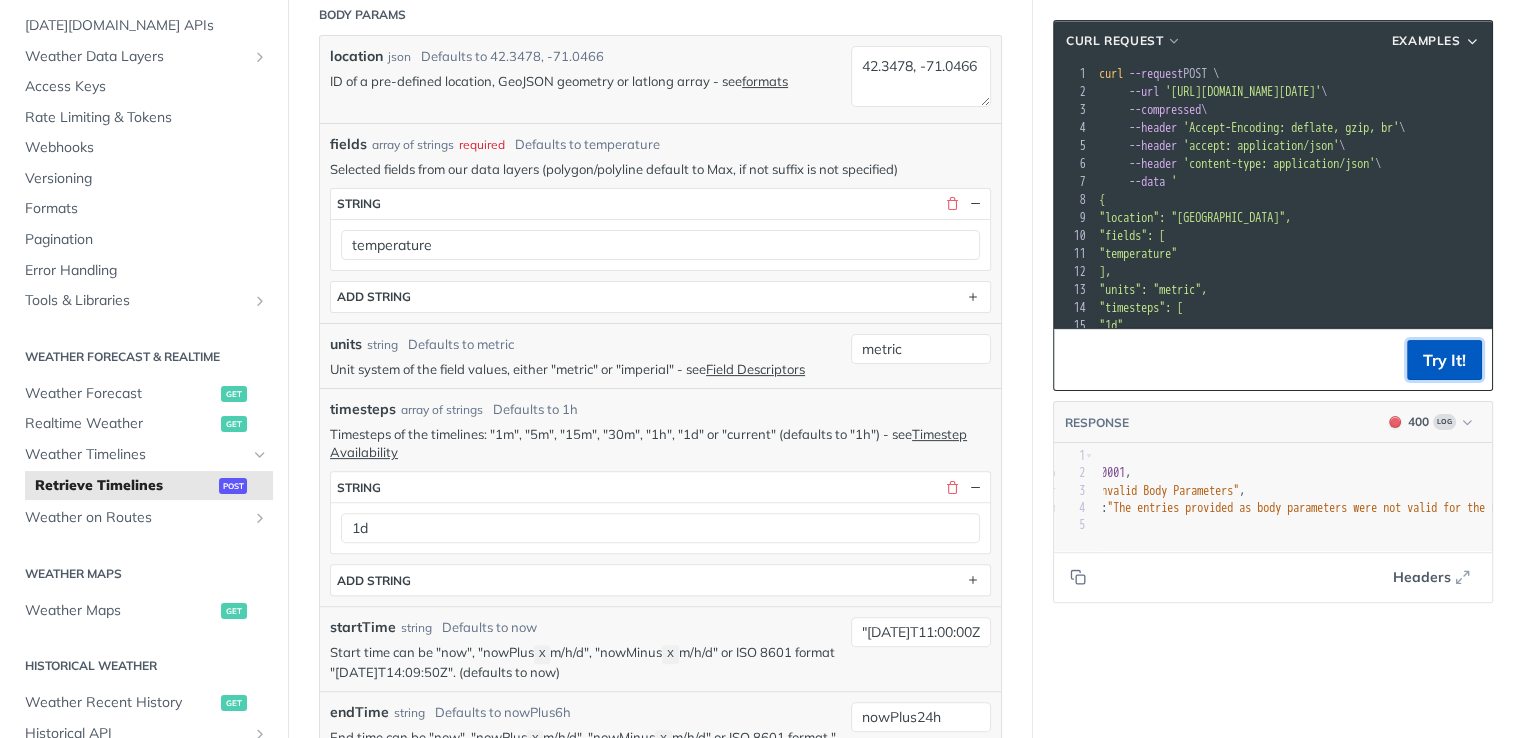 click on "Try It!" at bounding box center (1444, 360) 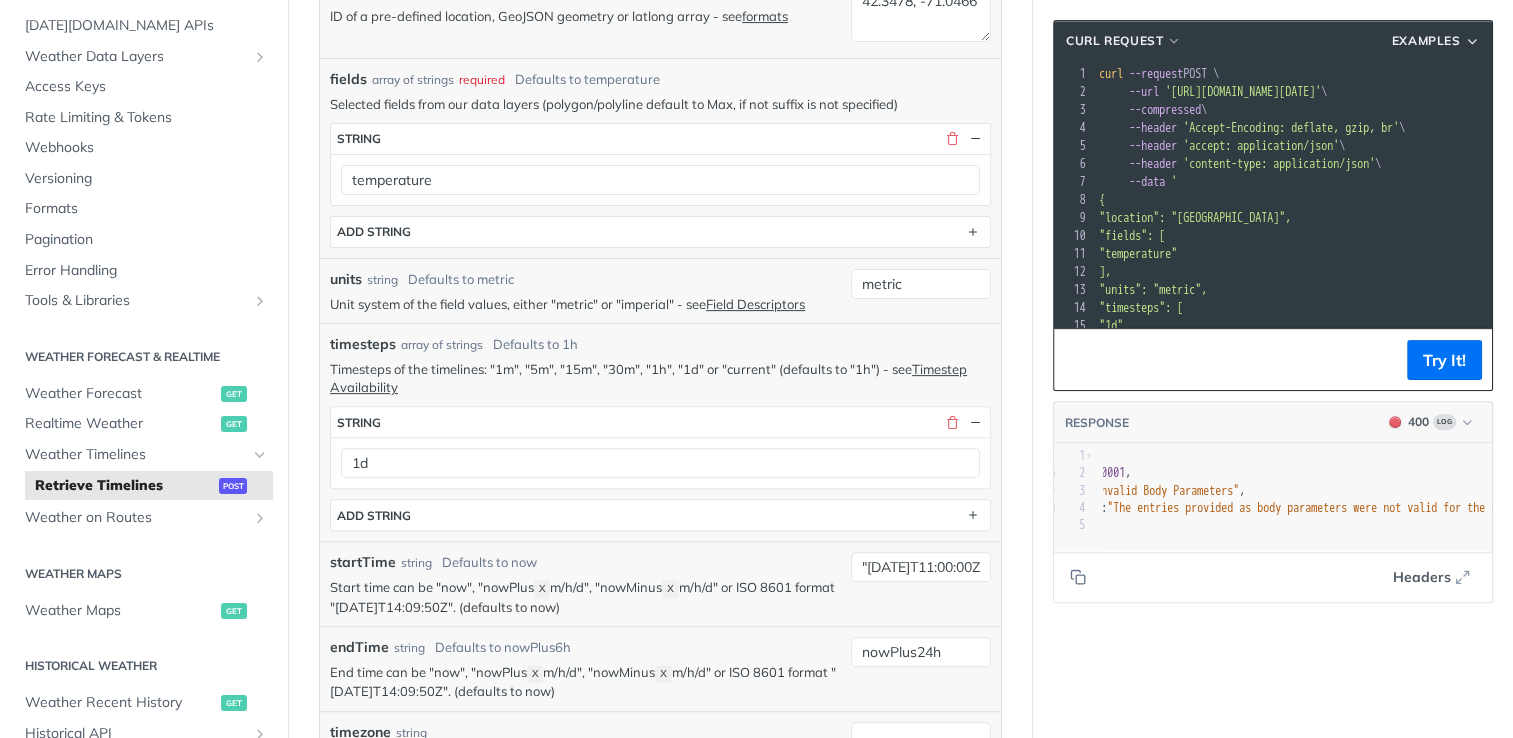scroll, scrollTop: 600, scrollLeft: 0, axis: vertical 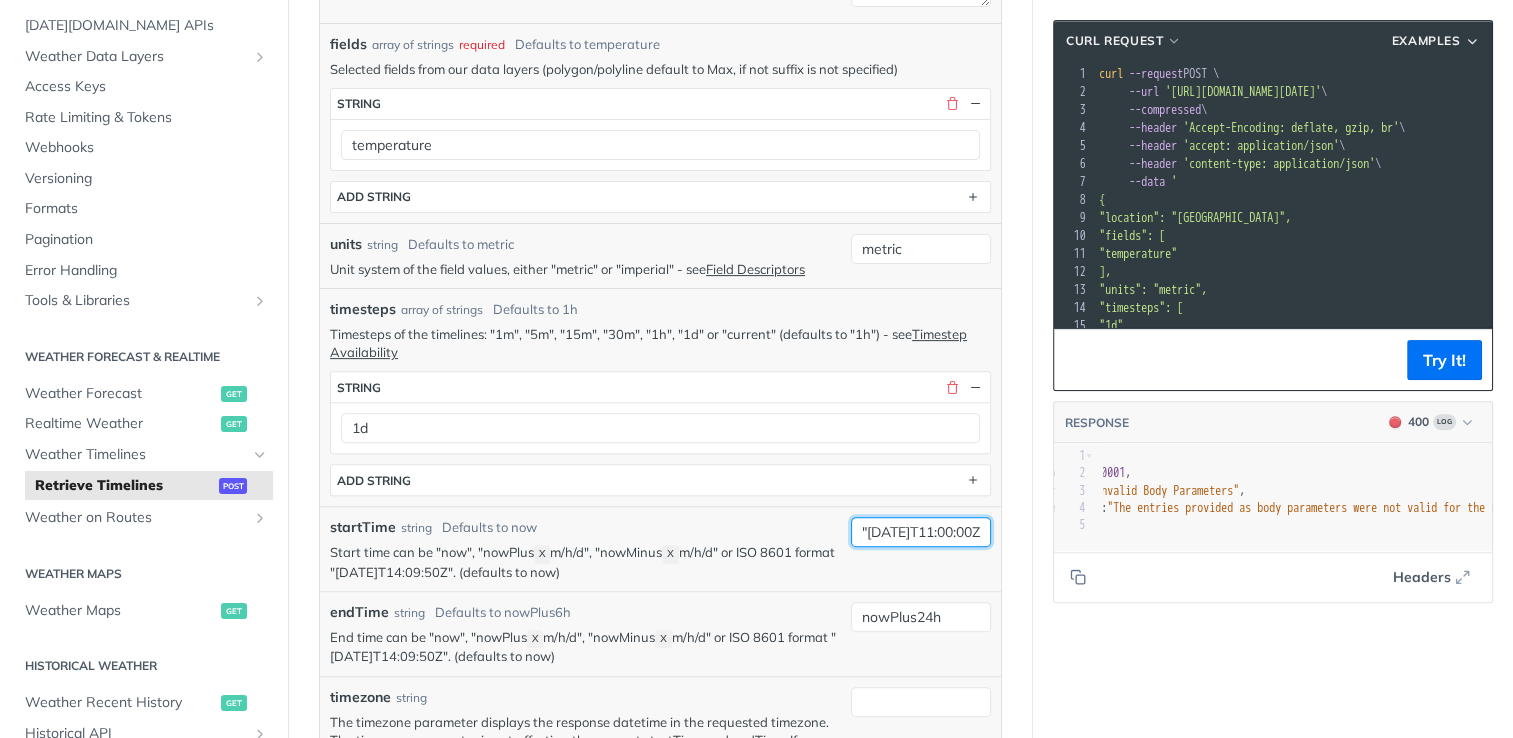 drag, startPoint x: 866, startPoint y: 524, endPoint x: 862, endPoint y: 534, distance: 10.770329 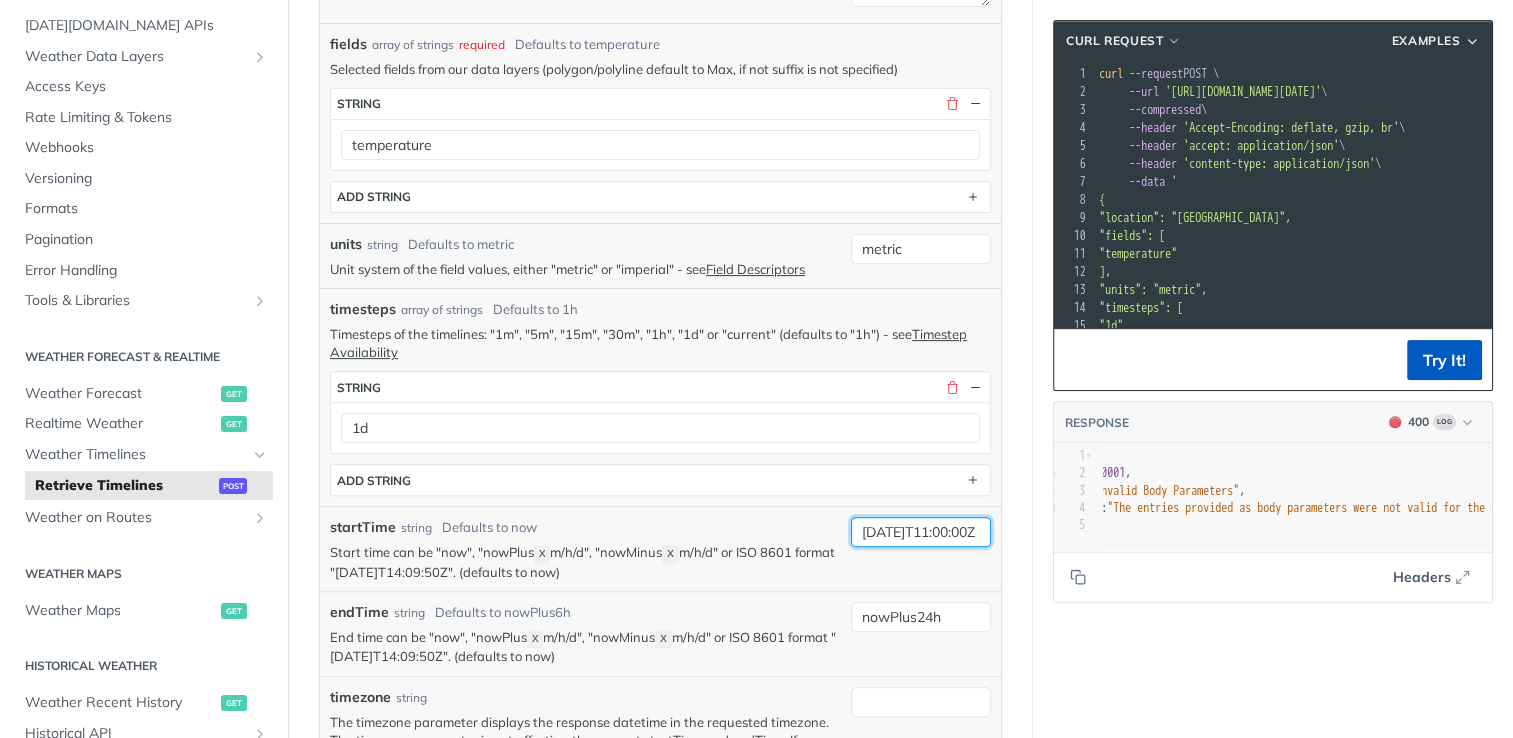 type on "[DATE]T11:00:00Z" 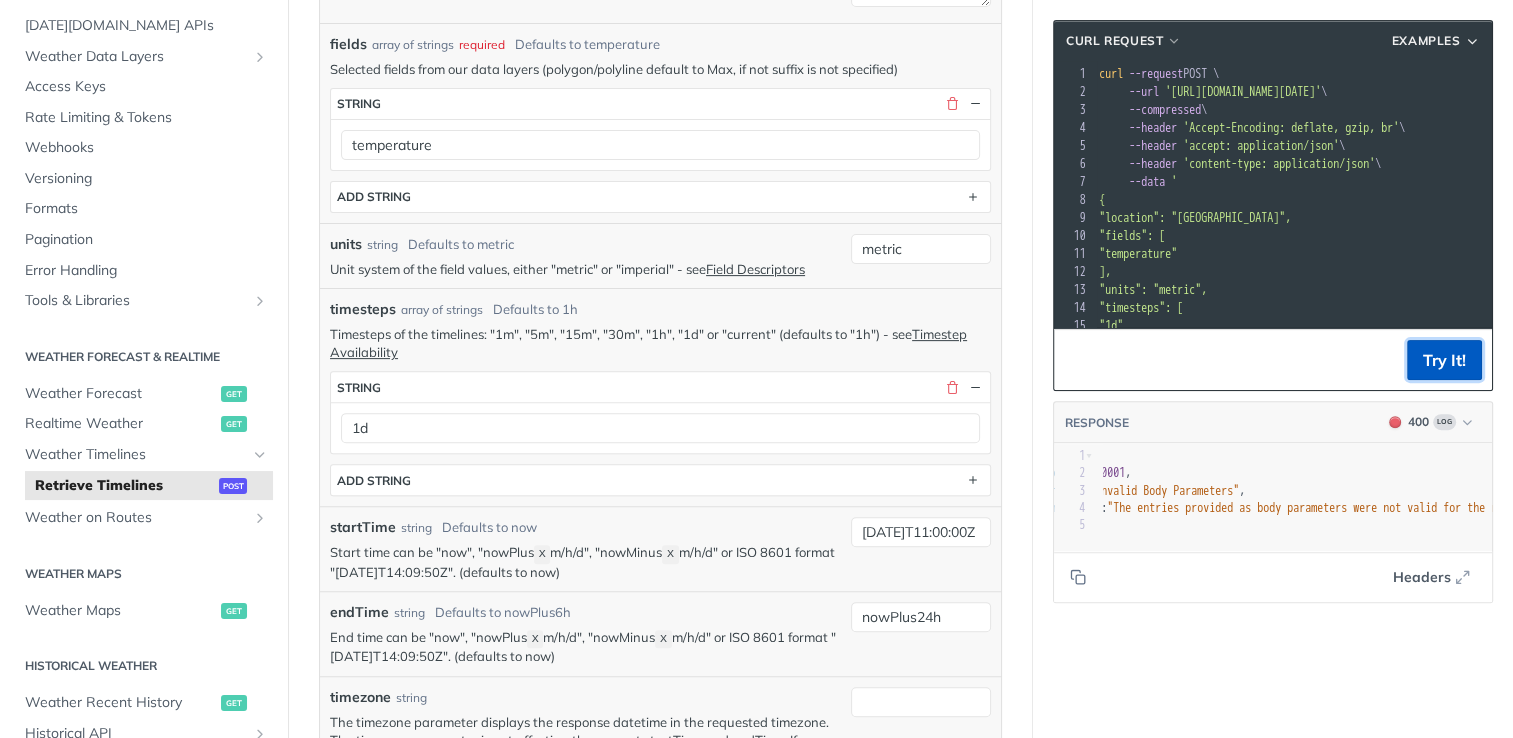 click on "Try It!" at bounding box center [1444, 360] 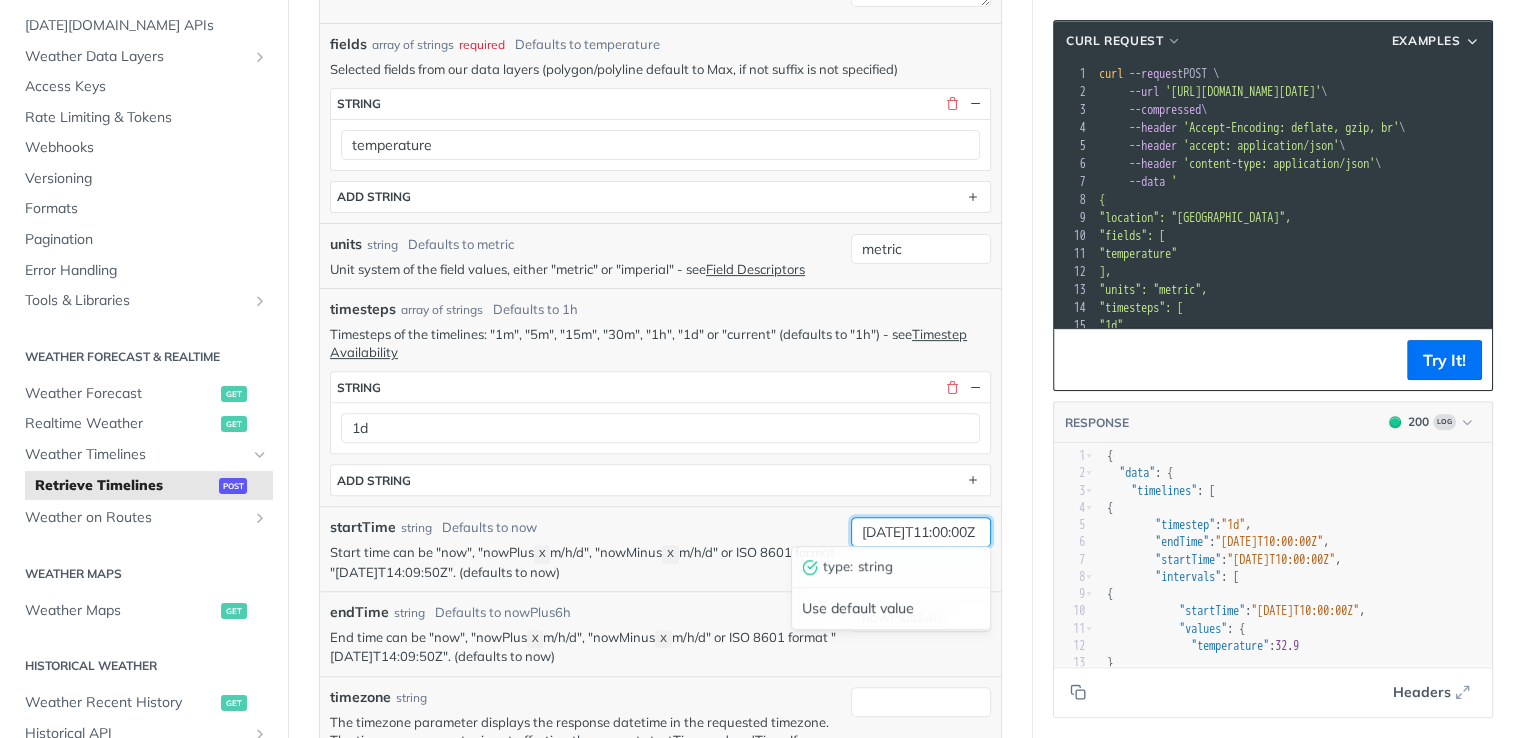 click on "[DATE]T11:00:00Z" at bounding box center (921, 532) 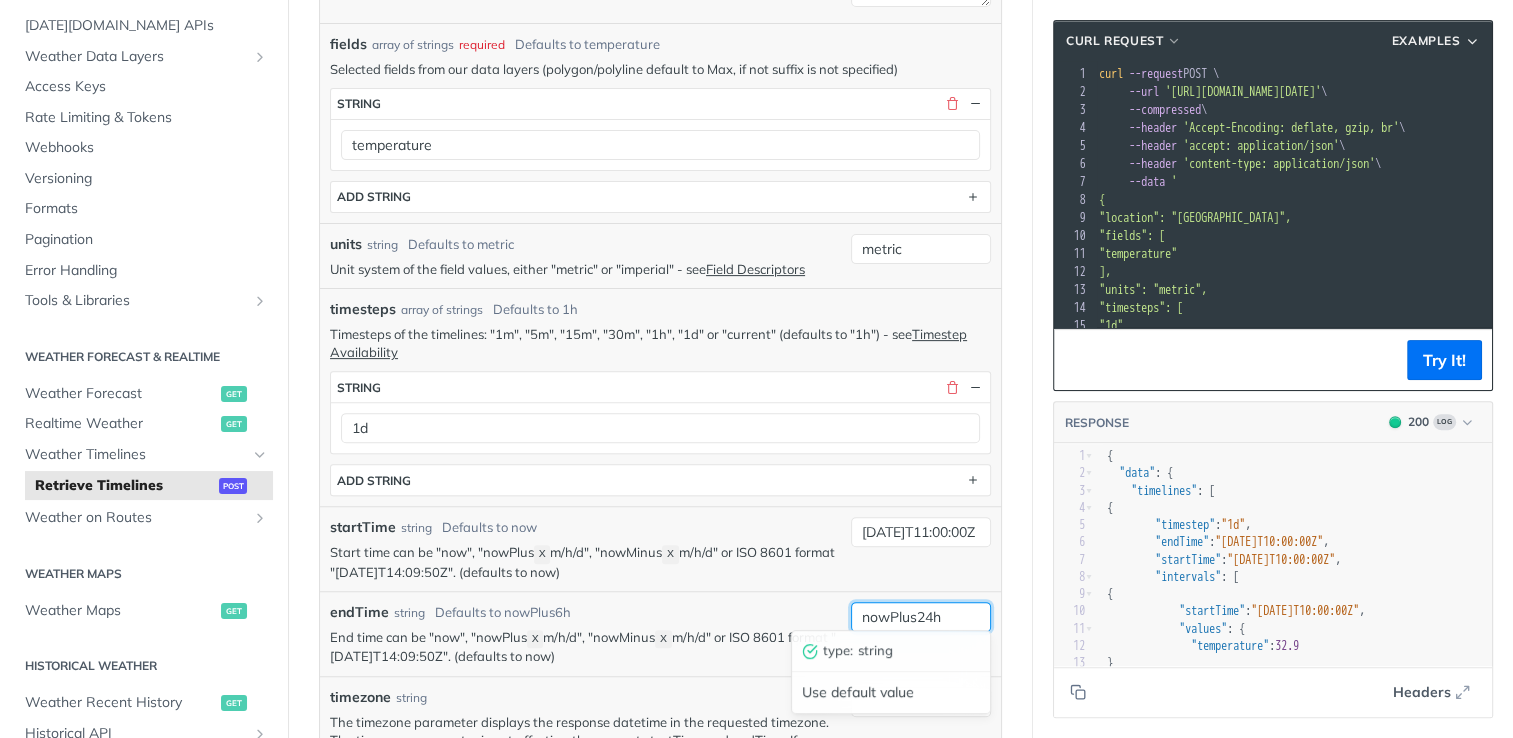 drag, startPoint x: 919, startPoint y: 607, endPoint x: 931, endPoint y: 610, distance: 12.369317 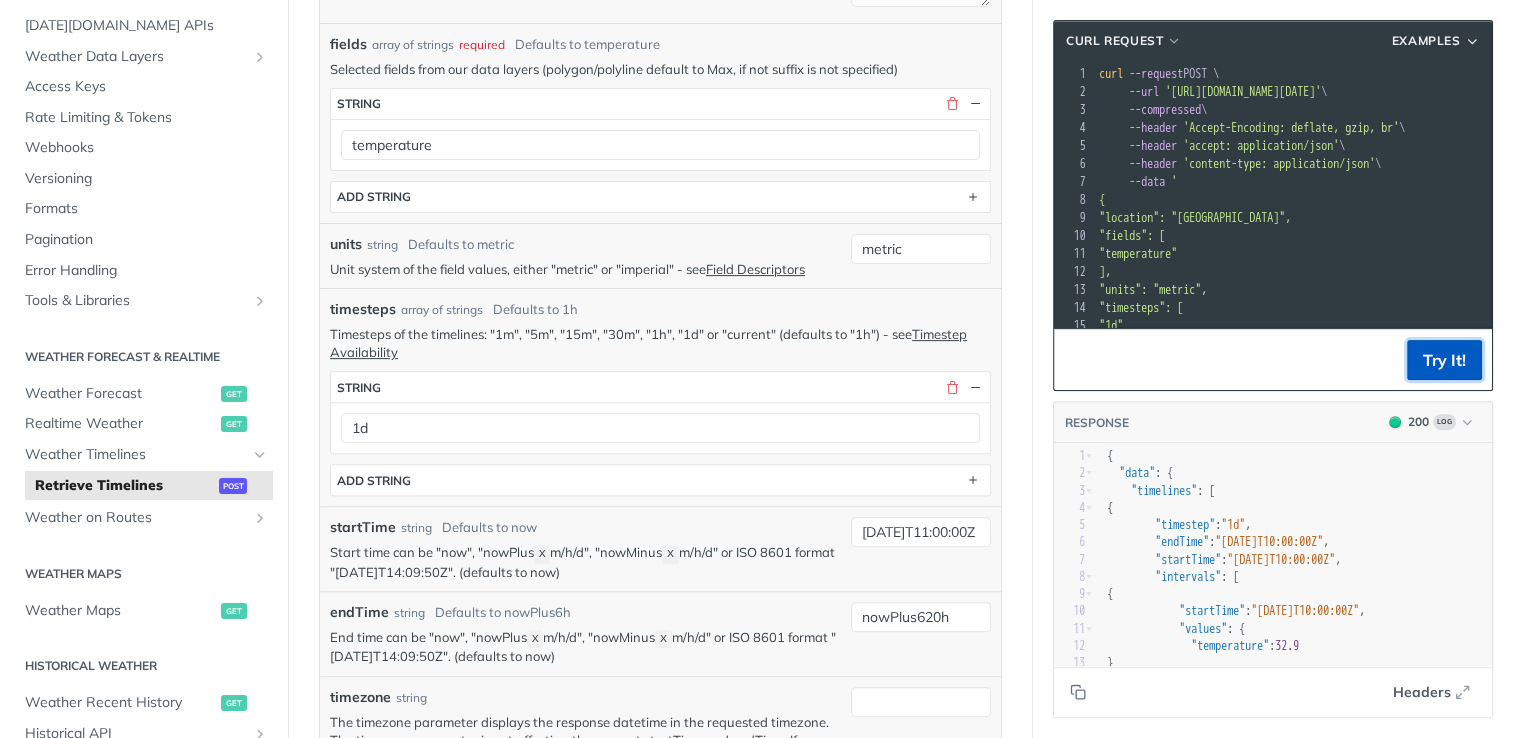 click on "Try It!" at bounding box center [1444, 360] 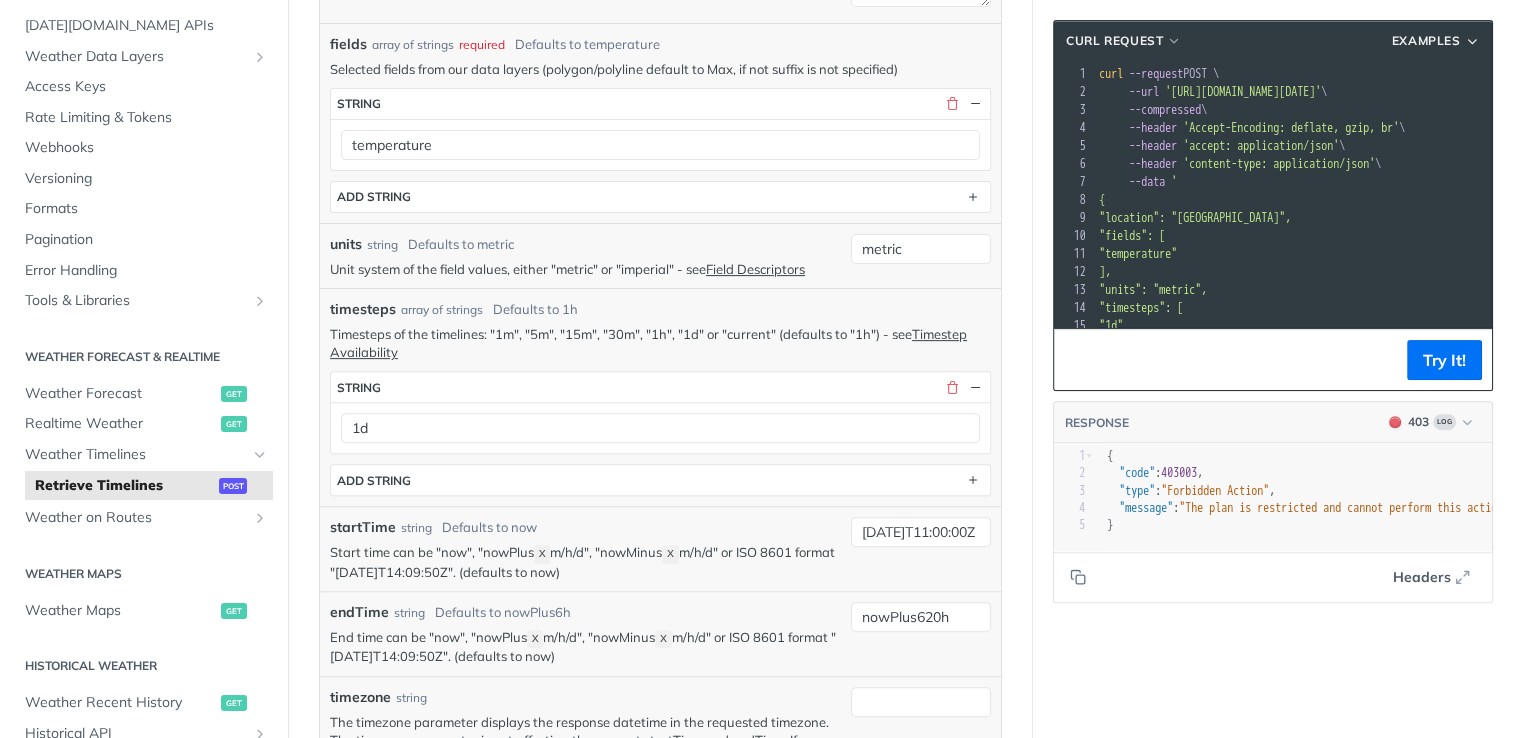 scroll, scrollTop: 0, scrollLeft: 61, axis: horizontal 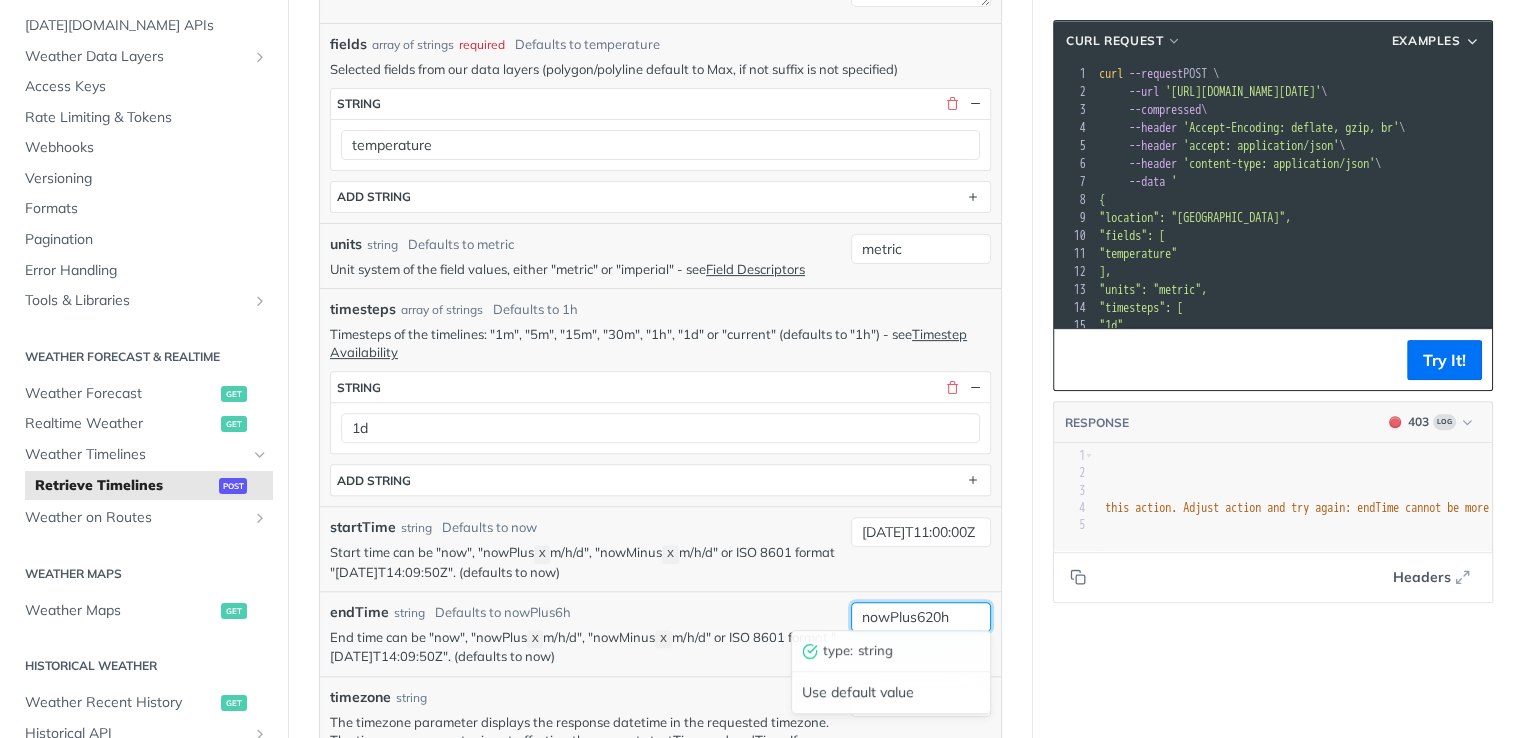 drag, startPoint x: 918, startPoint y: 610, endPoint x: 970, endPoint y: 606, distance: 52.153618 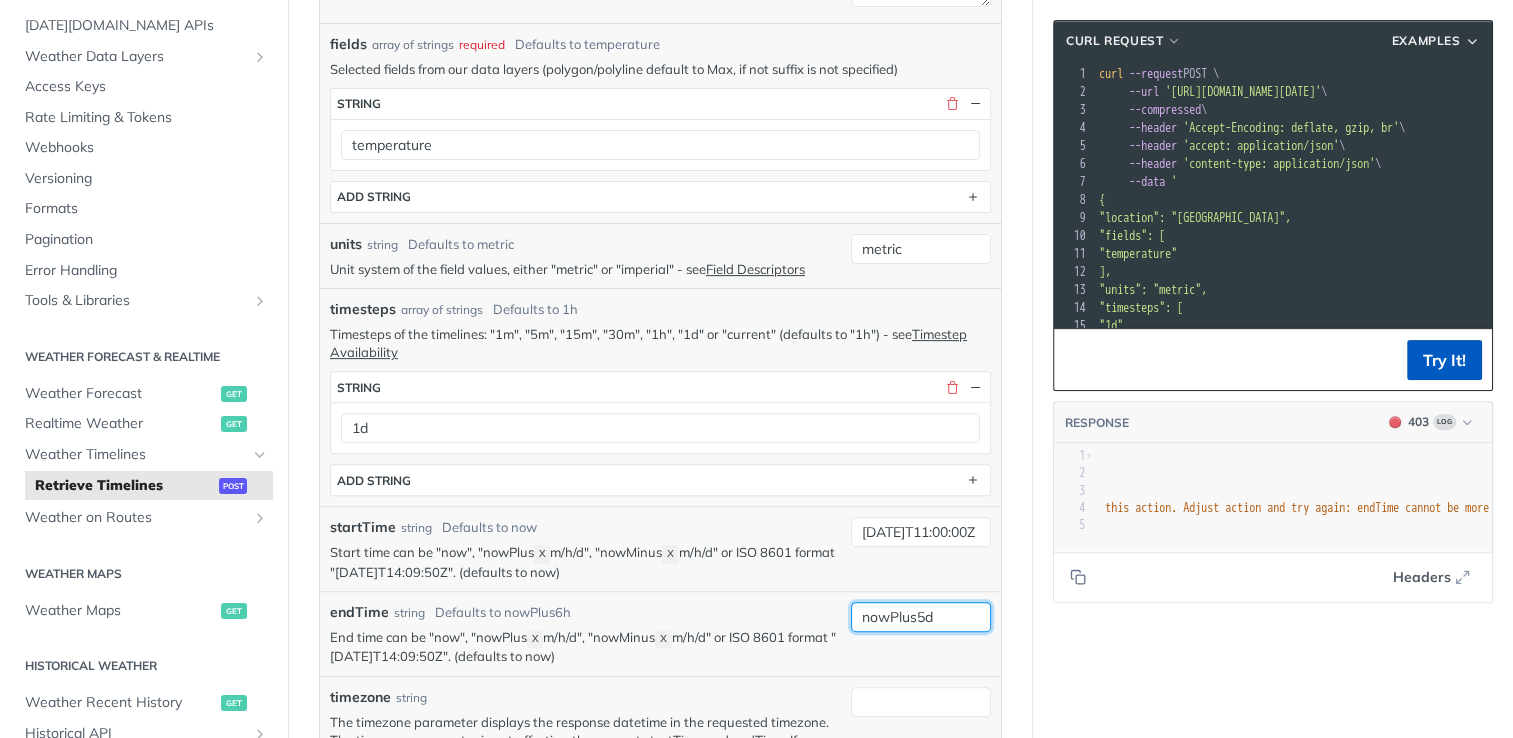 type on "nowPlus5d" 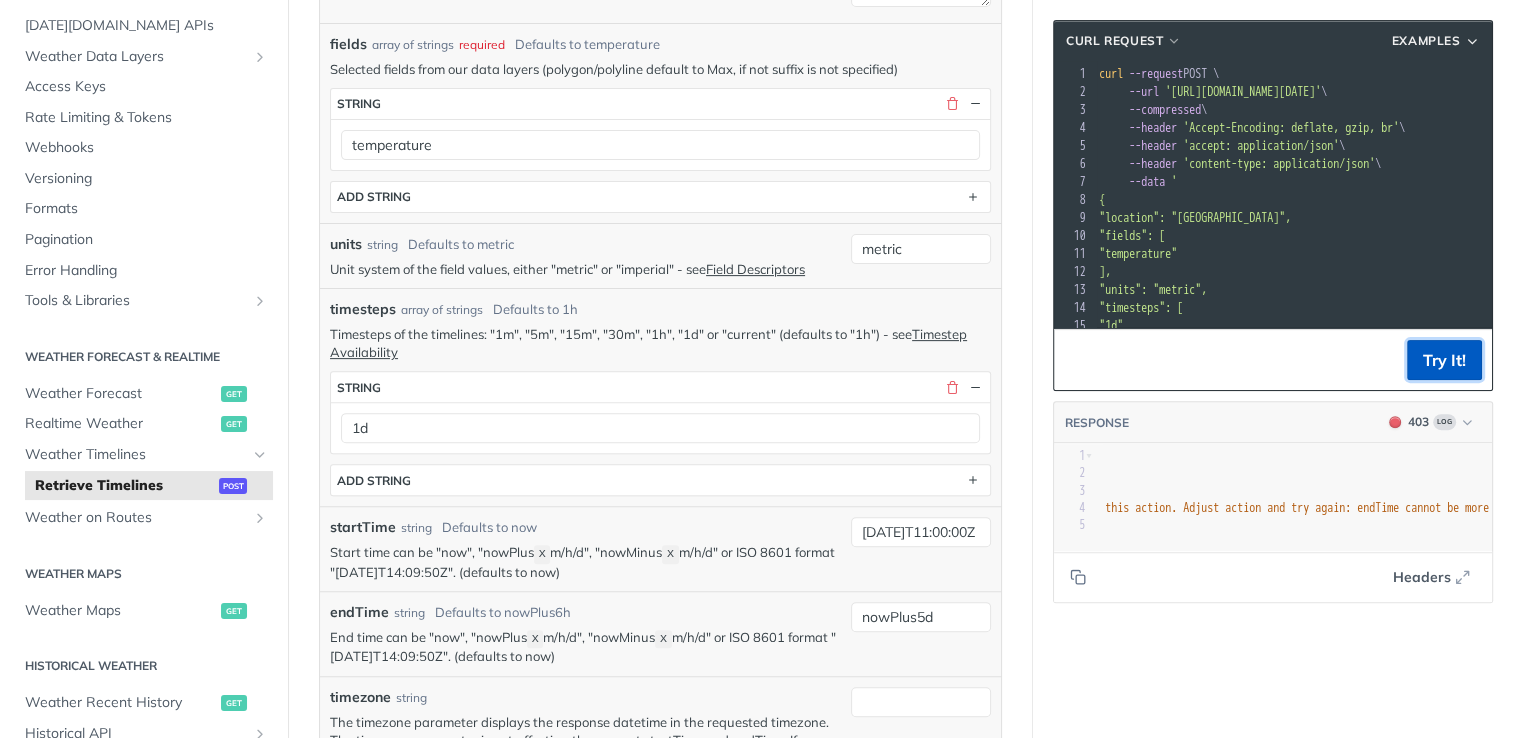 click on "Try It!" at bounding box center [1444, 360] 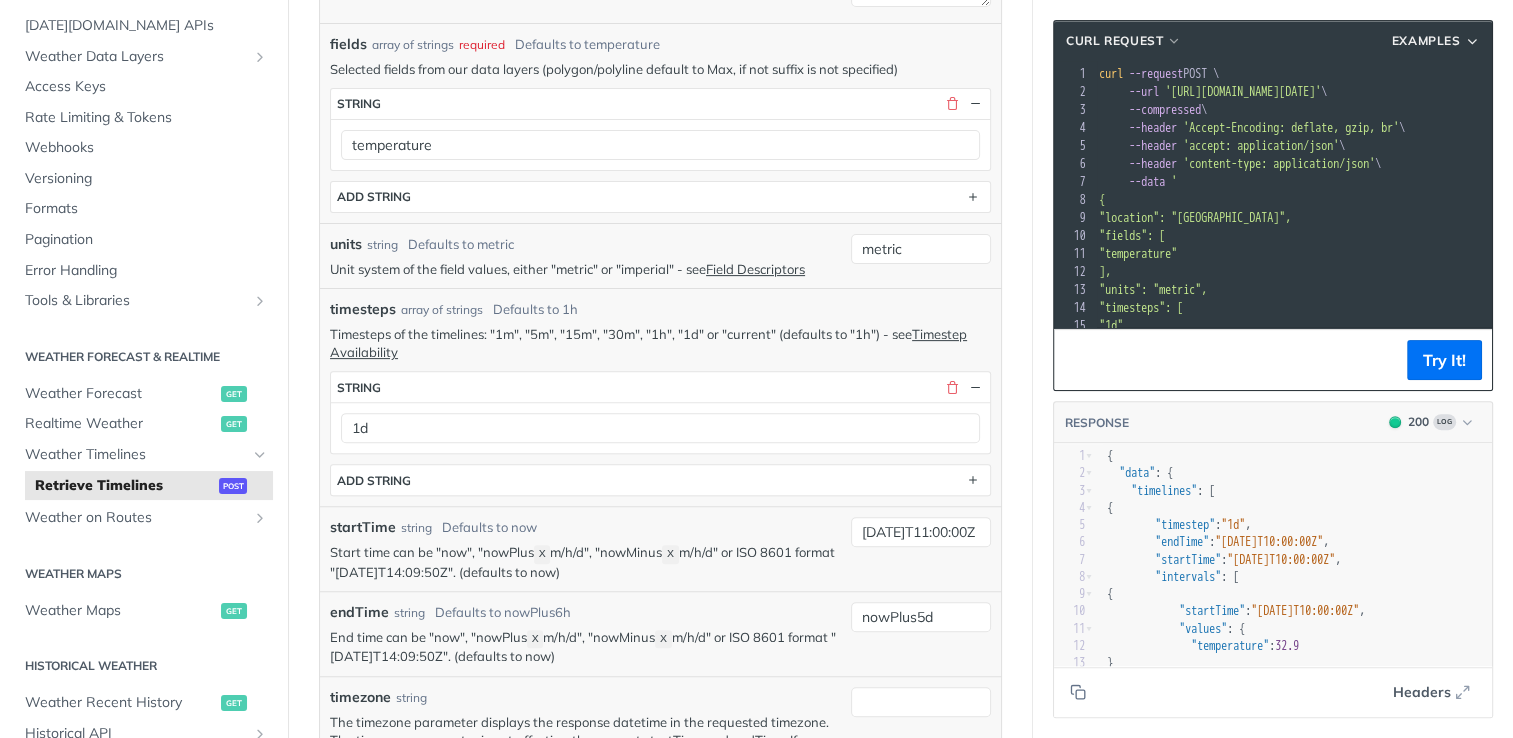 click on "Retrieve Timelines post   [URL][DOMAIN_NAME][DATE] /timelines Recent Requests time status user agent   now 403 Try It! now 200 Try It! 1m ago 400 Try It! 18 Requests This Month URL Expired The URL for this request expired after 30 days. Close Body Params location json Defaults to [GEOGRAPHIC_DATA] ID of a pre-defined location, GeoJSON geometry or latlong array - see  formats 42.3478, -71.0466 fields array of strings required Defaults to temperature Selected fields from our data layers (polygon/polyline default to Max, if not suffix is not specified) fields *   string temperature ADD    string units string Defaults to metric Unit system of the field values, either "metric" or "imperial" - see  Field Descriptors metric timesteps array of strings Defaults to 1h Timesteps of the timelines: "1m", "5m", "15m", "30m", "1h", "1d" or "current" (defaults to "1h") - see  Timestep Availability timesteps   string 1d ADD    string startTime string Defaults to now Start time can be "now", "nowPlus X m/h/d", "nowMinus X X" at bounding box center (660, 819) 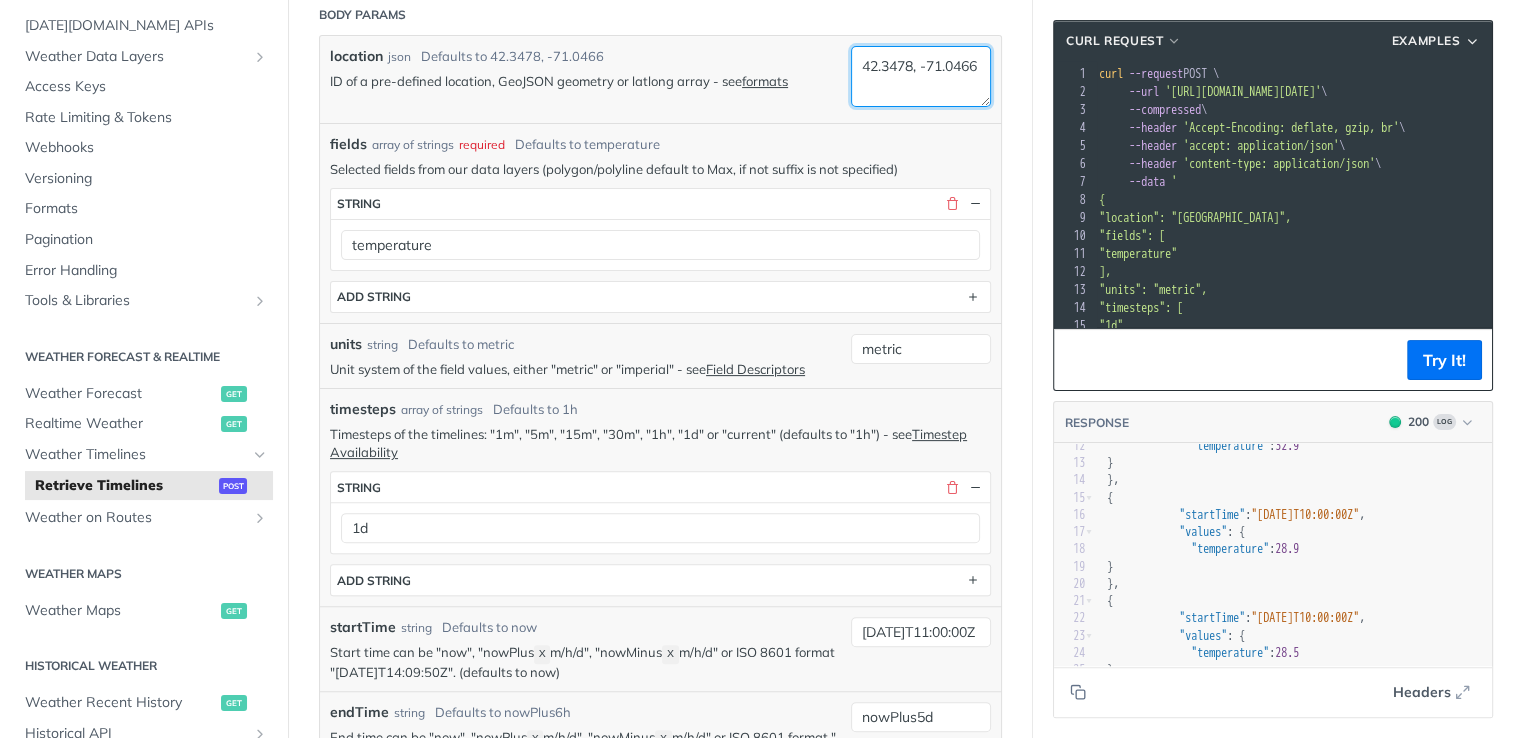 drag, startPoint x: 937, startPoint y: 87, endPoint x: 857, endPoint y: 43, distance: 91.3017 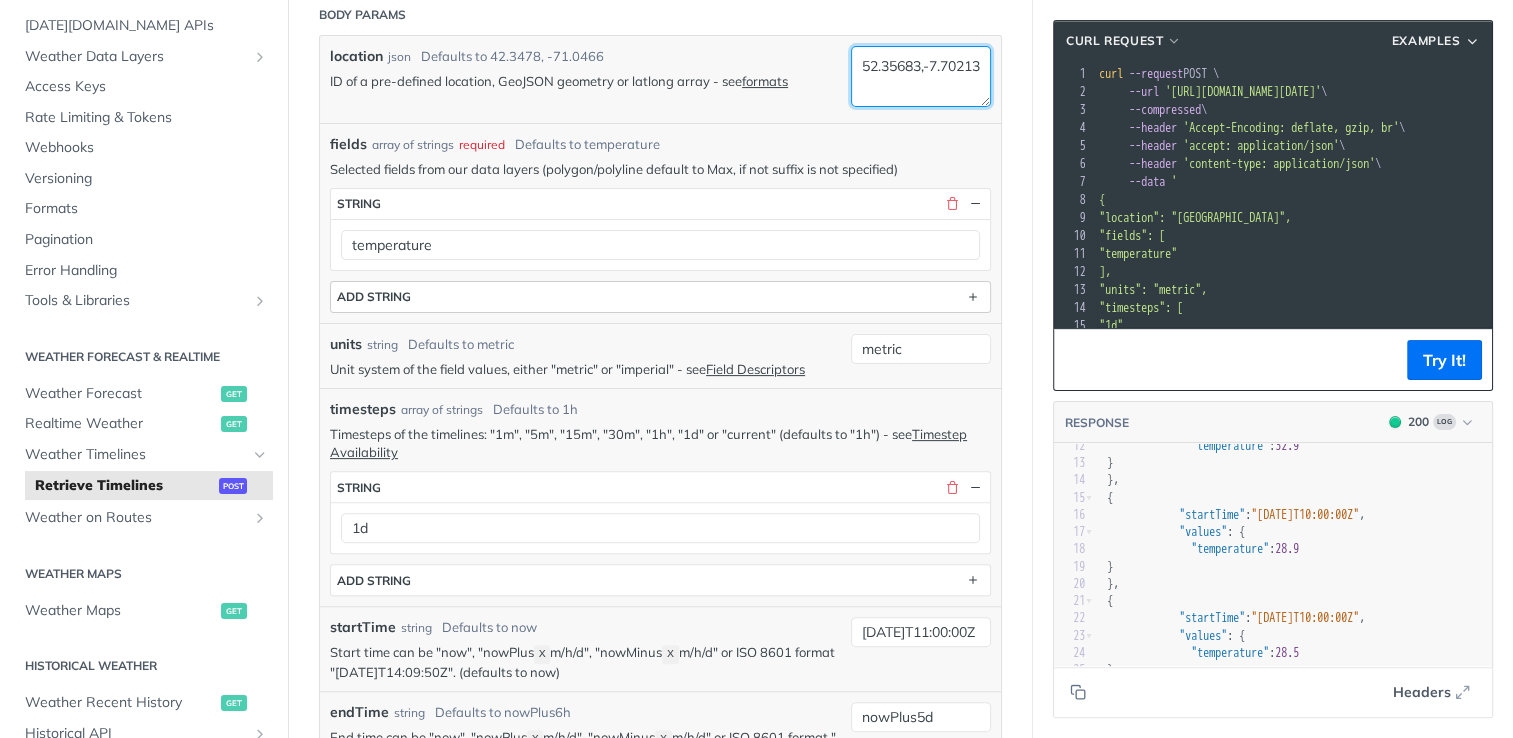 type on "52.35683,-7.70213" 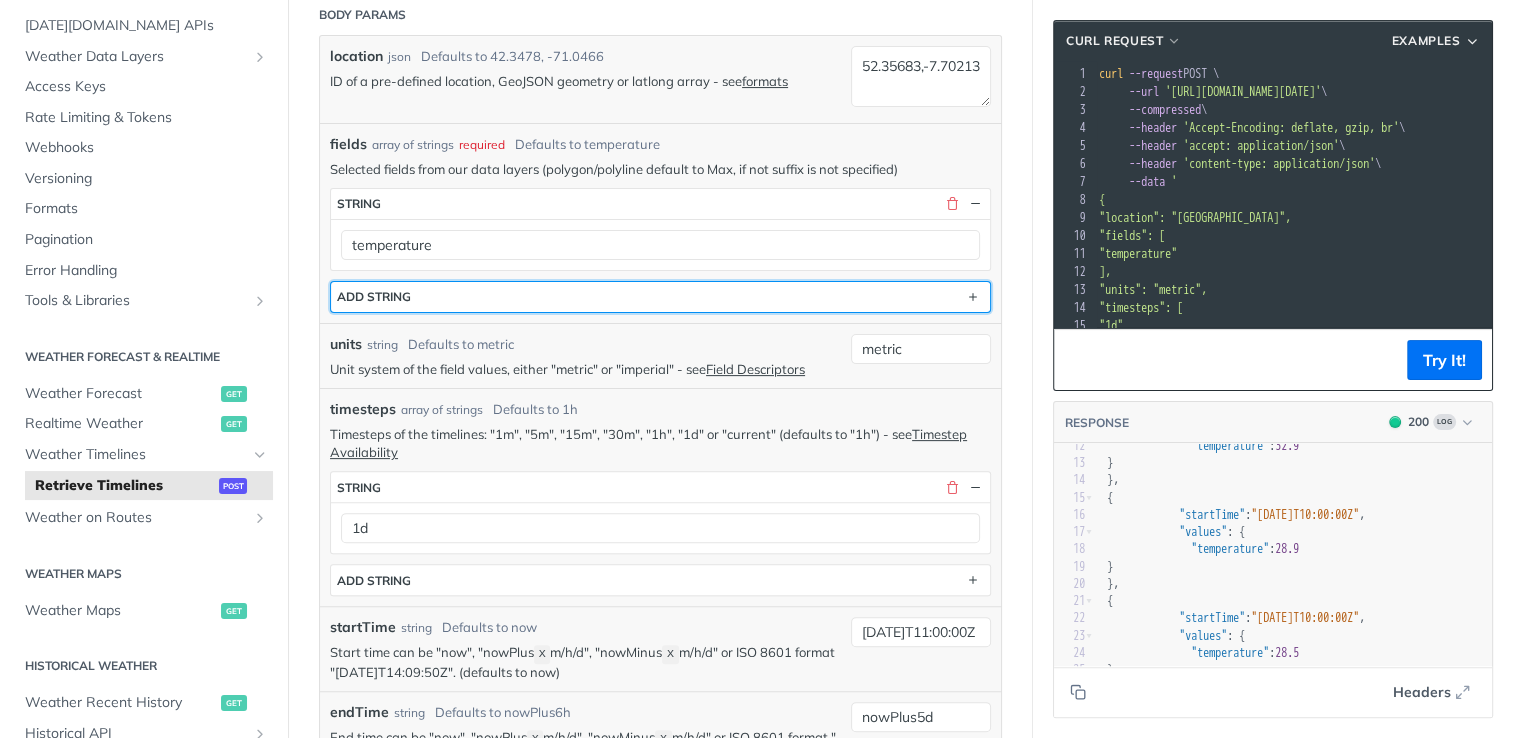 click on "ADD    string" at bounding box center [660, 297] 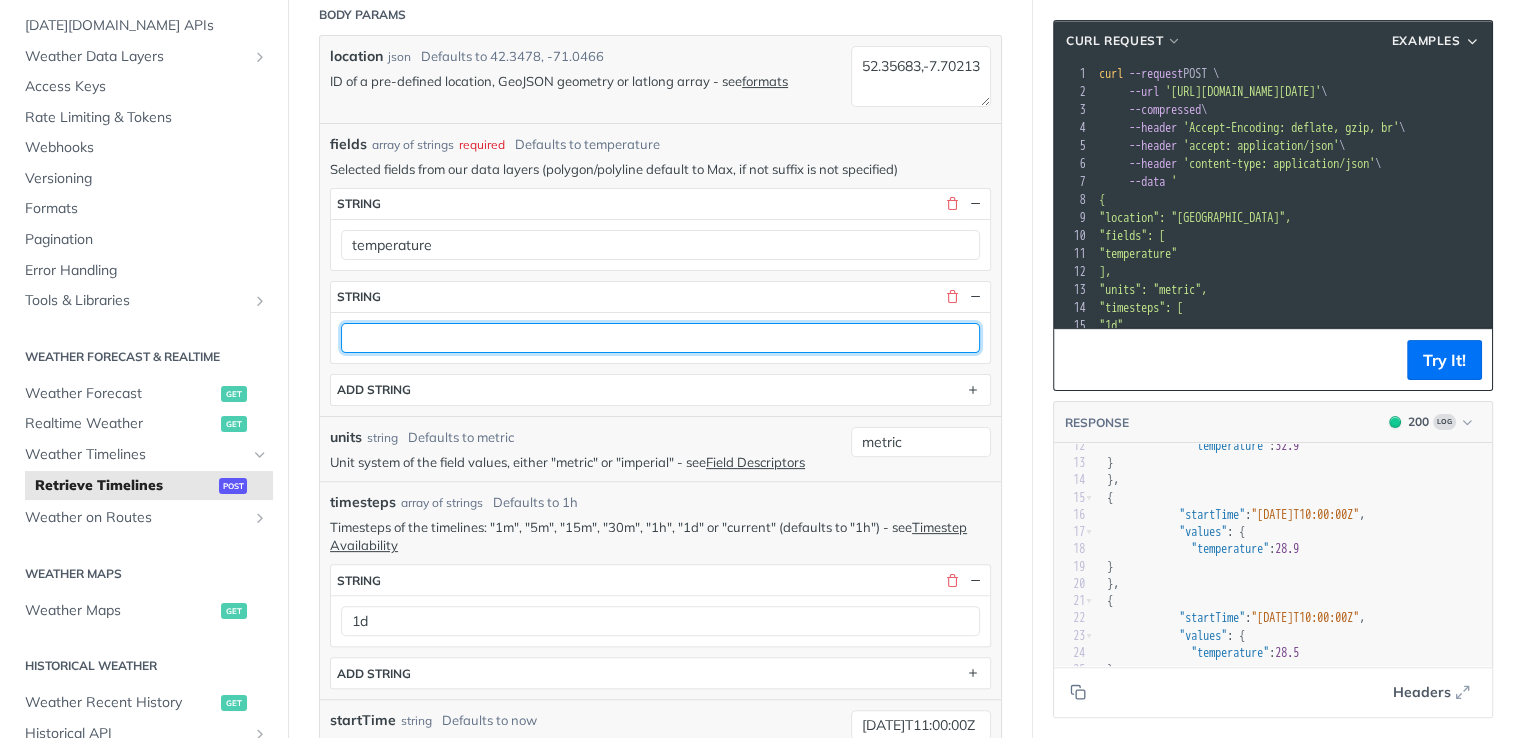 click at bounding box center (660, 338) 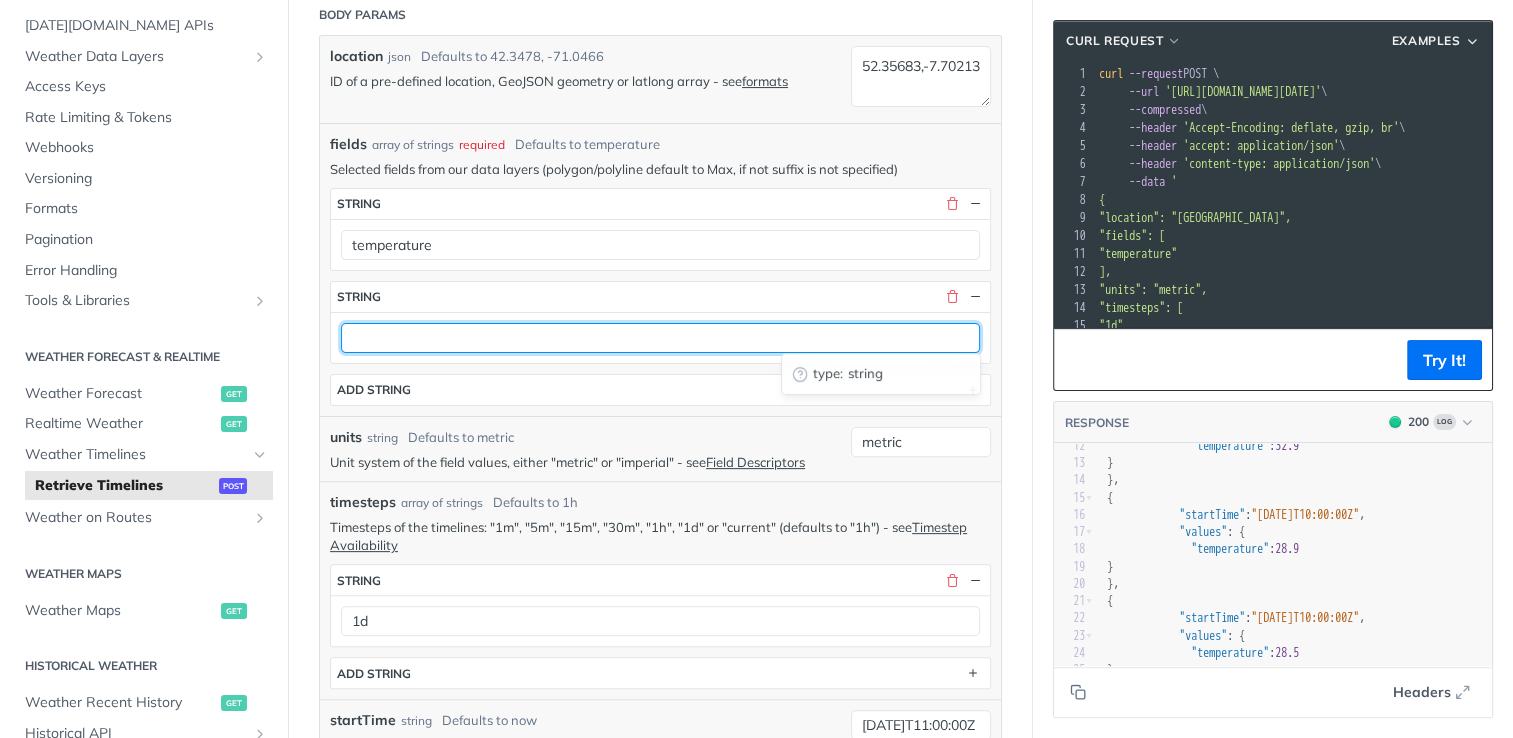paste on "precipitationProbabilityMax" 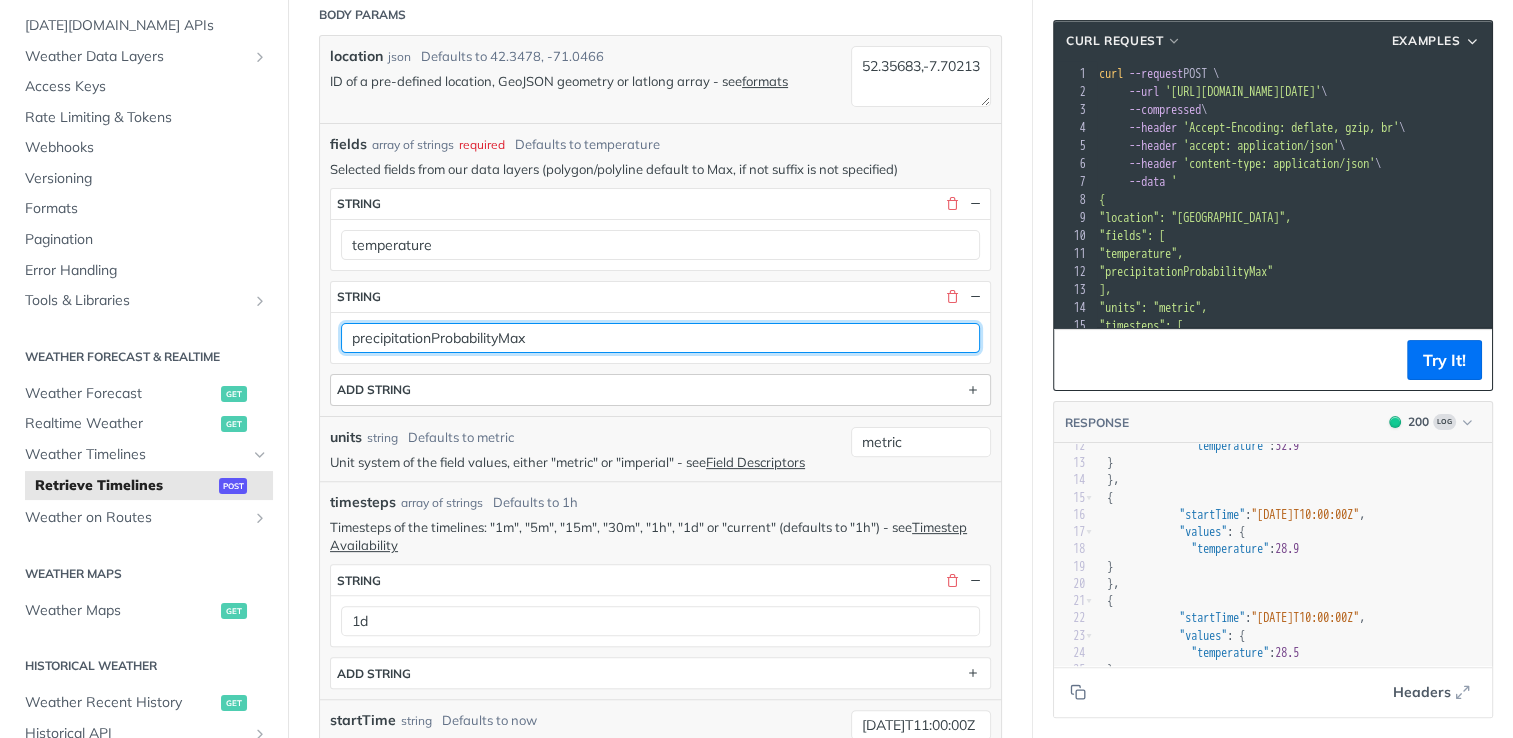 type on "precipitationProbabilityMax" 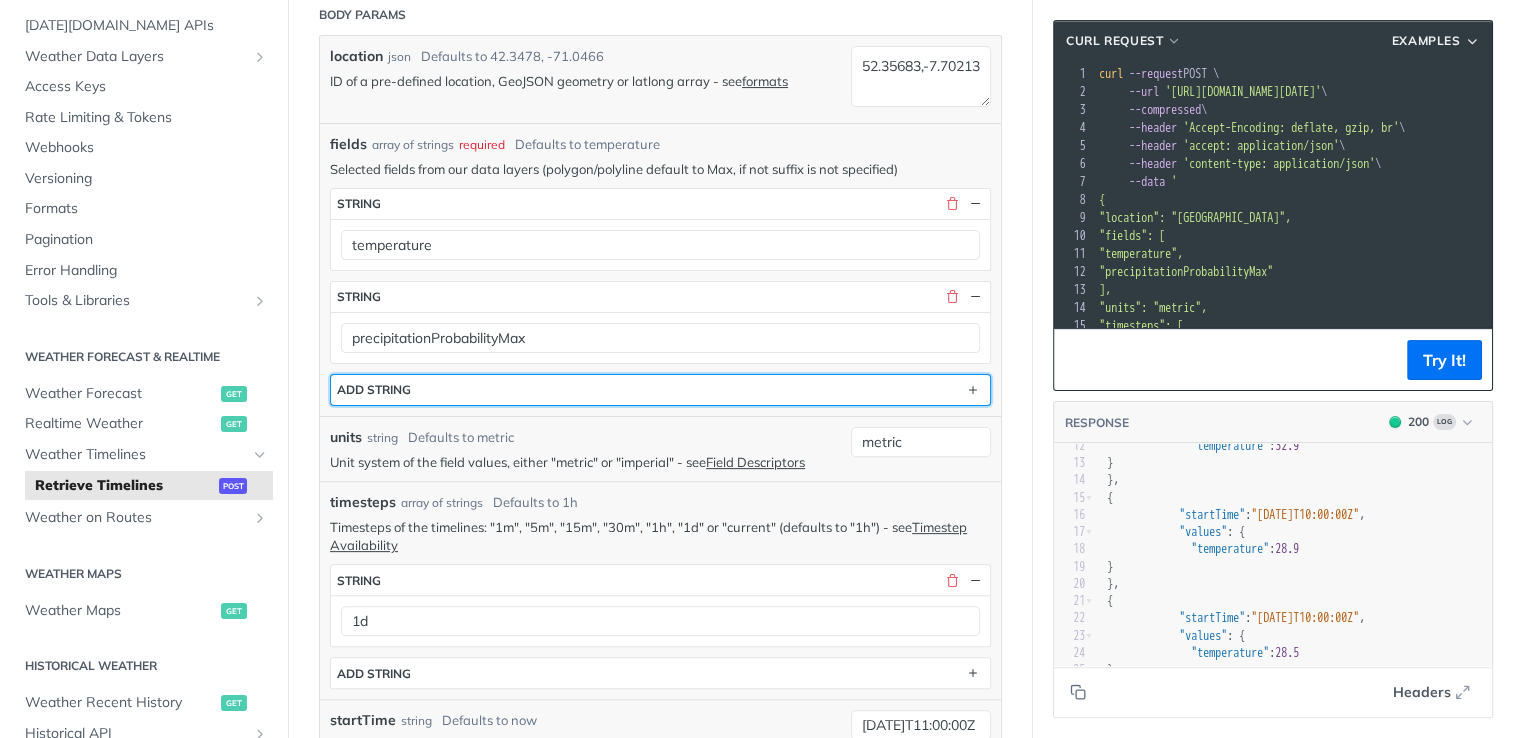 click on "ADD    string" at bounding box center (660, 390) 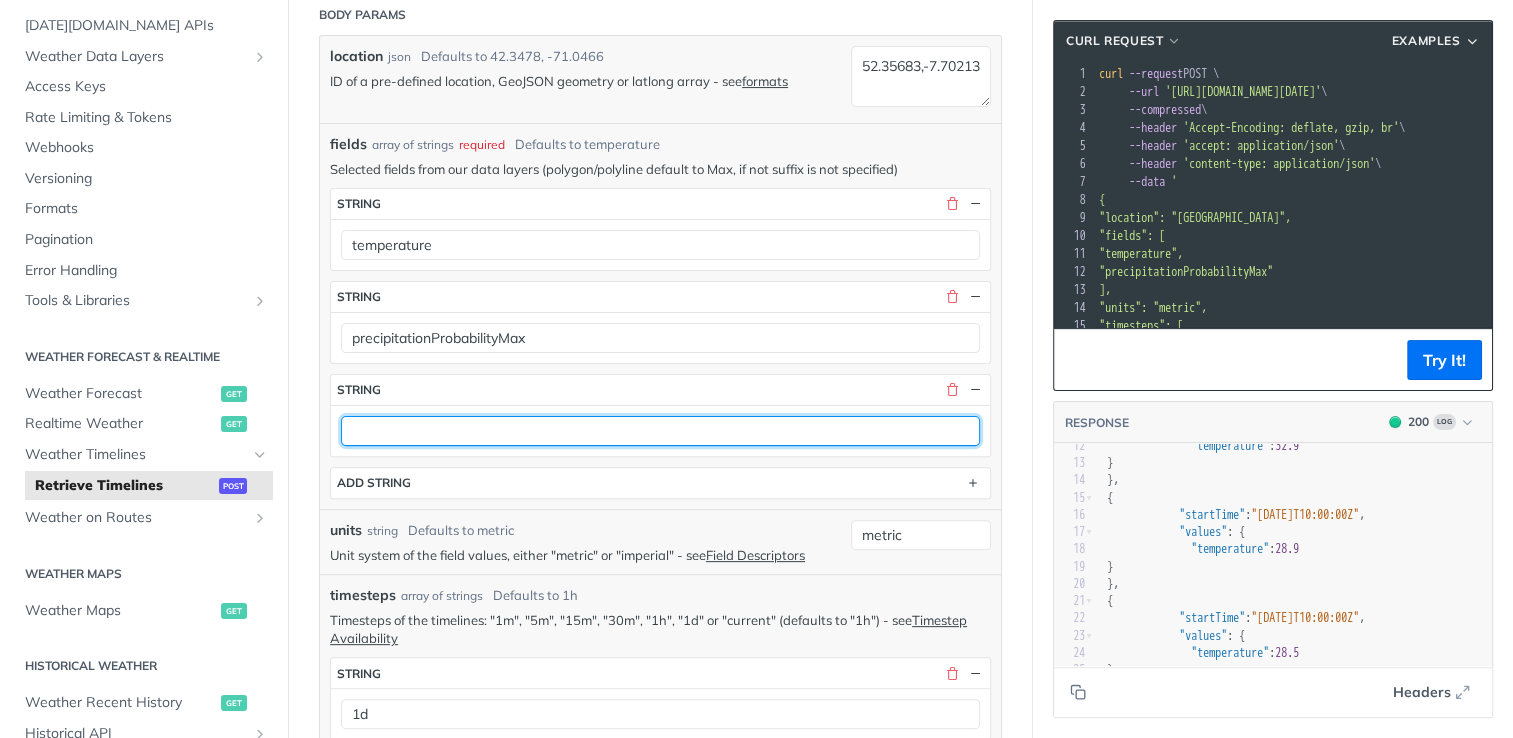 click at bounding box center [660, 431] 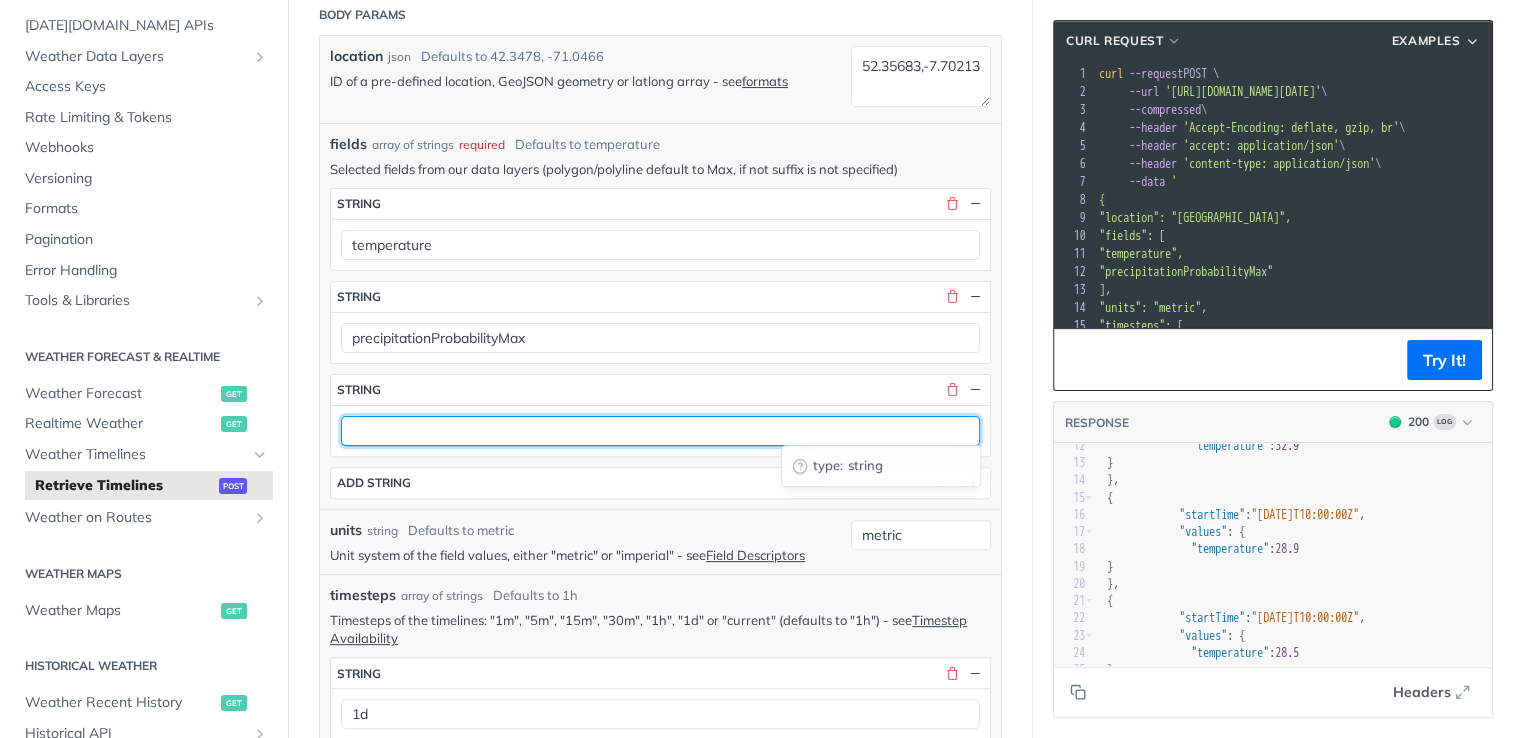 paste on "rainAccumulationMax" 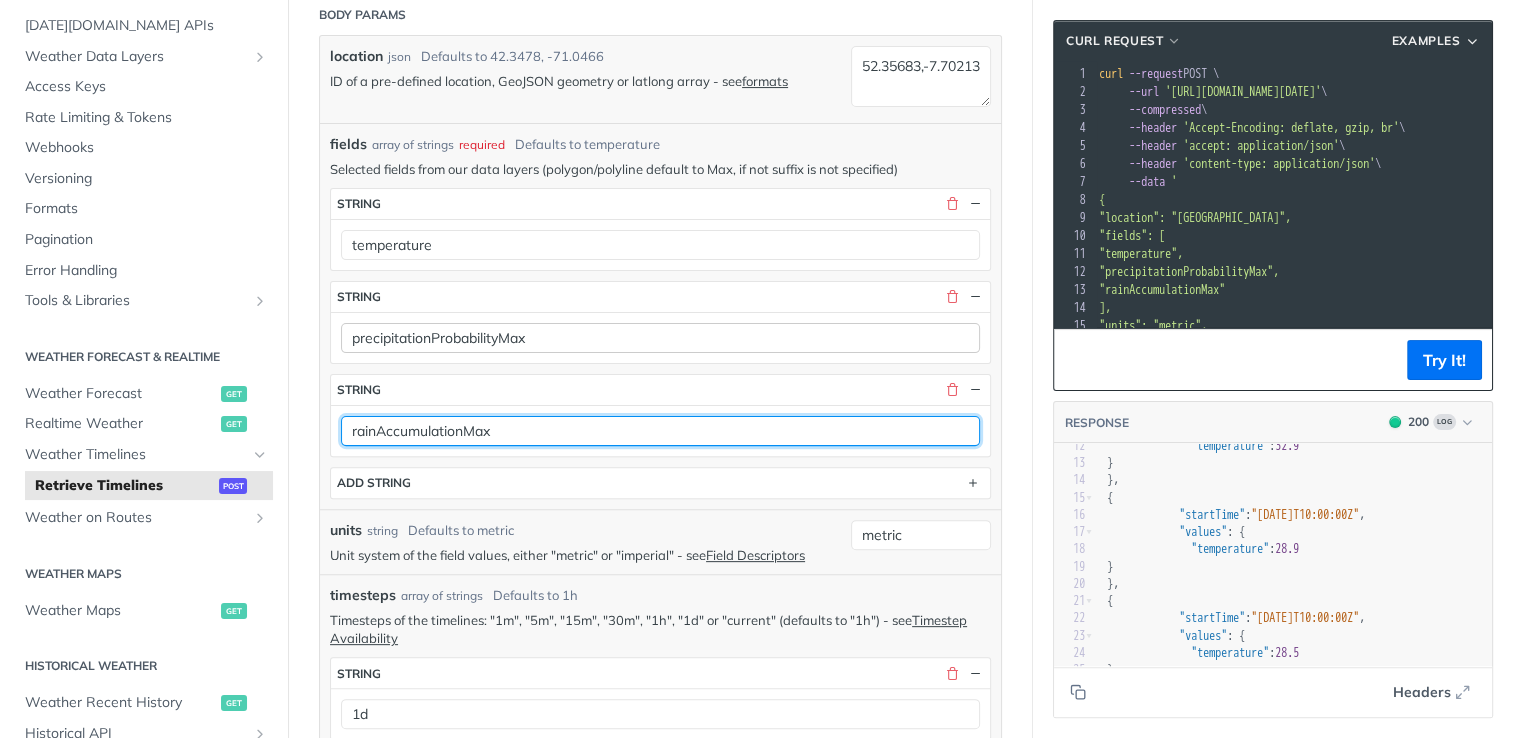 type on "rainAccumulationMax" 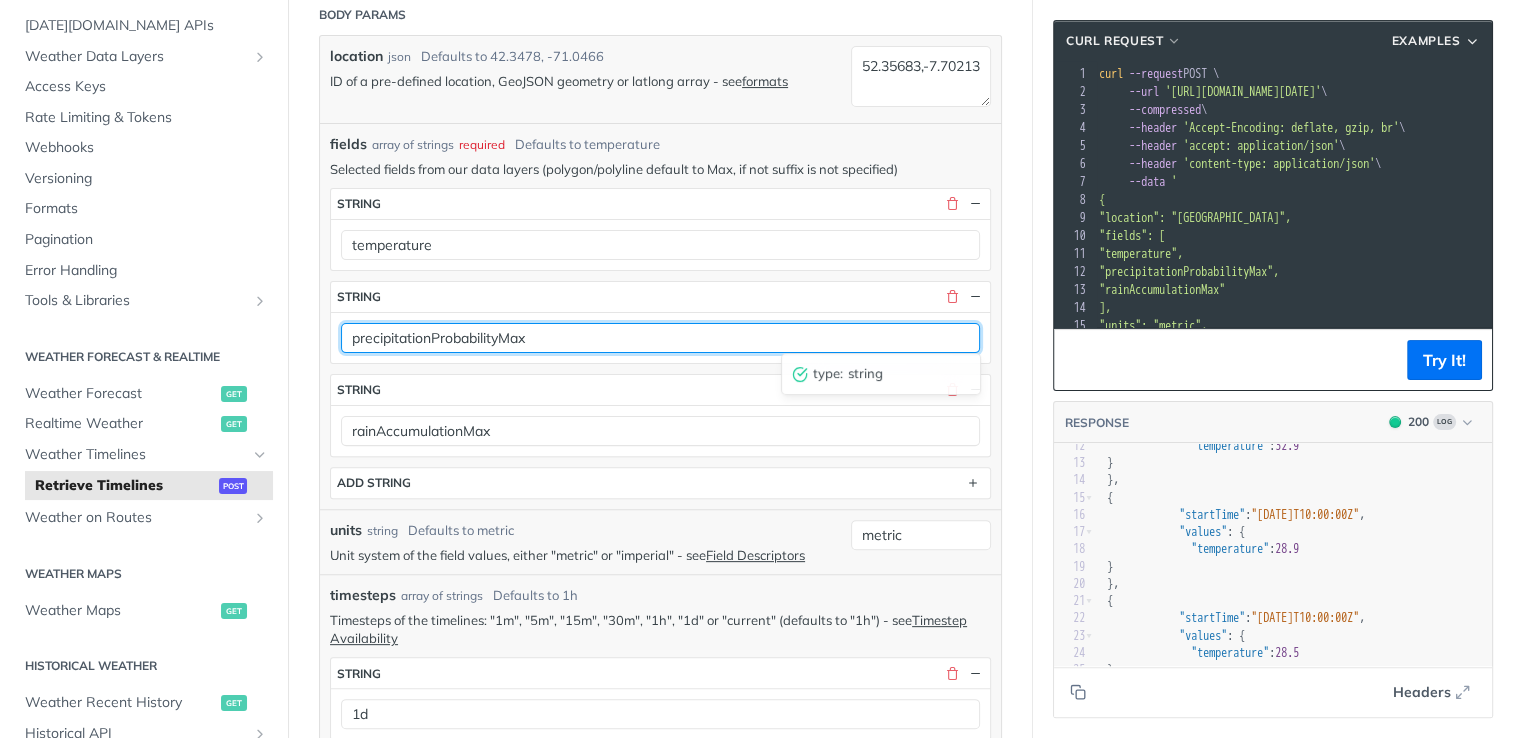 drag, startPoint x: 503, startPoint y: 335, endPoint x: 559, endPoint y: 348, distance: 57.48913 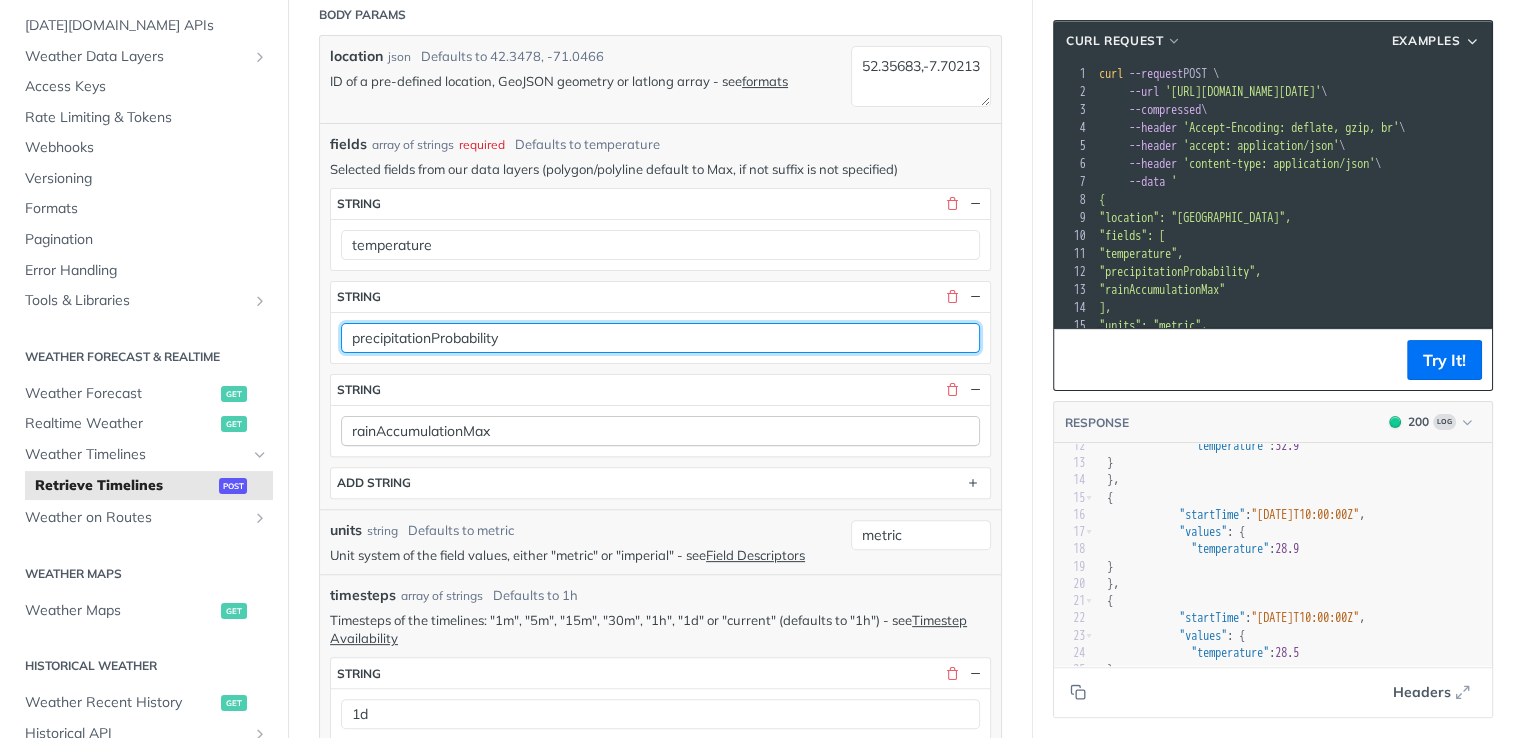 type on "precipitationProbability" 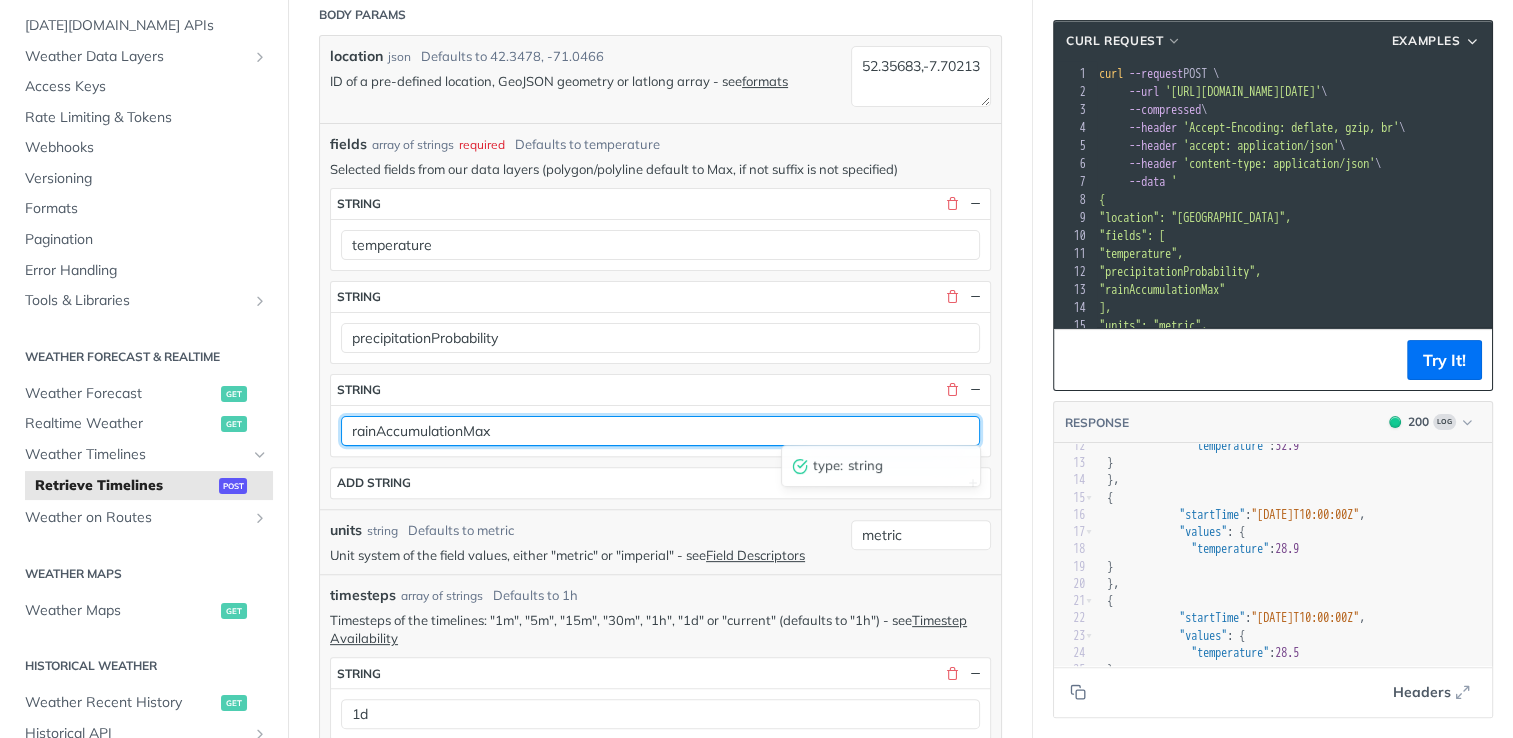 drag, startPoint x: 466, startPoint y: 426, endPoint x: 528, endPoint y: 422, distance: 62.1289 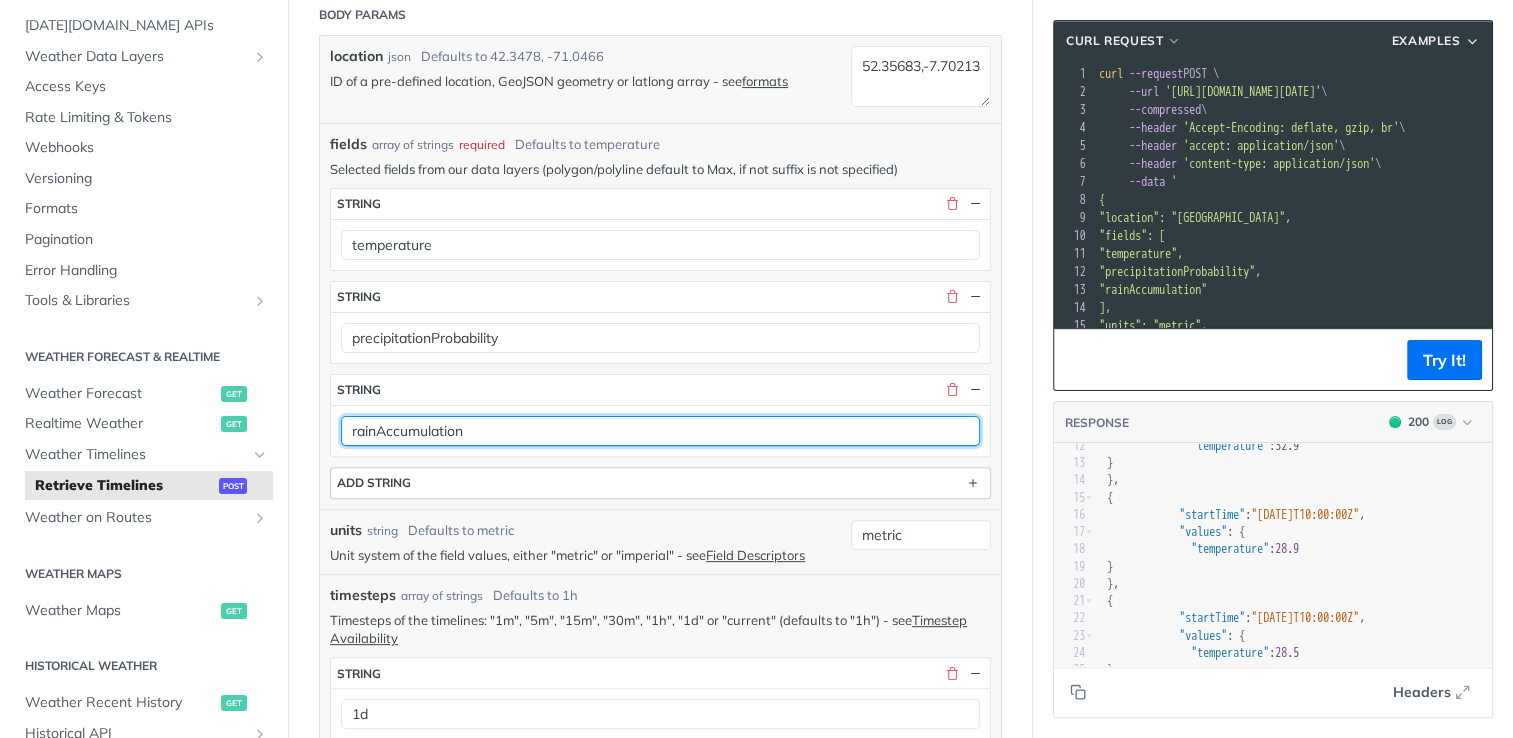 type on "rainAccumulation" 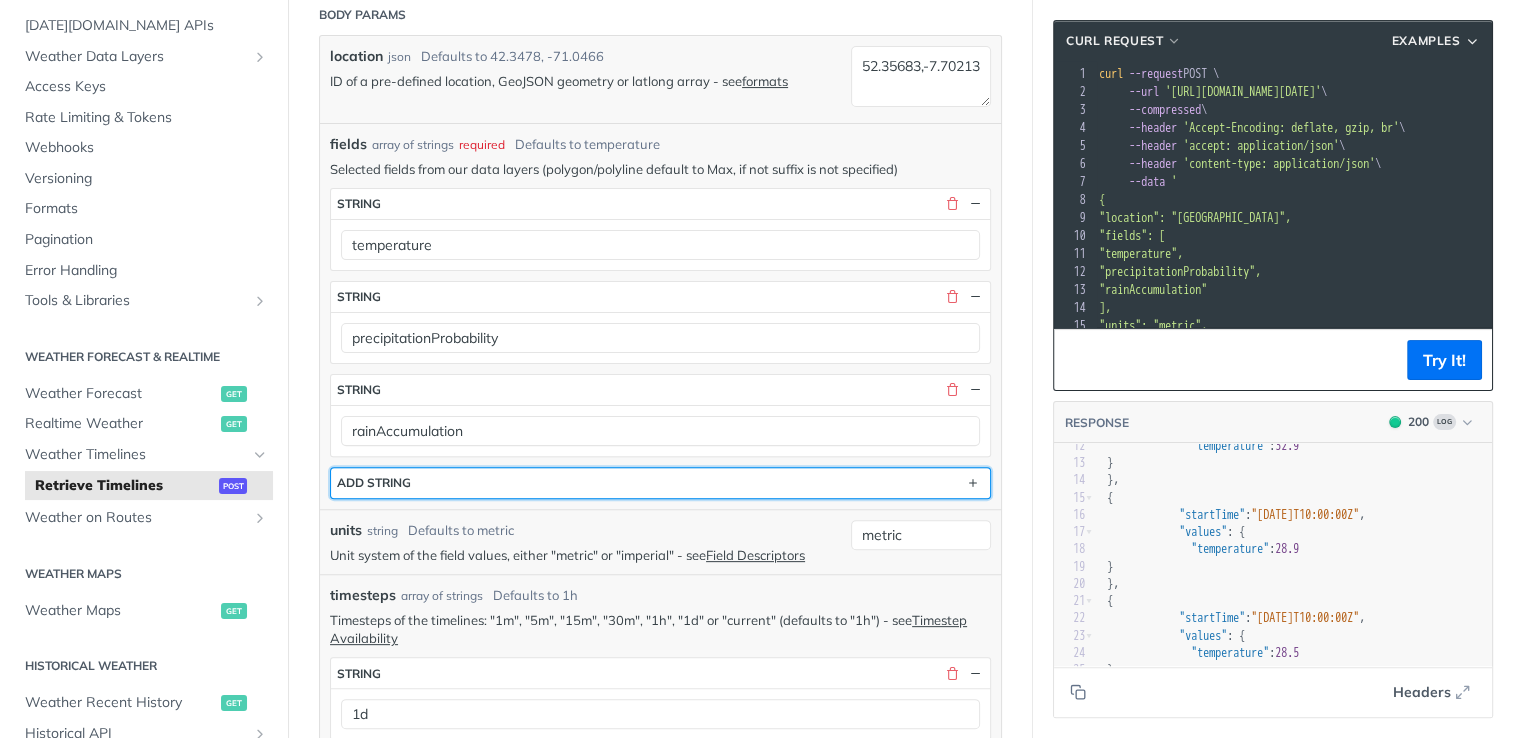 click on "ADD    string" at bounding box center (660, 483) 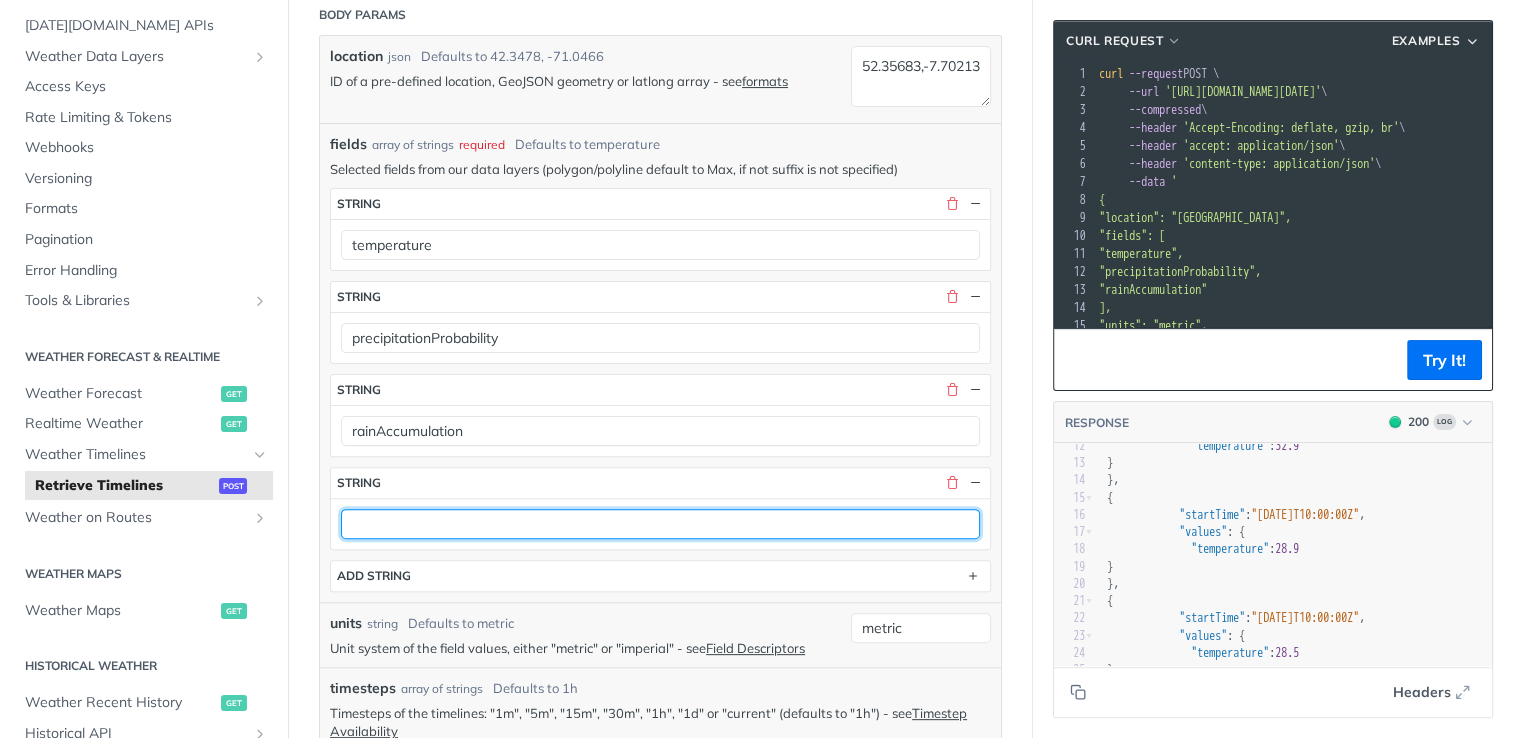 click at bounding box center (660, 524) 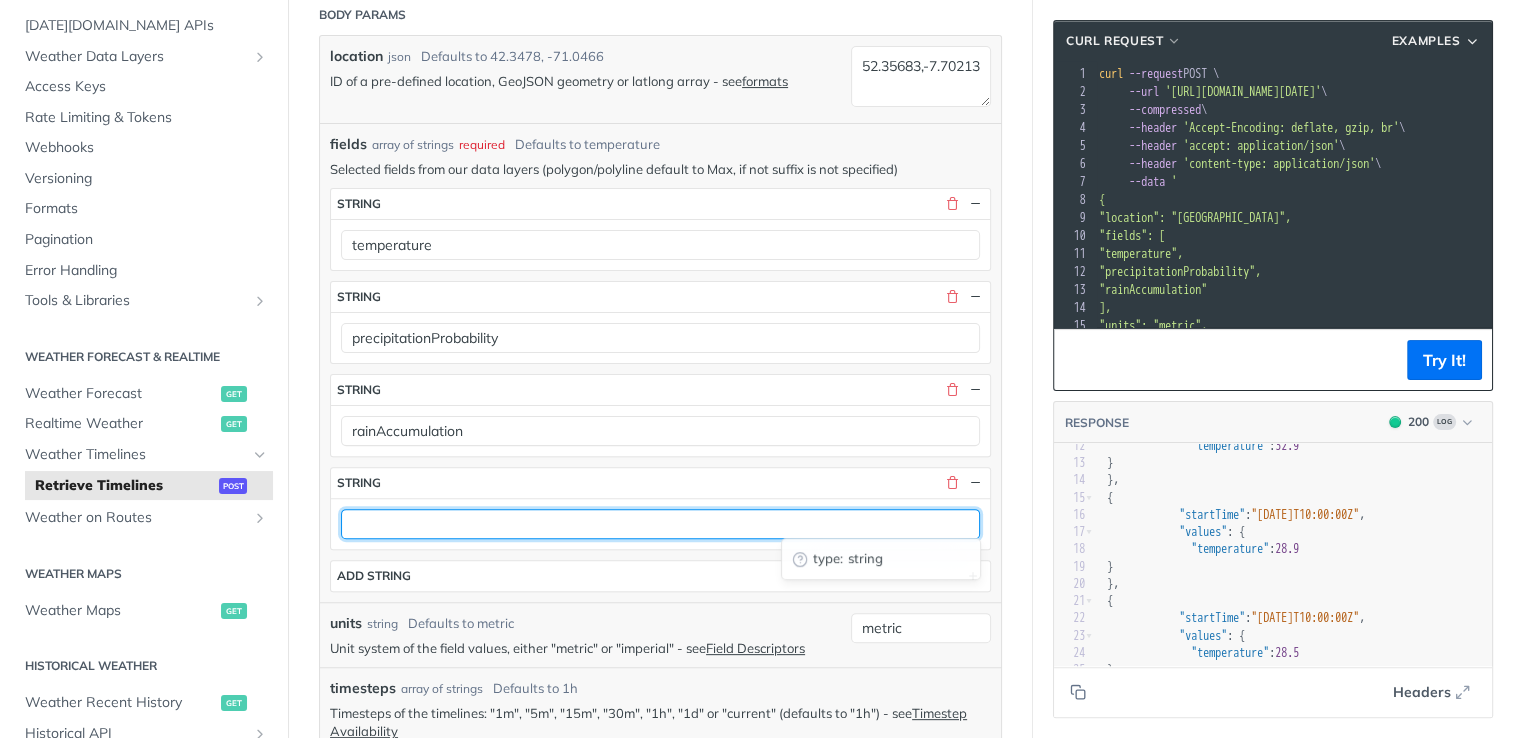 paste on "weatherCodeMax" 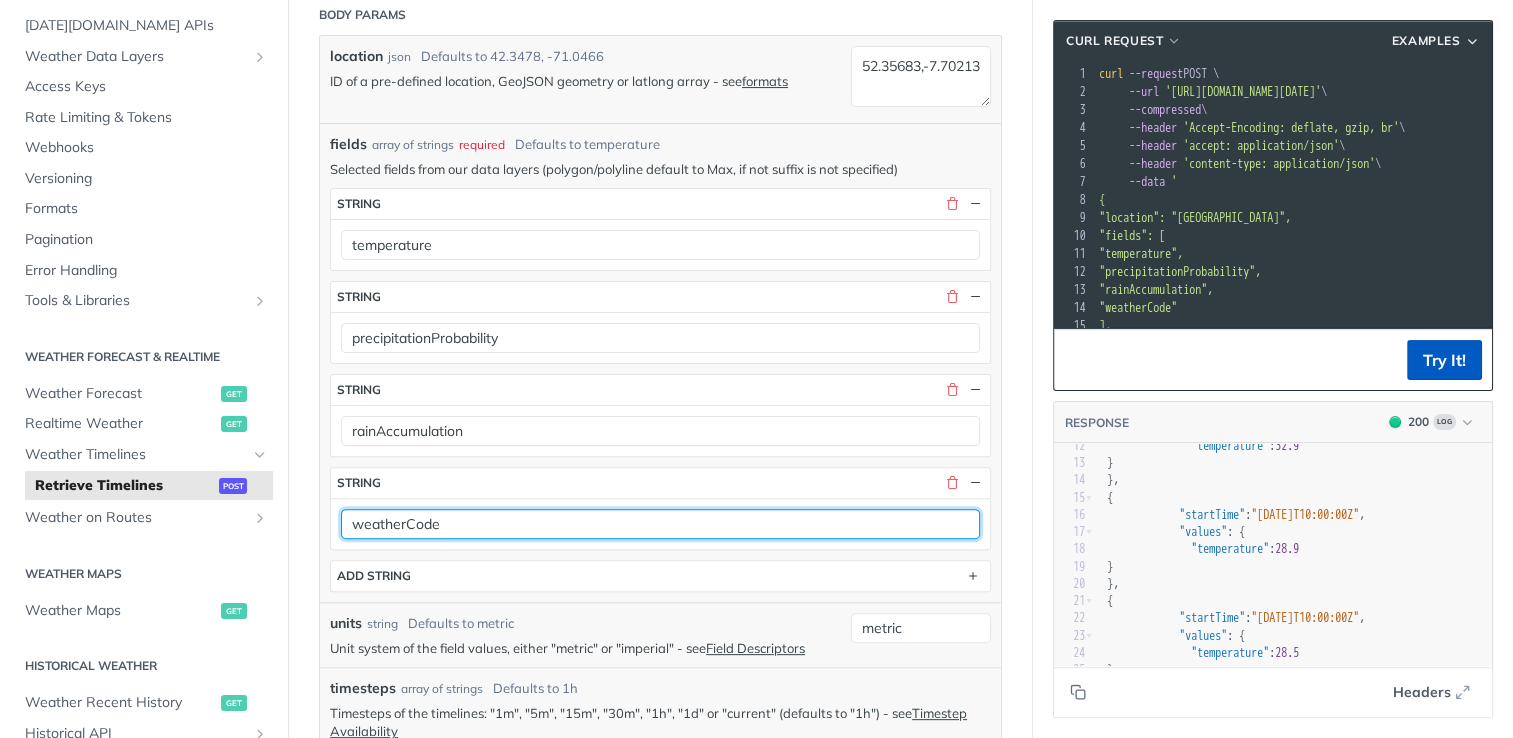 type on "weatherCode" 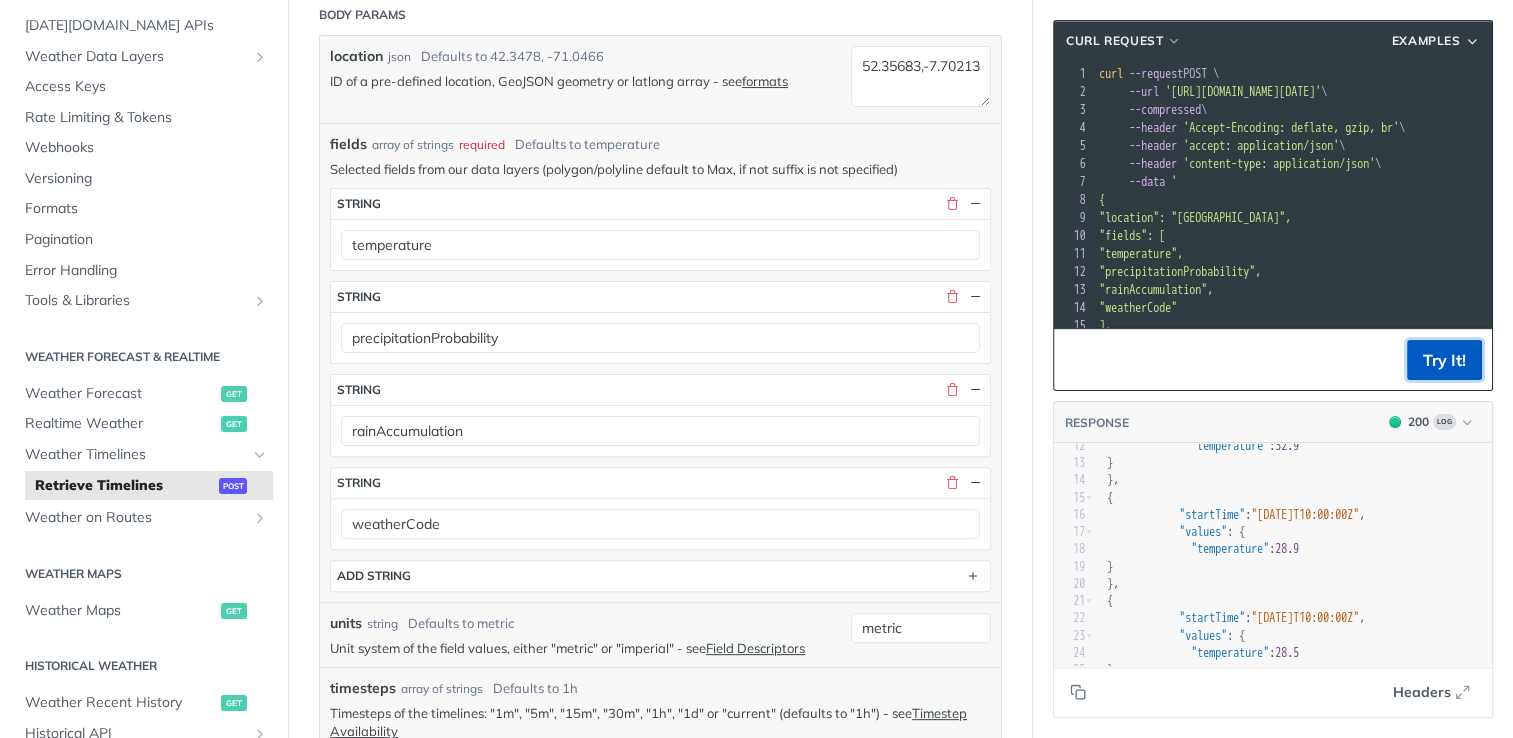 click on "Try It!" at bounding box center [1444, 360] 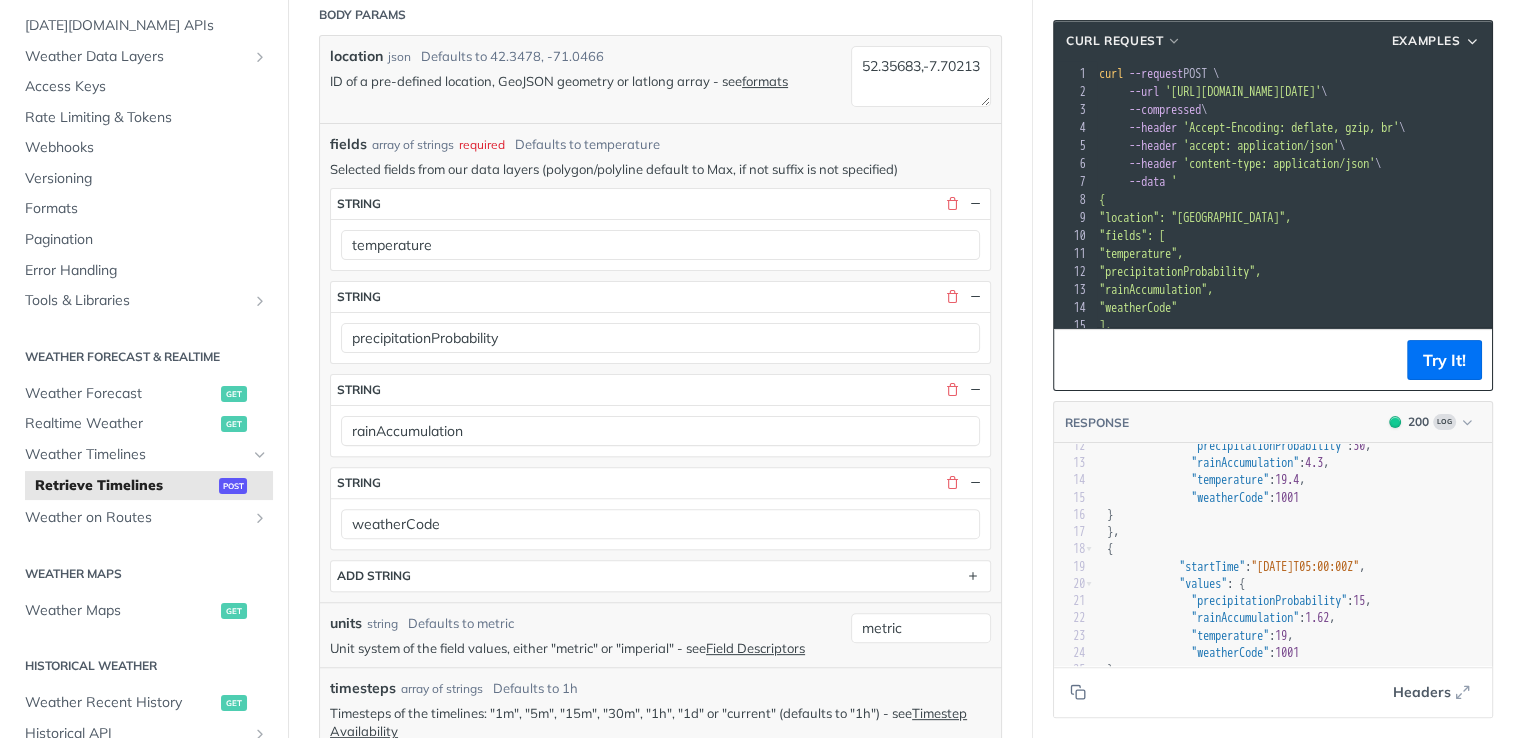 scroll, scrollTop: 283, scrollLeft: 0, axis: vertical 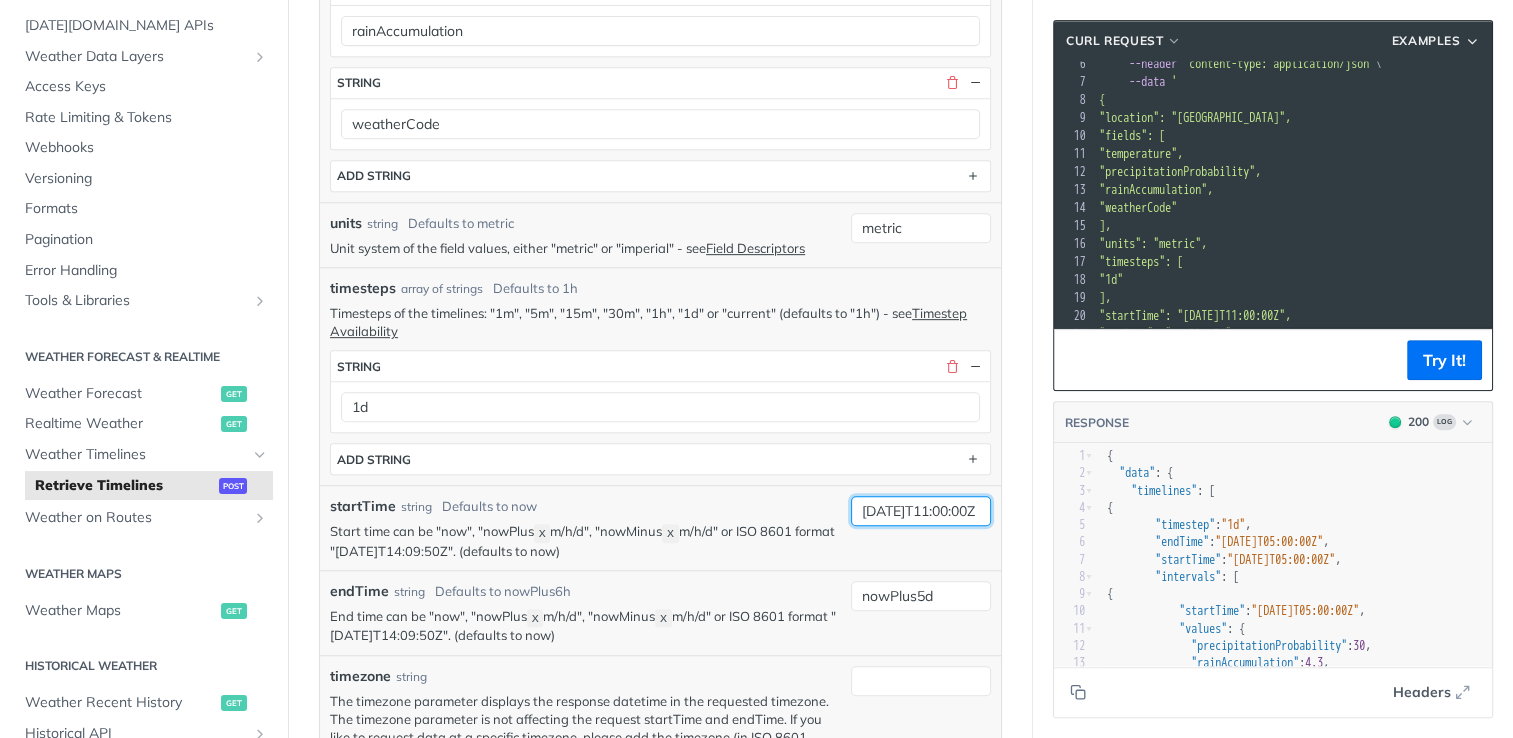 drag, startPoint x: 862, startPoint y: 505, endPoint x: 1042, endPoint y: 492, distance: 180.46883 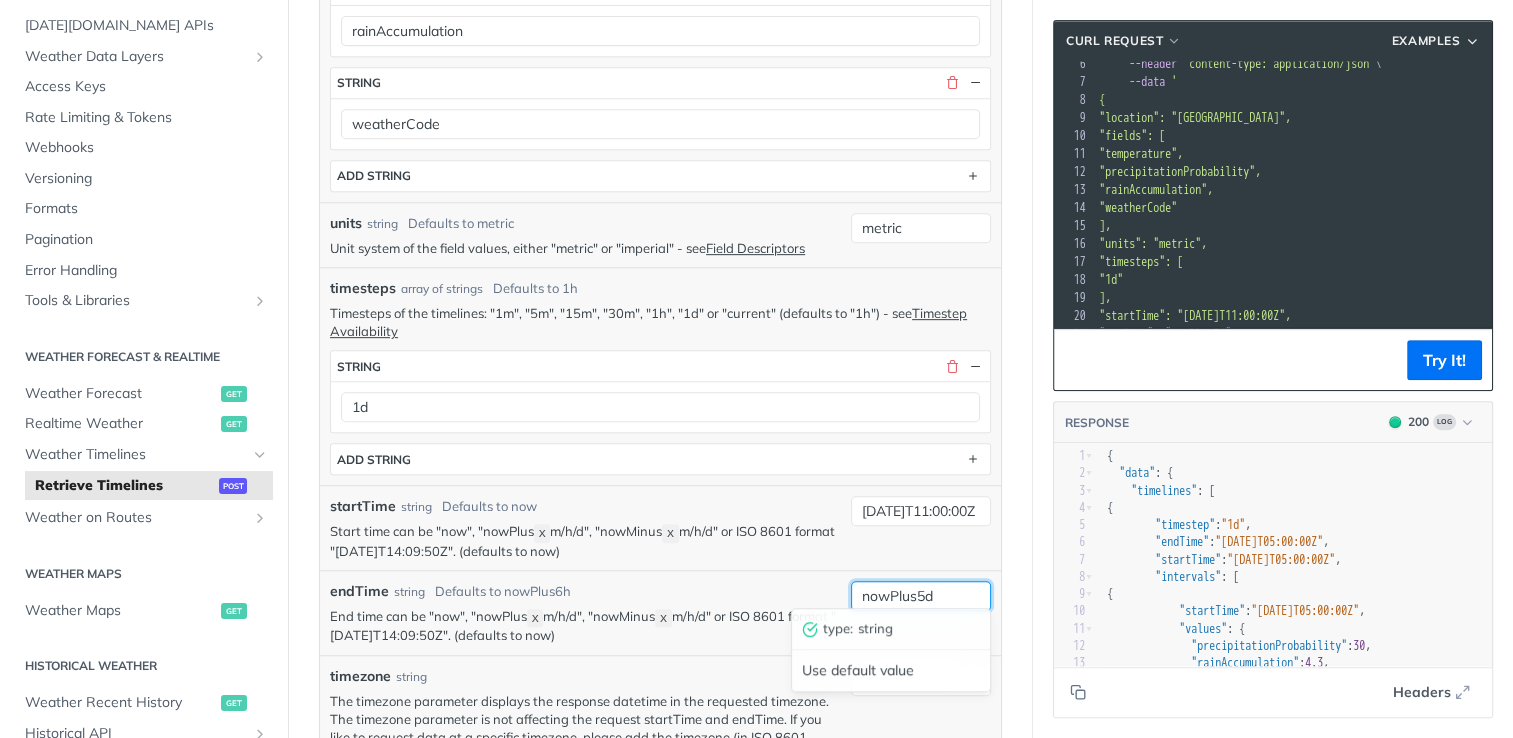 click on "nowPlus5d" at bounding box center [921, 596] 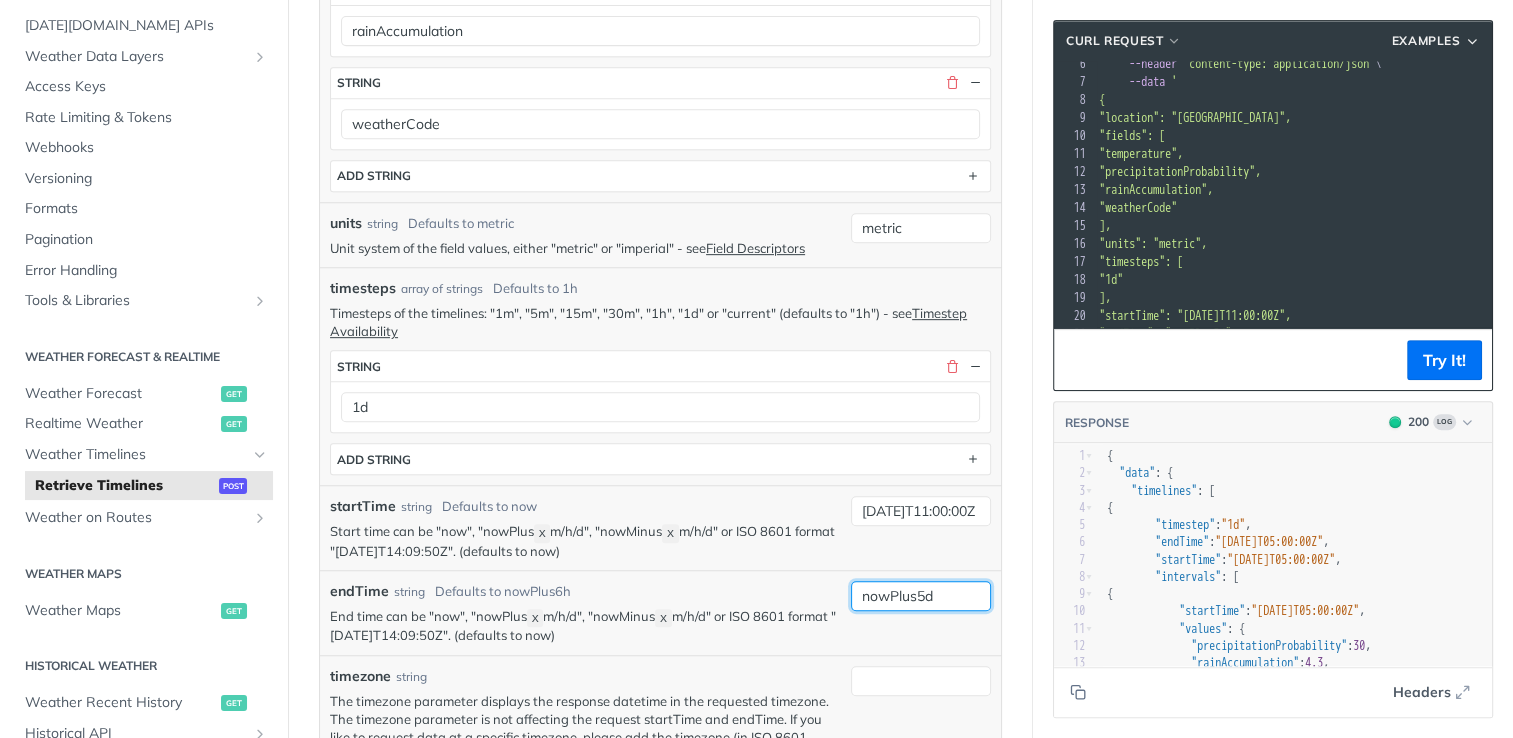 drag, startPoint x: 959, startPoint y: 585, endPoint x: 834, endPoint y: 588, distance: 125.035995 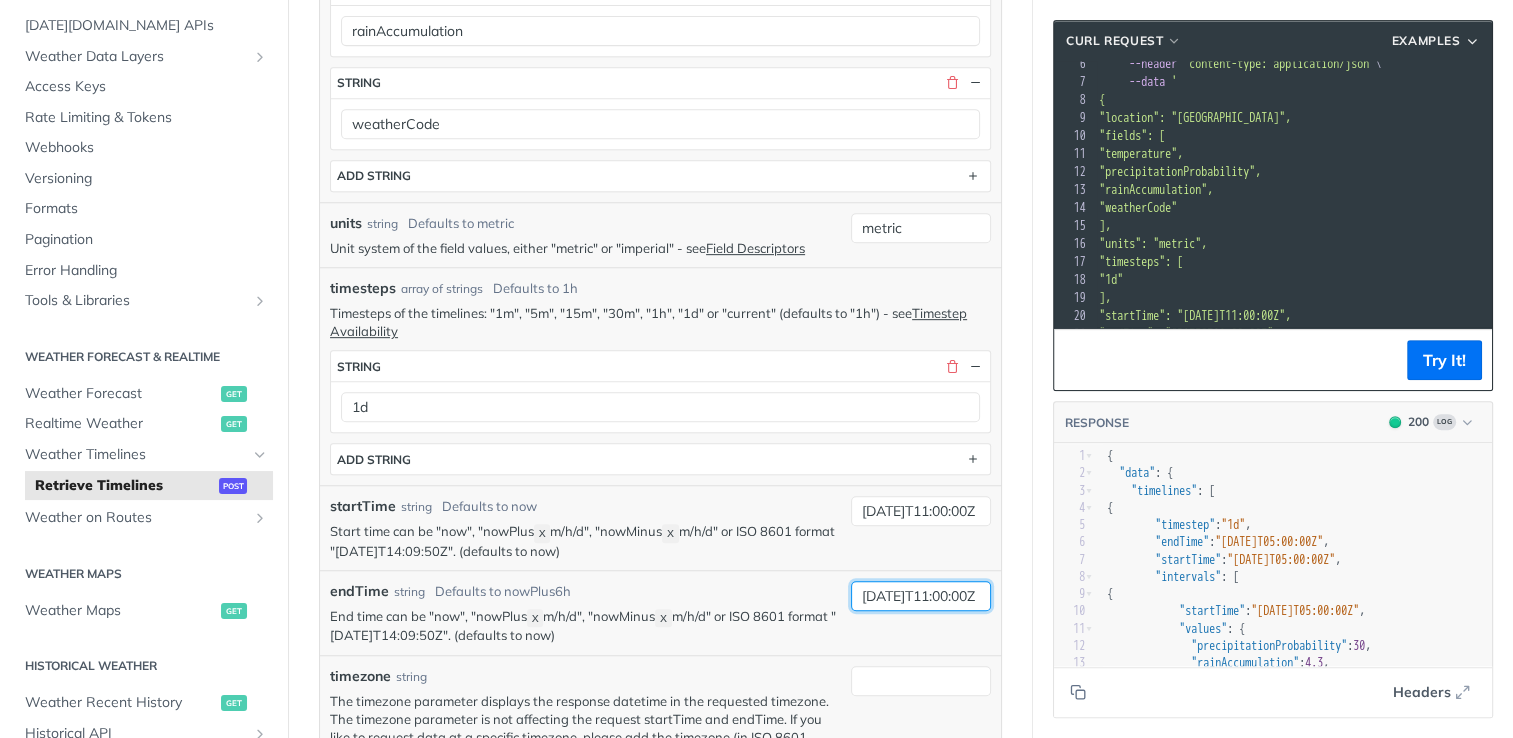 drag, startPoint x: 904, startPoint y: 582, endPoint x: 914, endPoint y: 604, distance: 24.166092 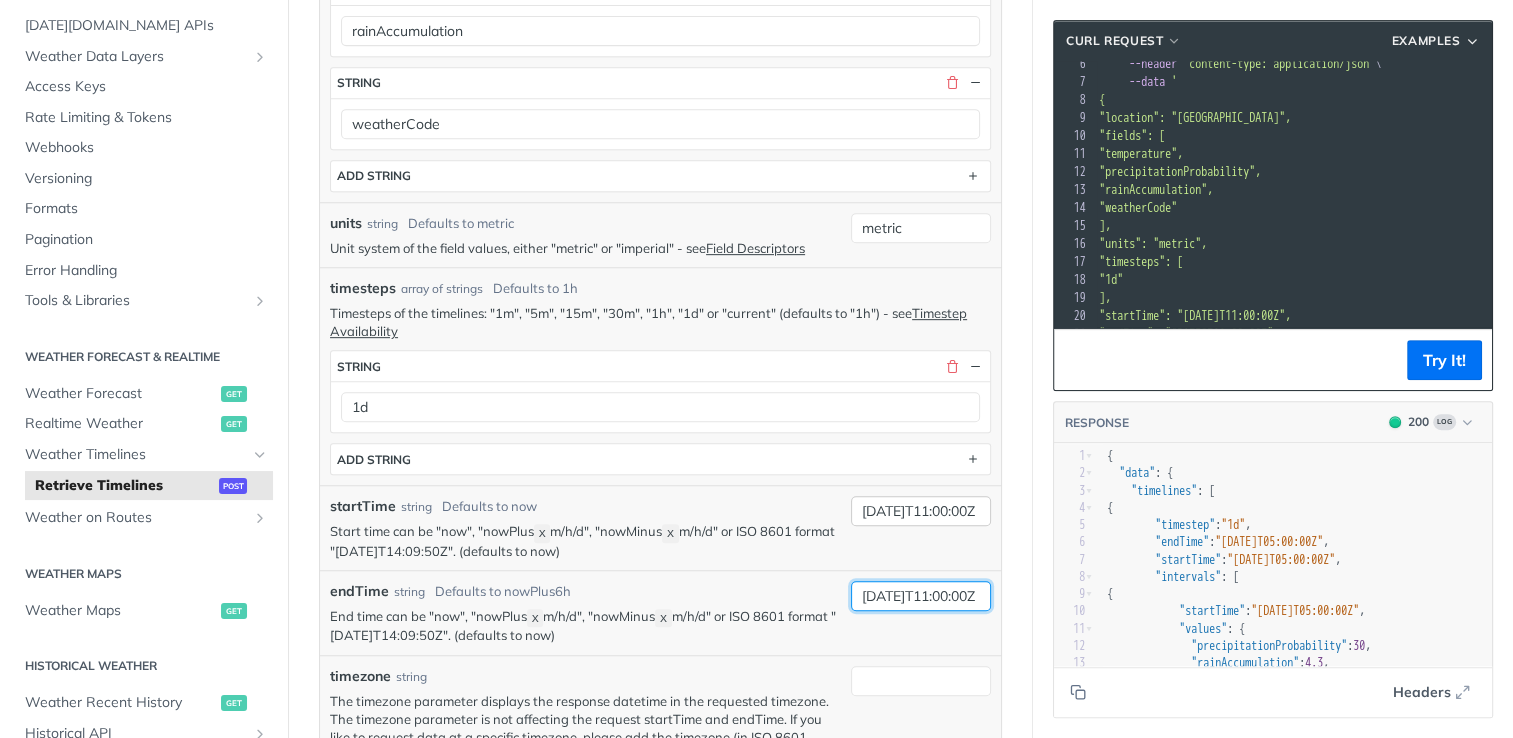 type on "[DATE]T11:00:00Z" 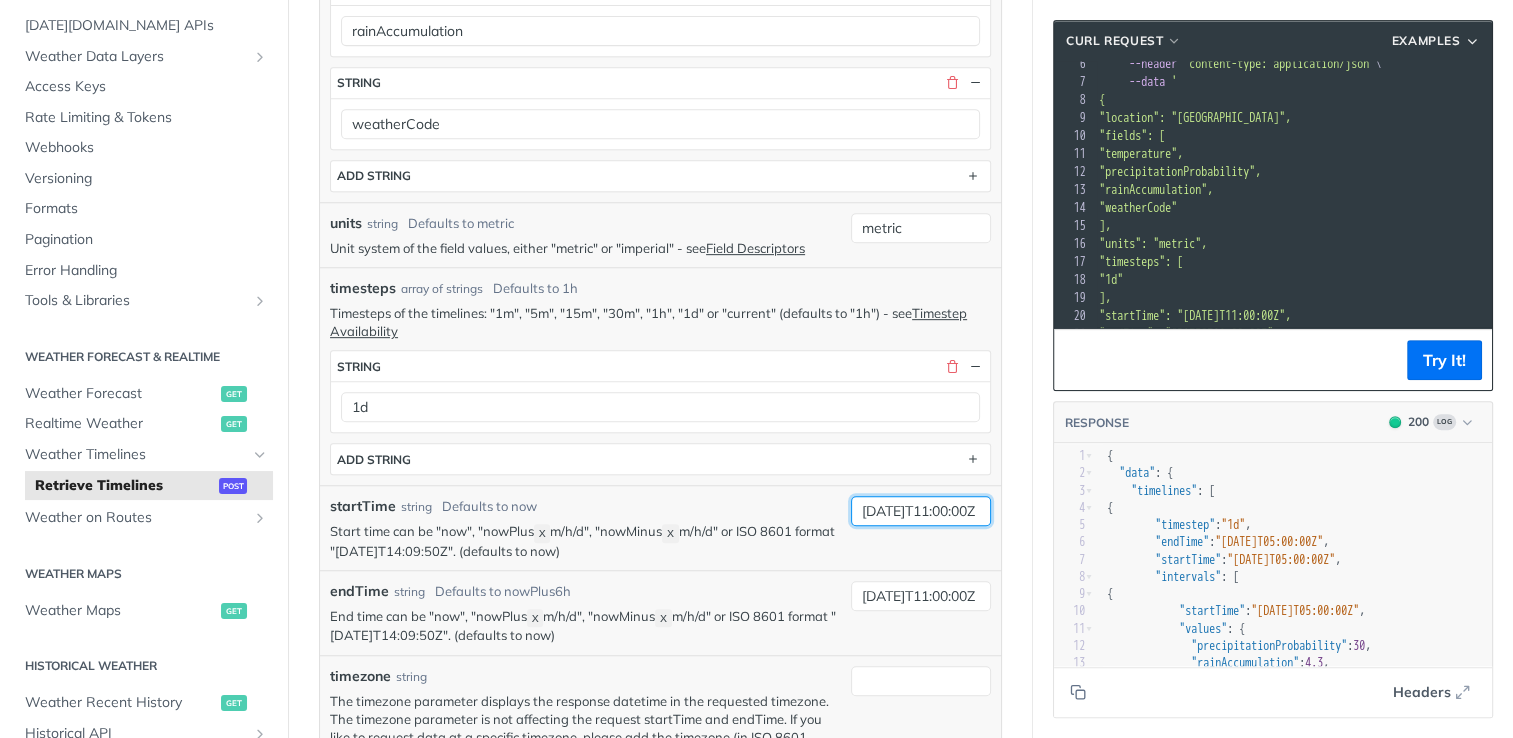 click on "[DATE]T11:00:00Z" at bounding box center (921, 511) 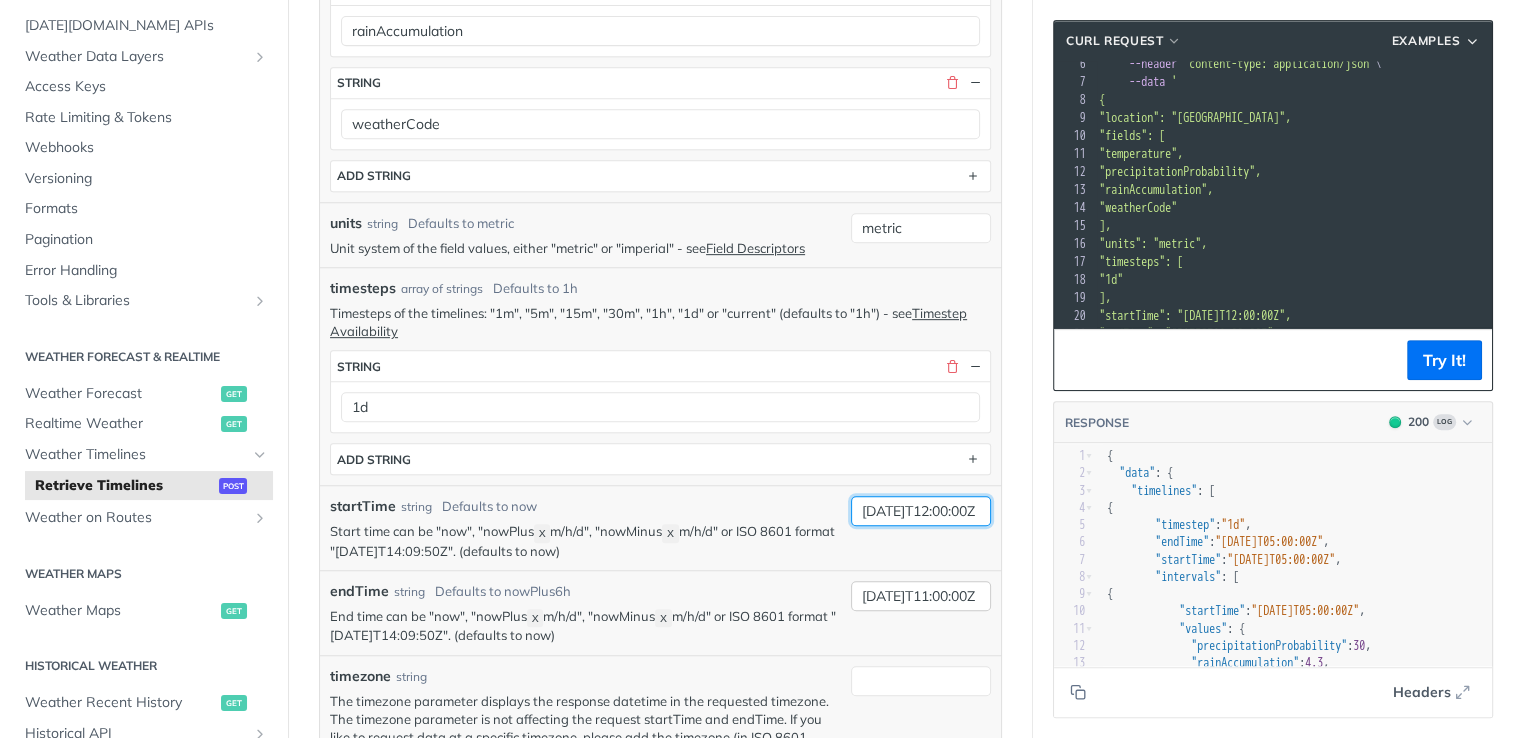 type on "[DATE]T12:00:00Z" 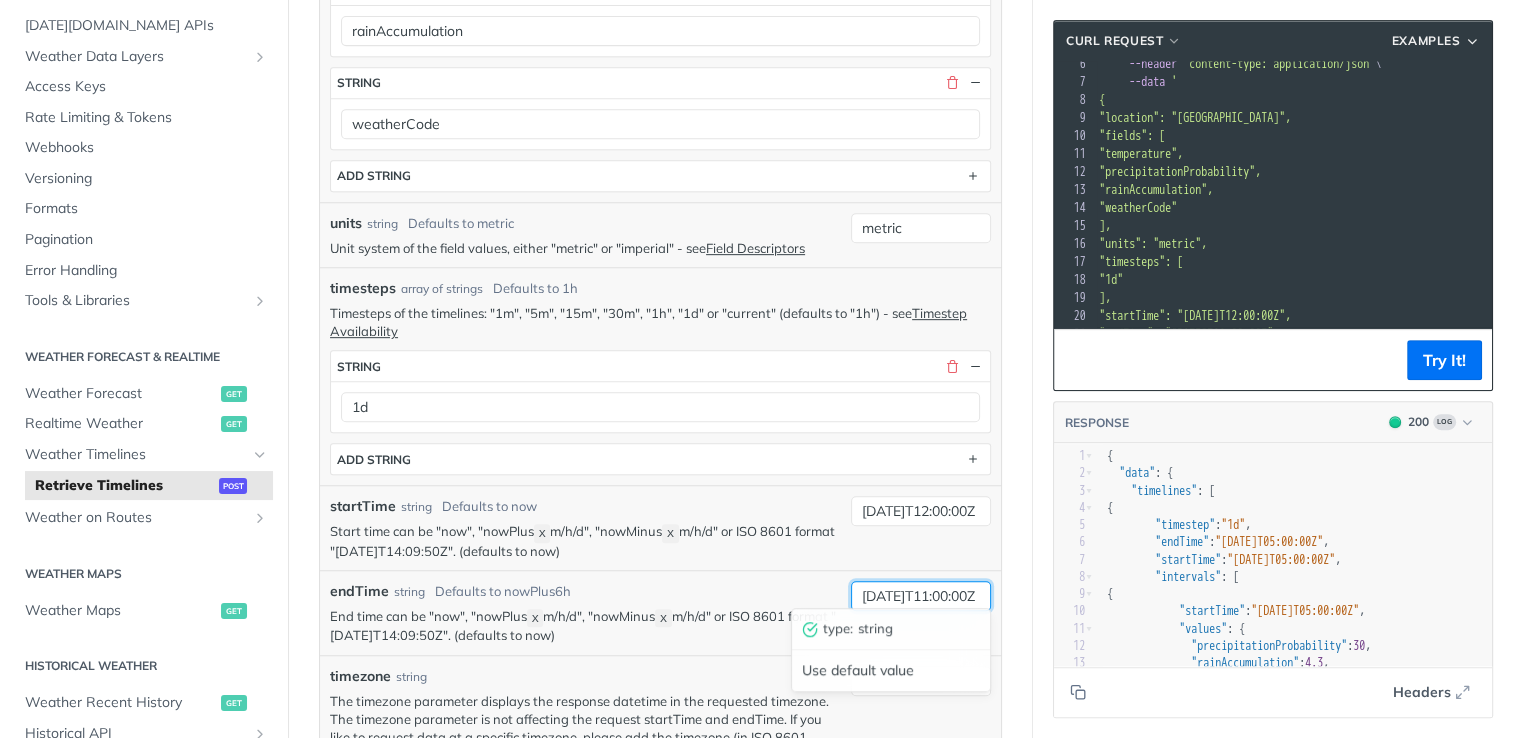 click on "[DATE]T11:00:00Z" at bounding box center [921, 596] 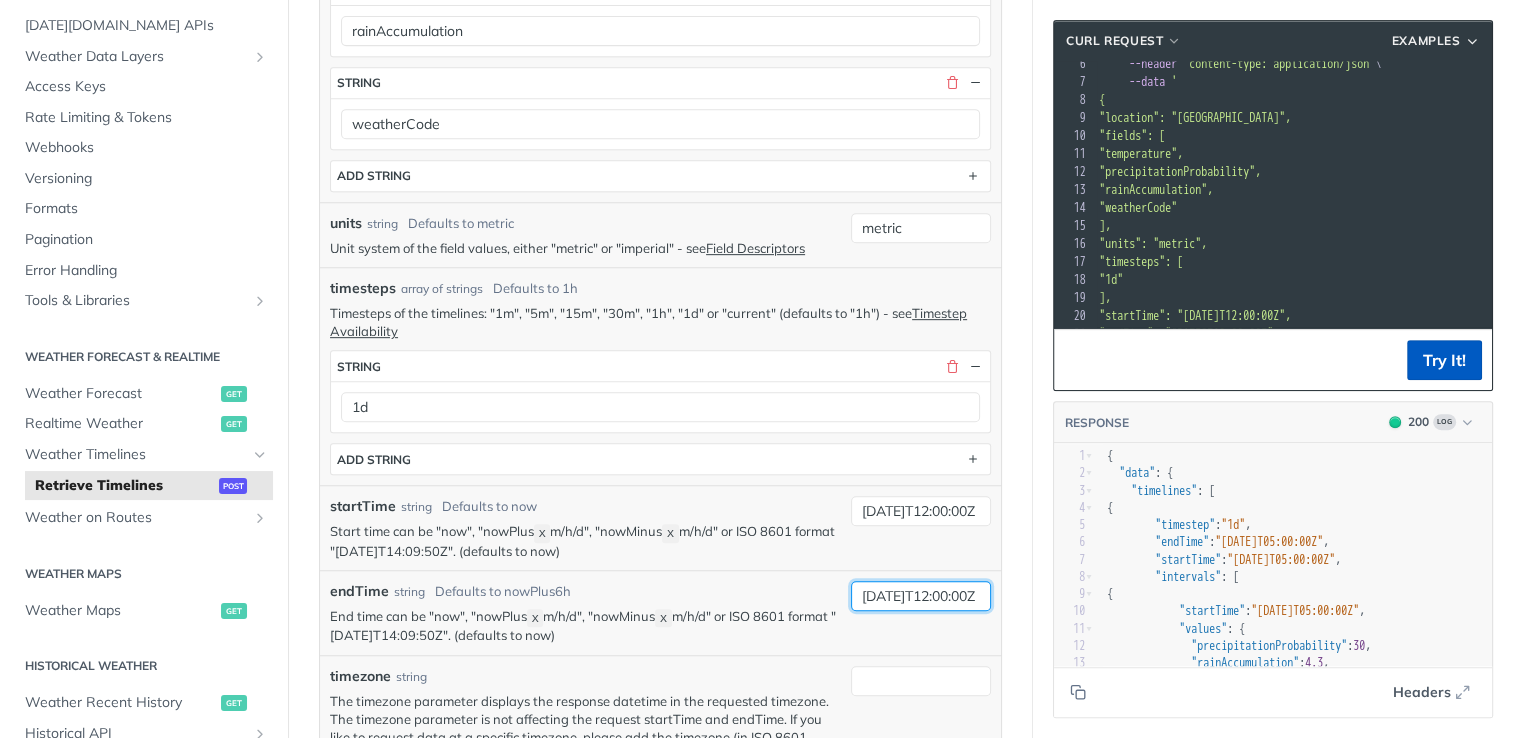 type on "[DATE]T12:00:00Z" 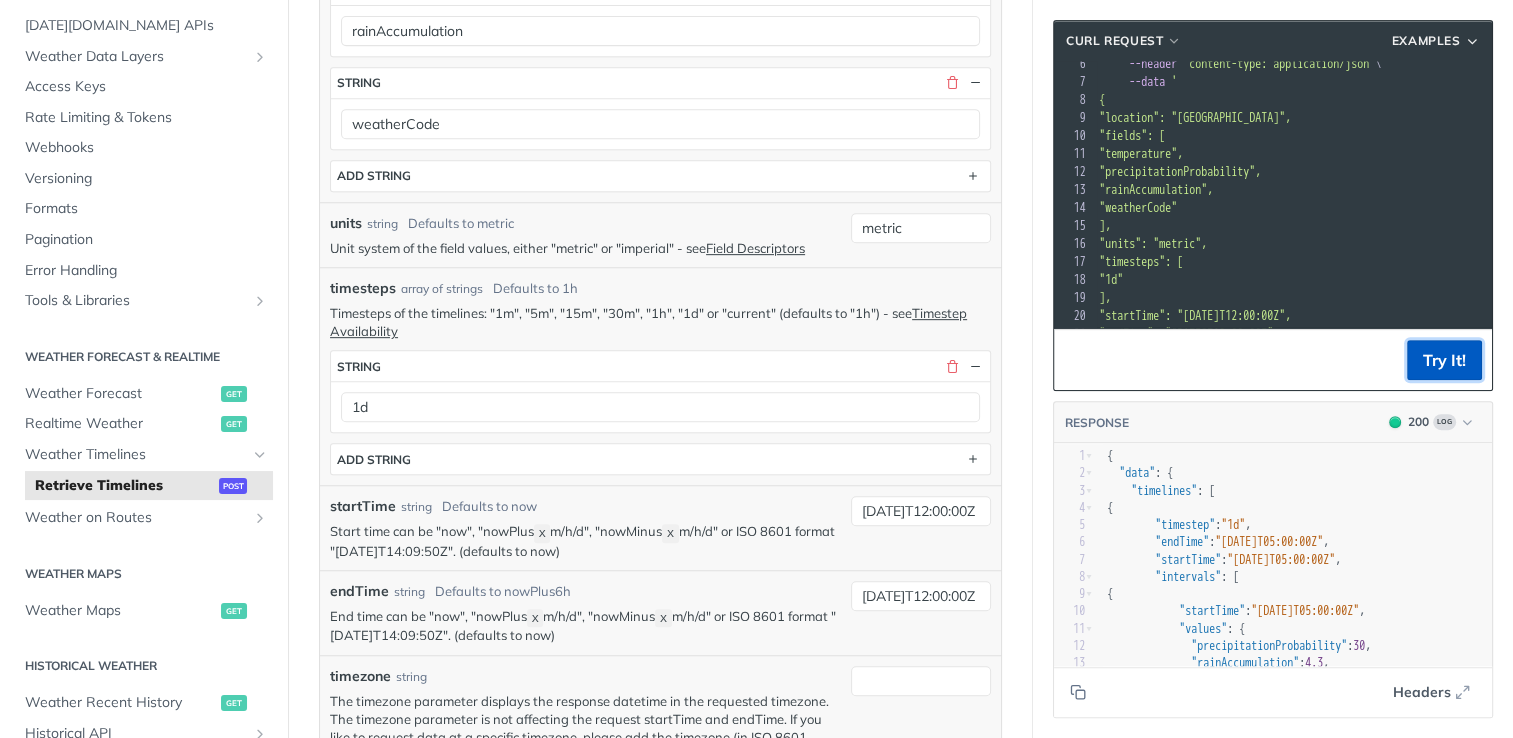 click on "Try It!" at bounding box center (1444, 360) 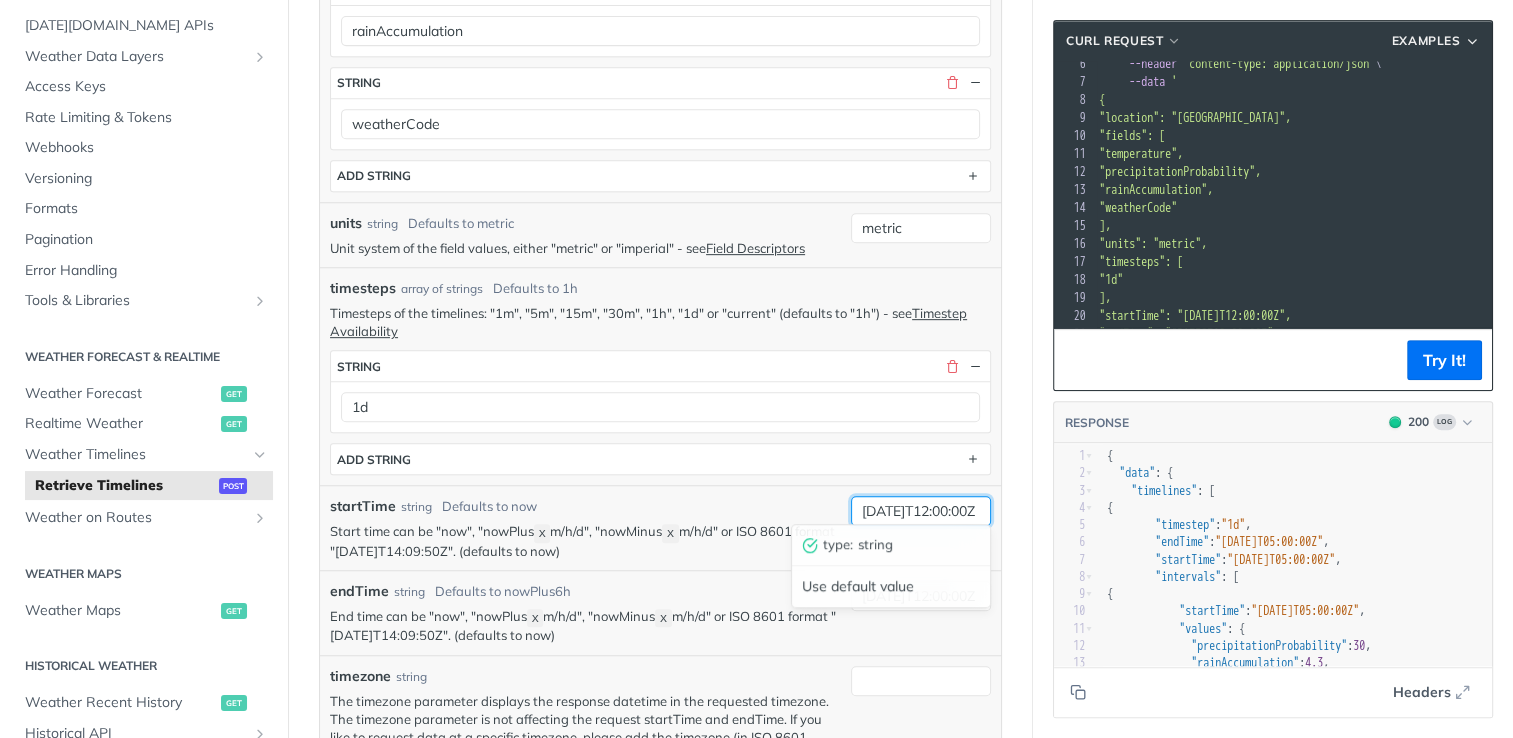 click on "[DATE]T12:00:00Z" at bounding box center (921, 511) 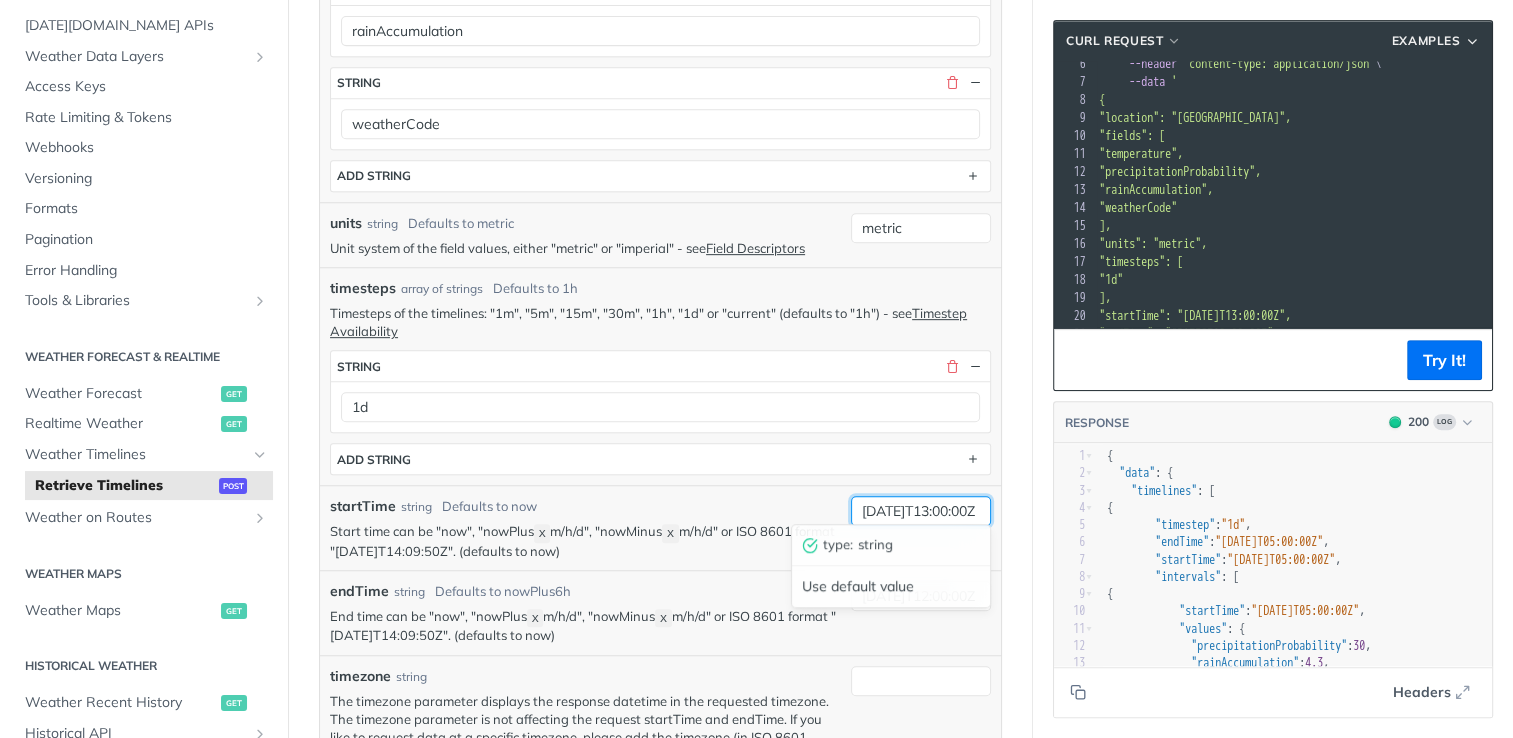 type on "[DATE]T13:00:00Z" 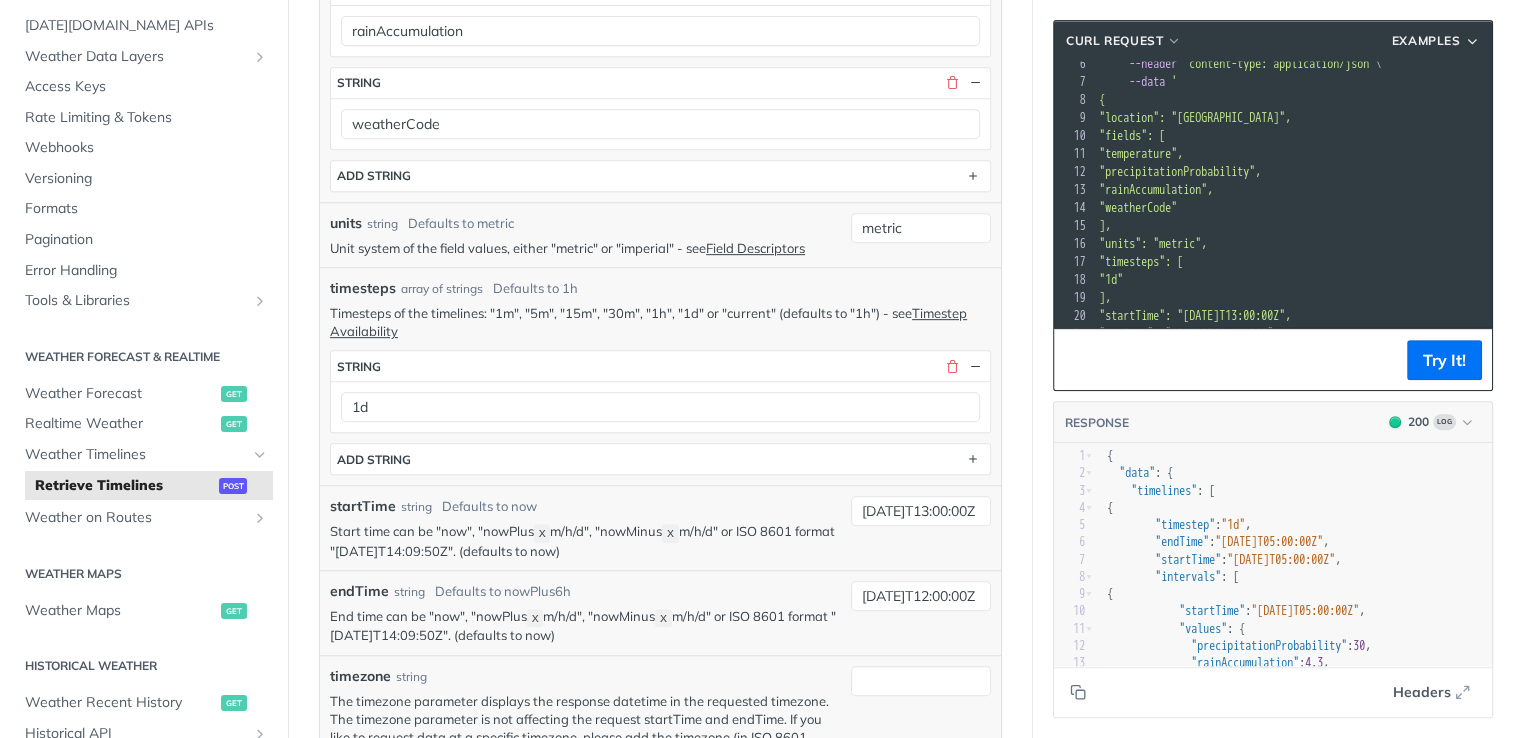 click on "[DATE]T12:00:00Z" at bounding box center [921, 613] 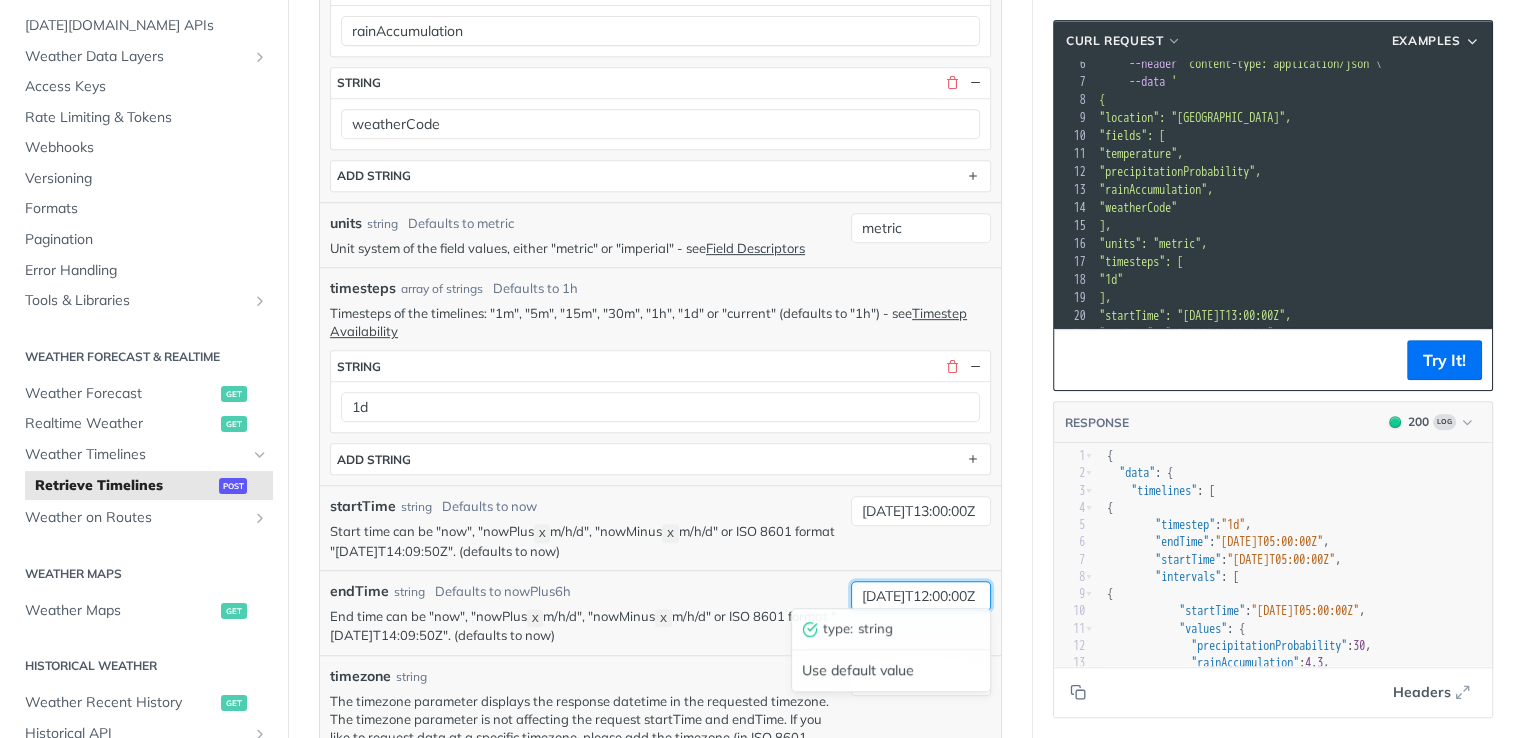drag, startPoint x: 957, startPoint y: 592, endPoint x: 964, endPoint y: 635, distance: 43.56604 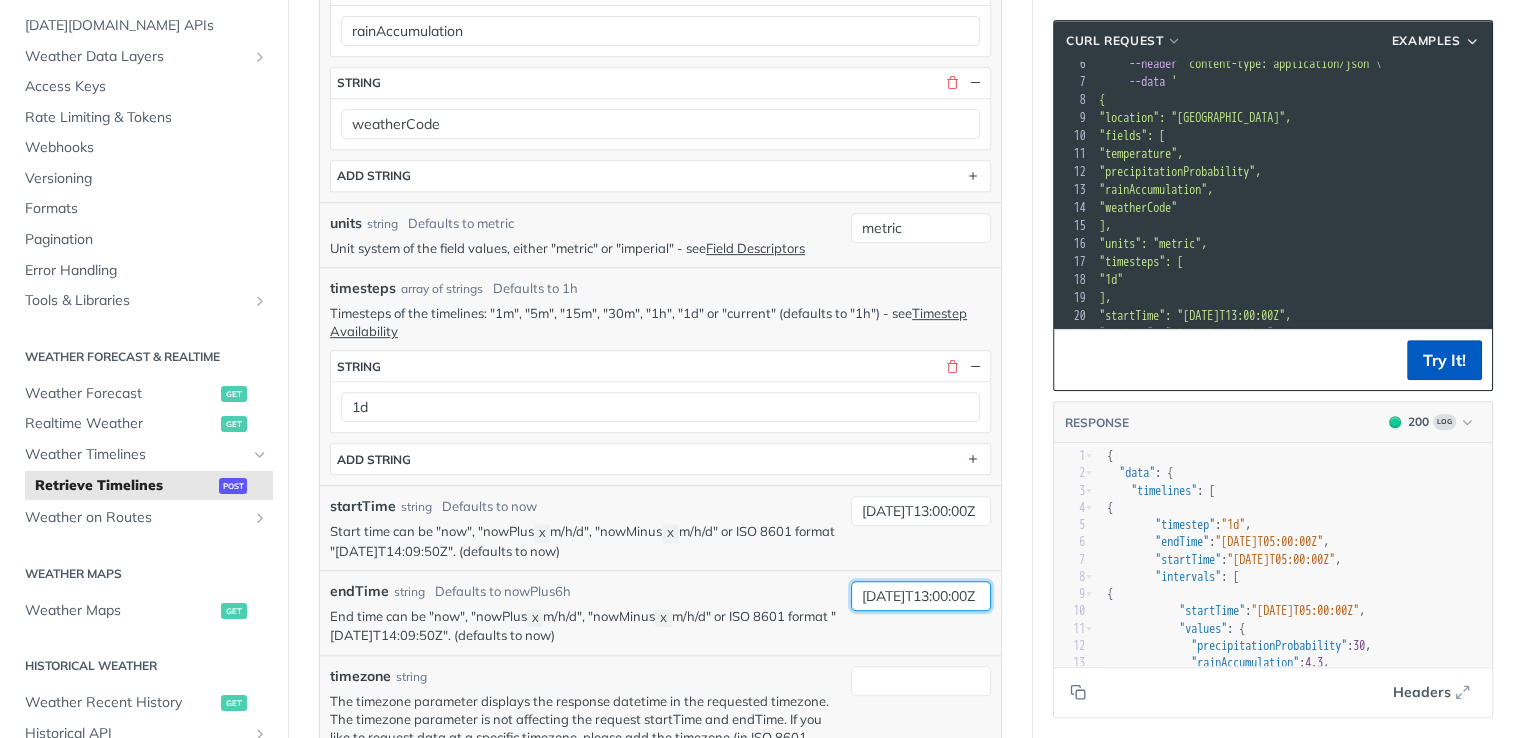 type on "[DATE]T13:00:00Z" 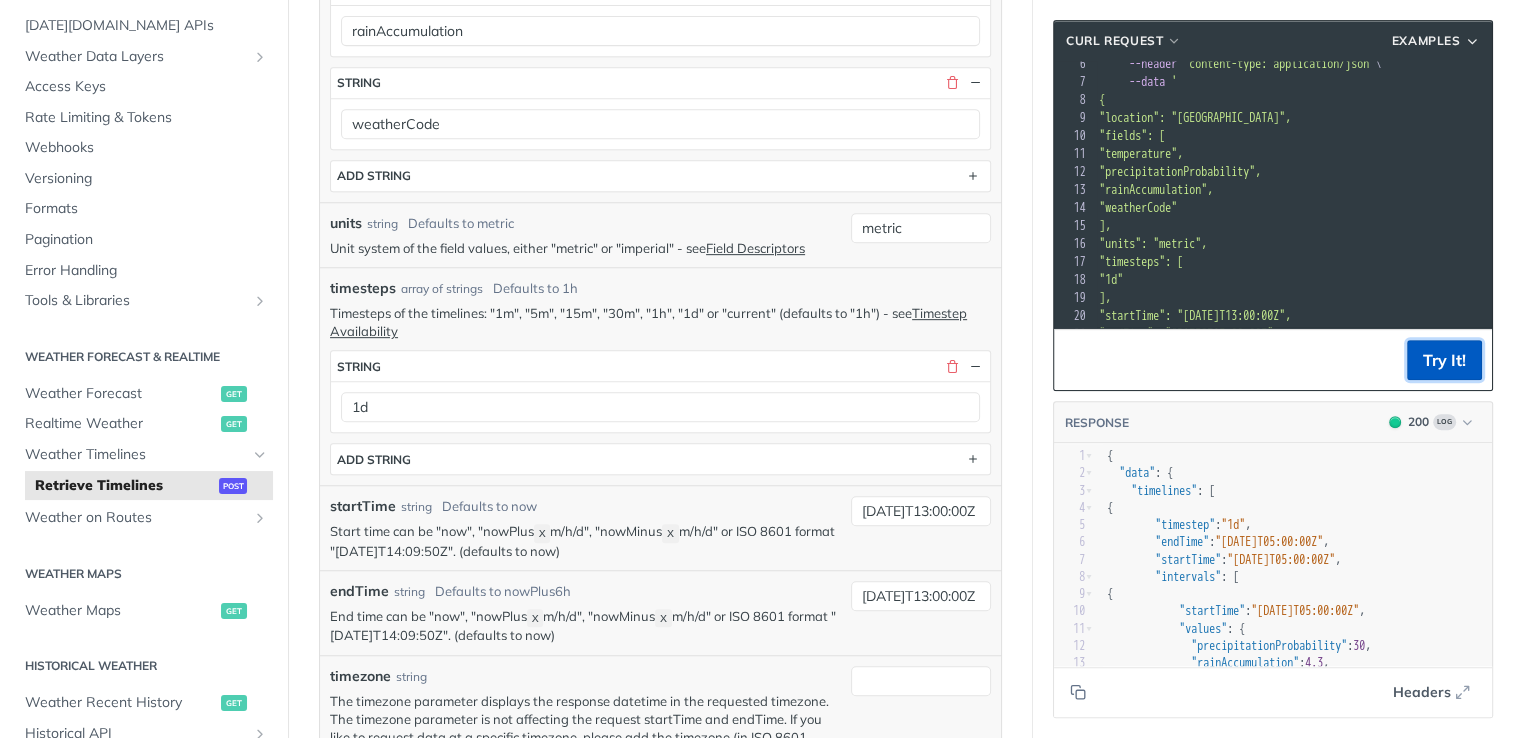 click on "Try It!" at bounding box center (1444, 360) 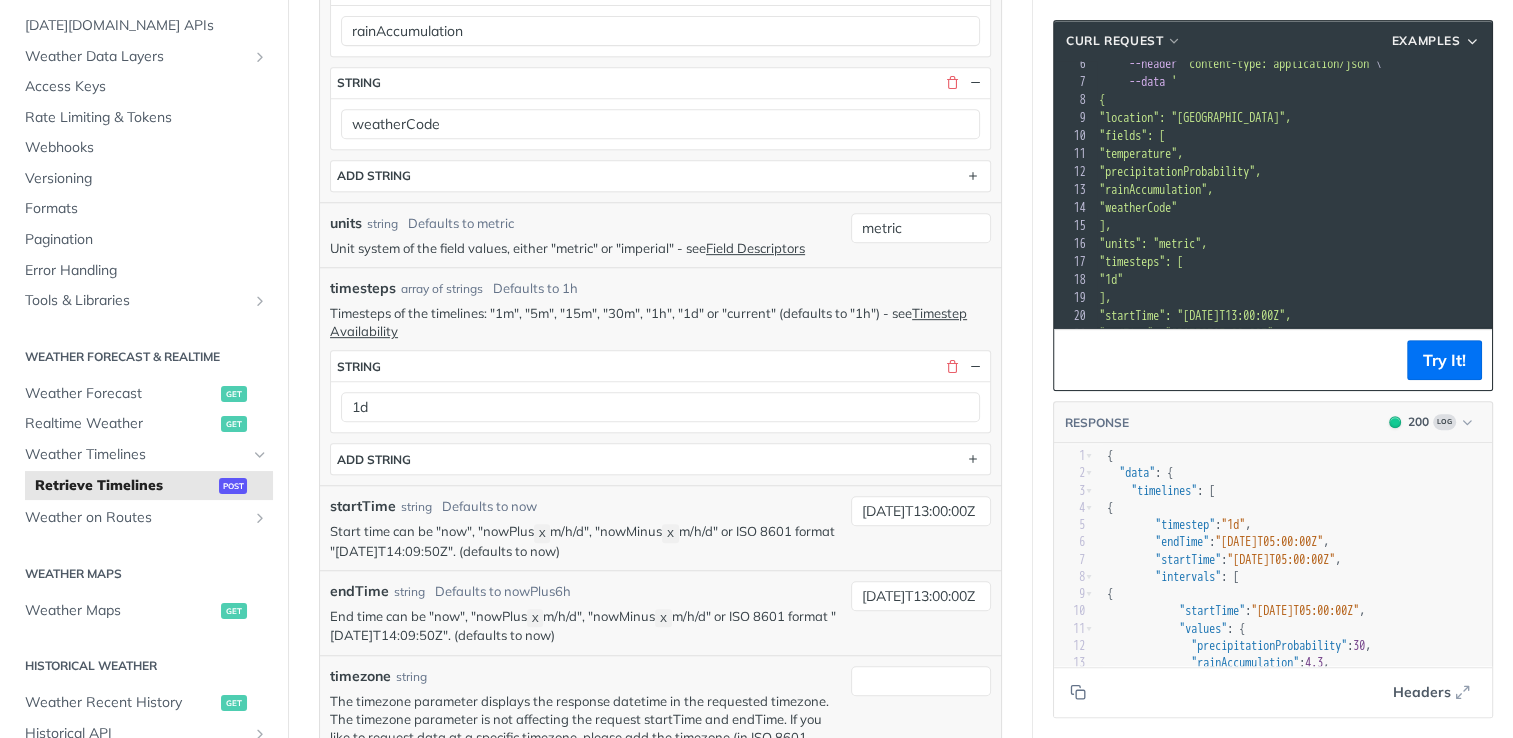 scroll, scrollTop: 34, scrollLeft: 1, axis: both 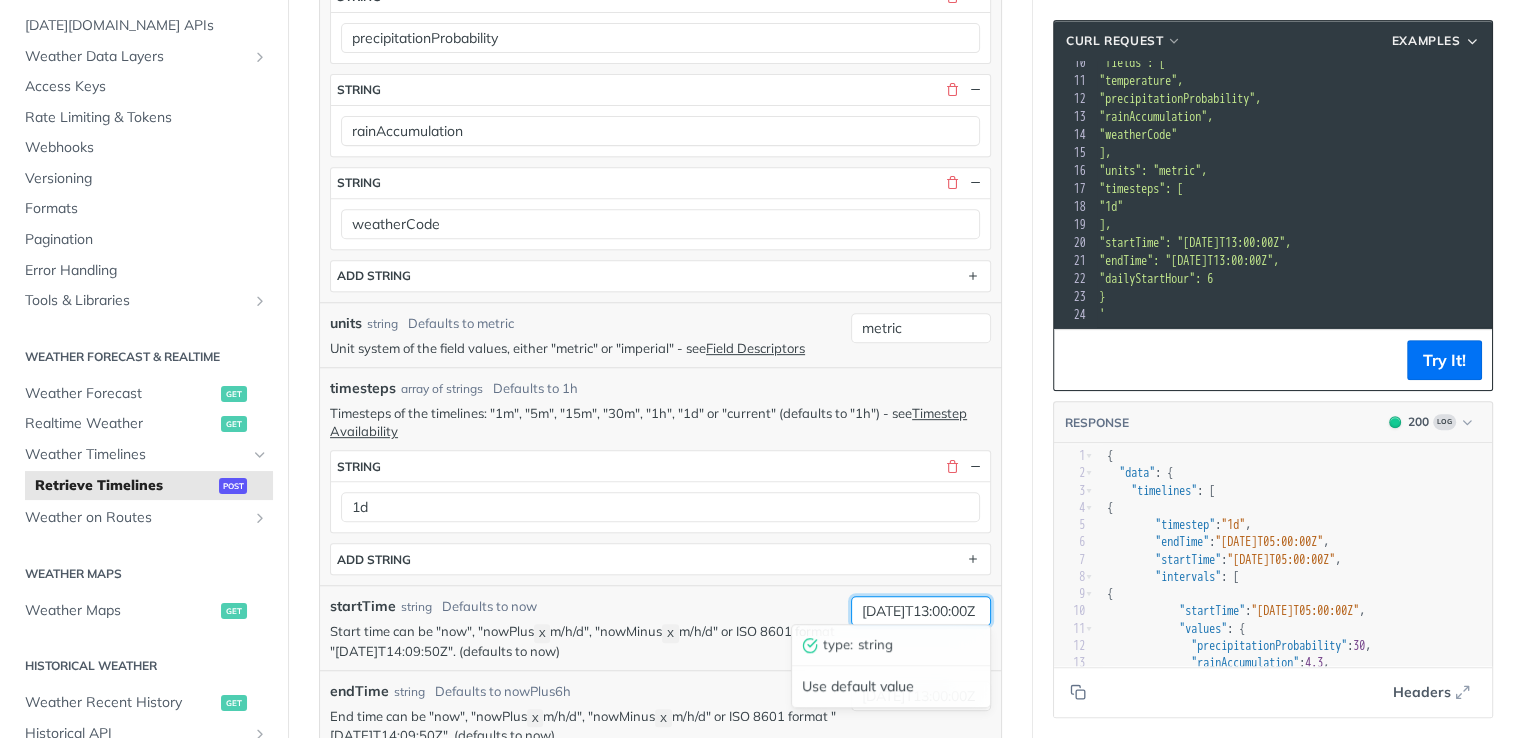 click on "[DATE]T13:00:00Z" at bounding box center [921, 611] 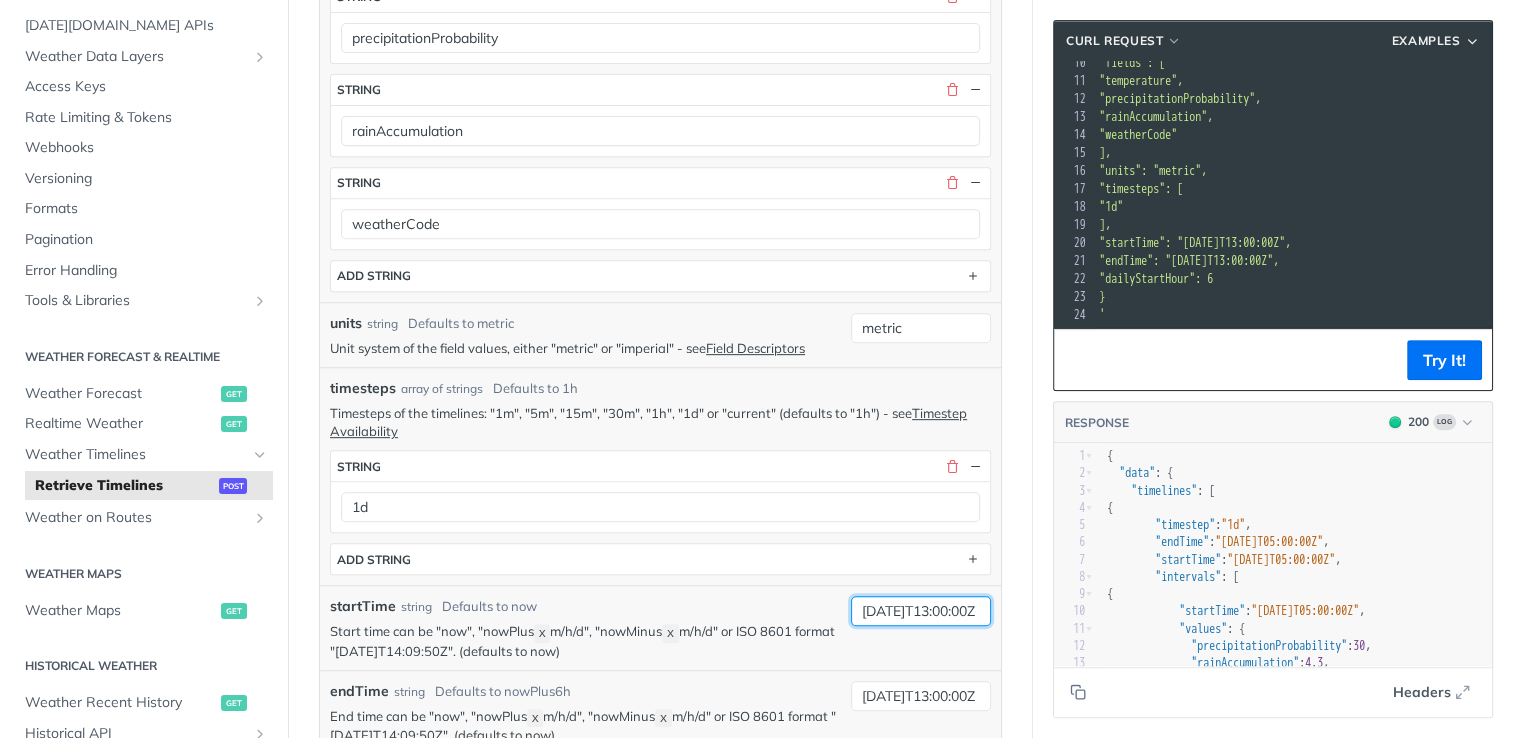 type on "[DATE]T13:00:00Z" 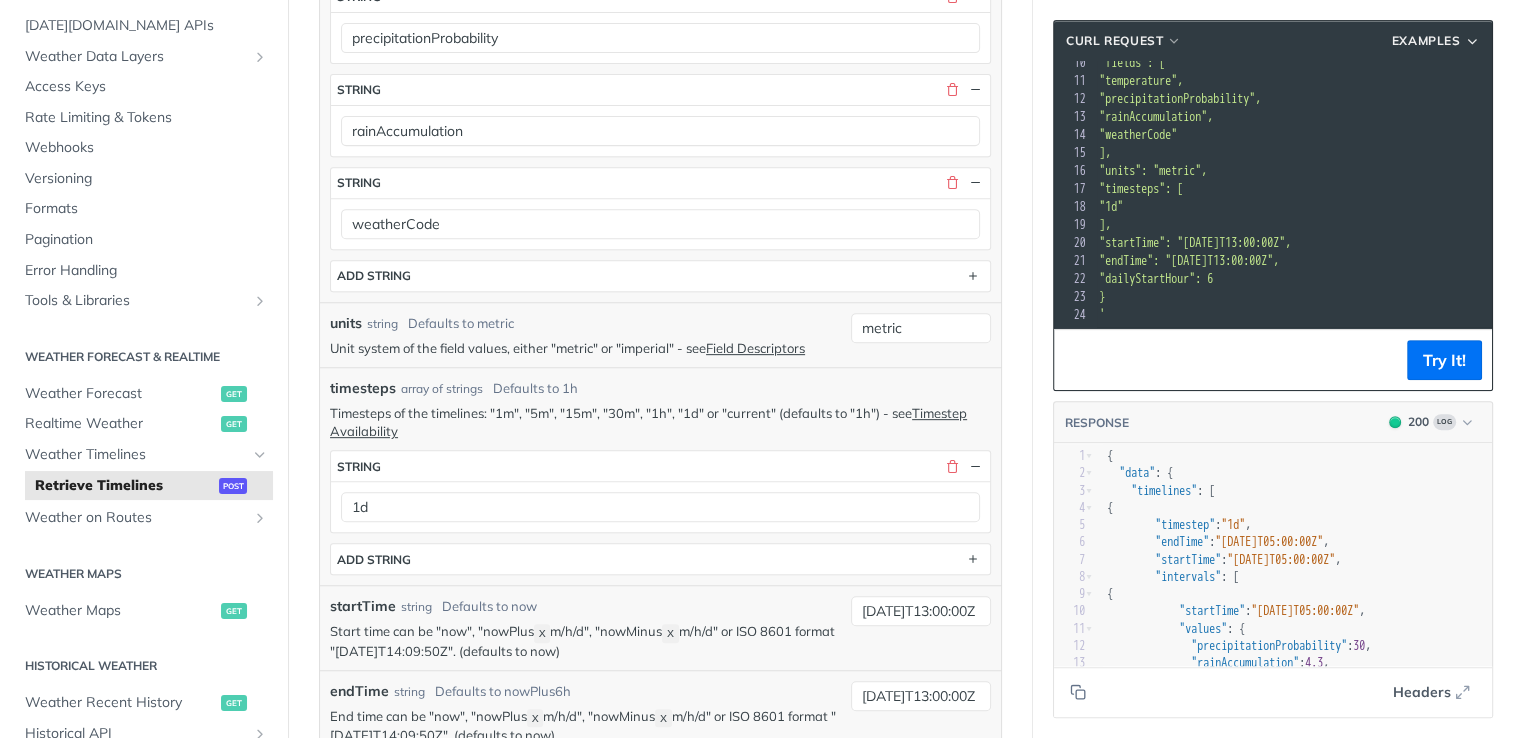 click on "startTime string Defaults to now" at bounding box center (585, 606) 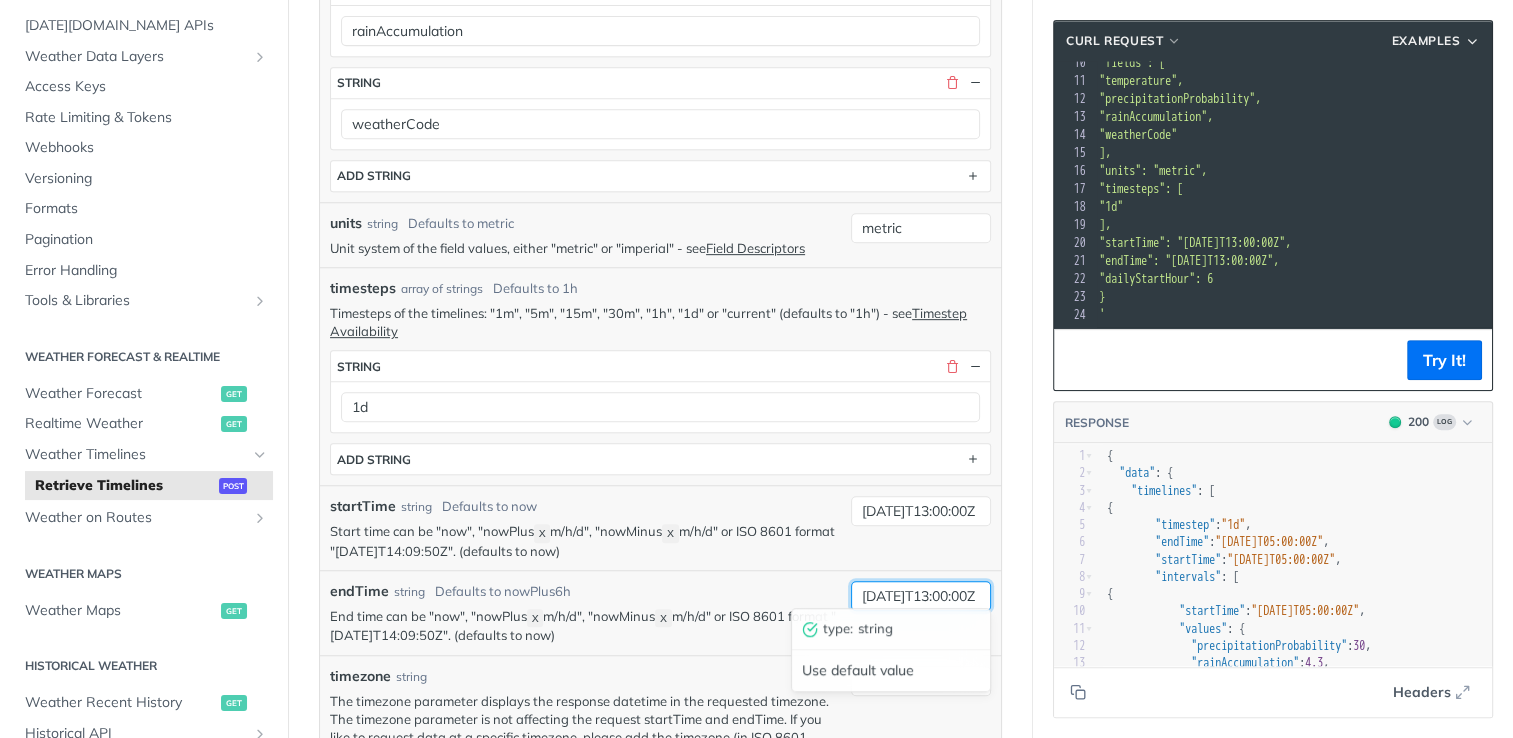 click on "[DATE]T13:00:00Z" at bounding box center (921, 596) 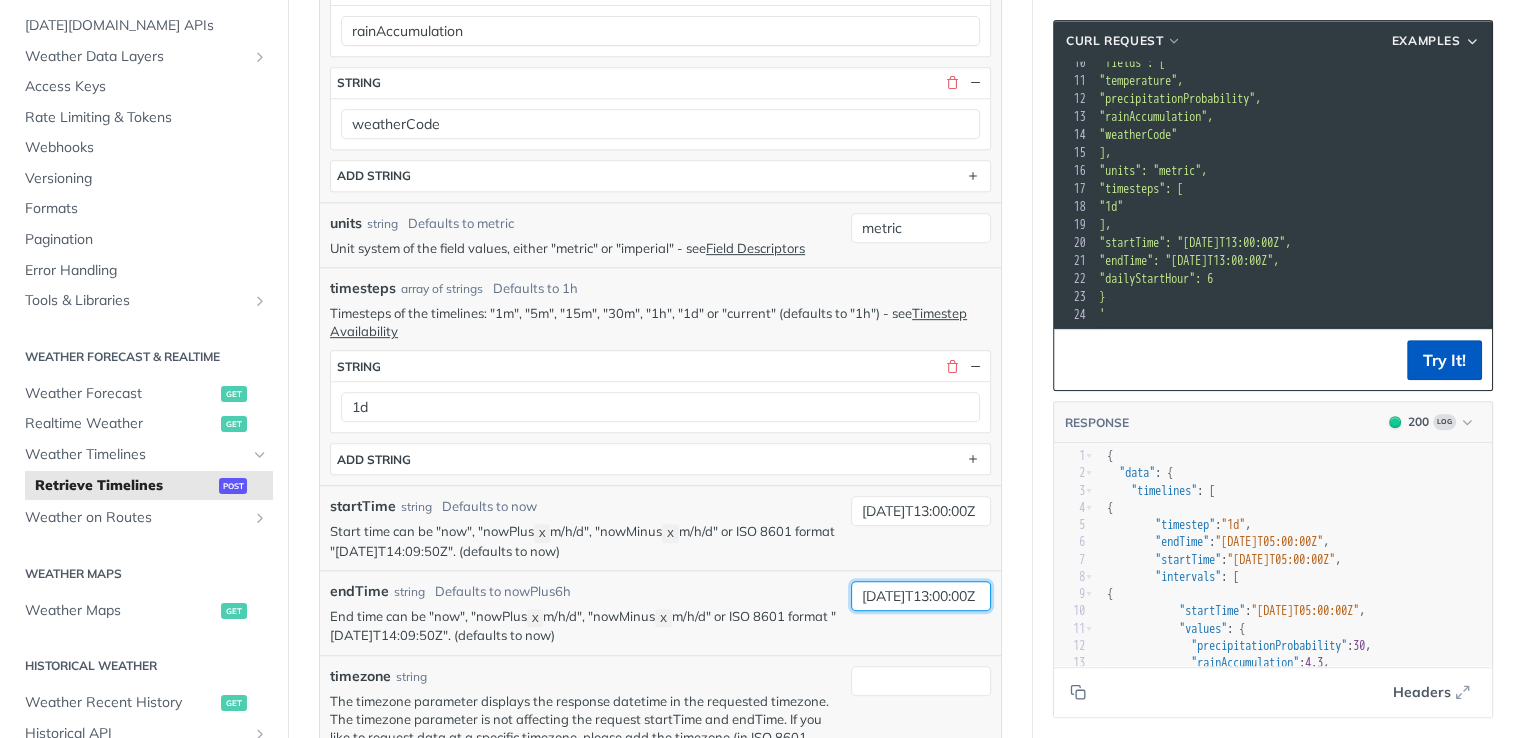 type on "[DATE]T13:00:00Z" 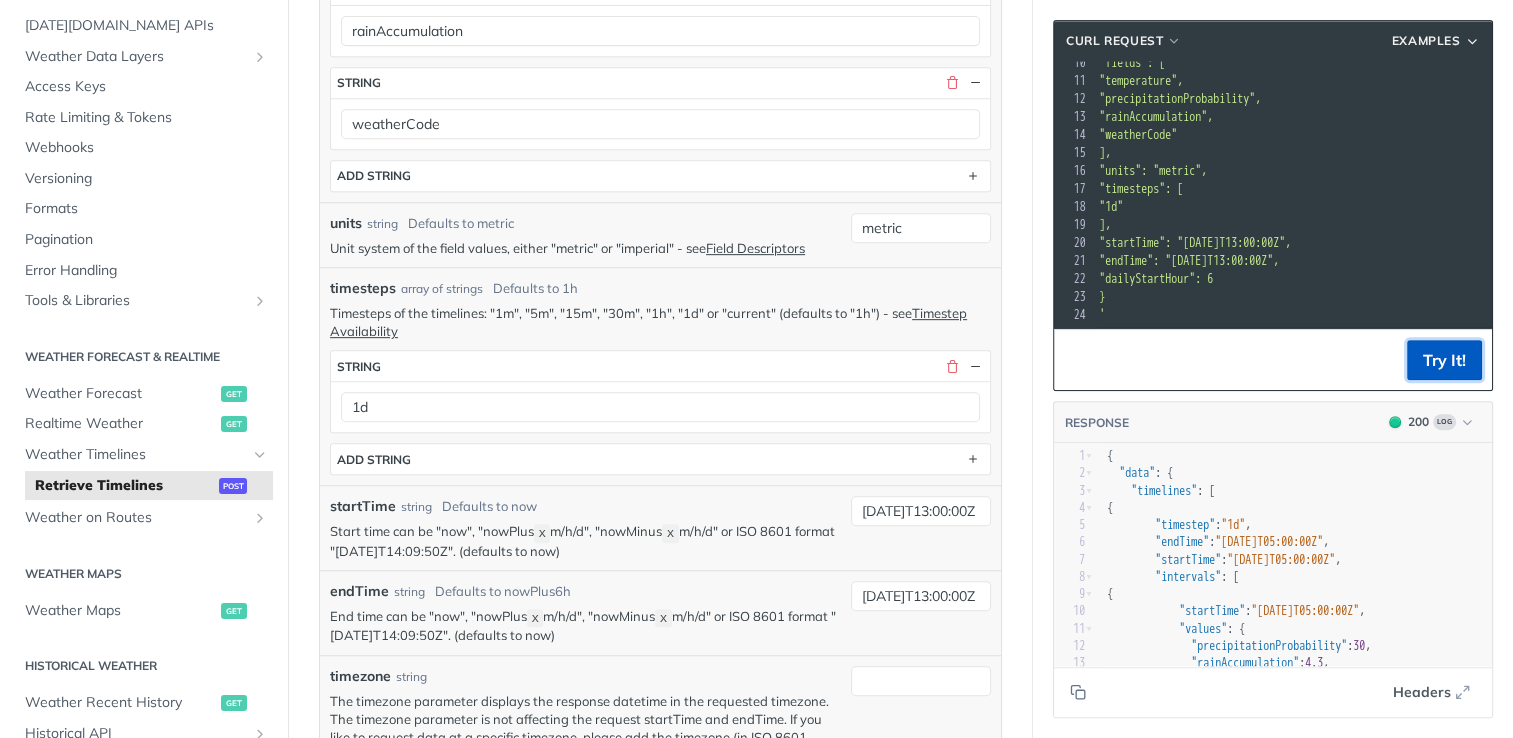 click on "Try It!" at bounding box center (1444, 360) 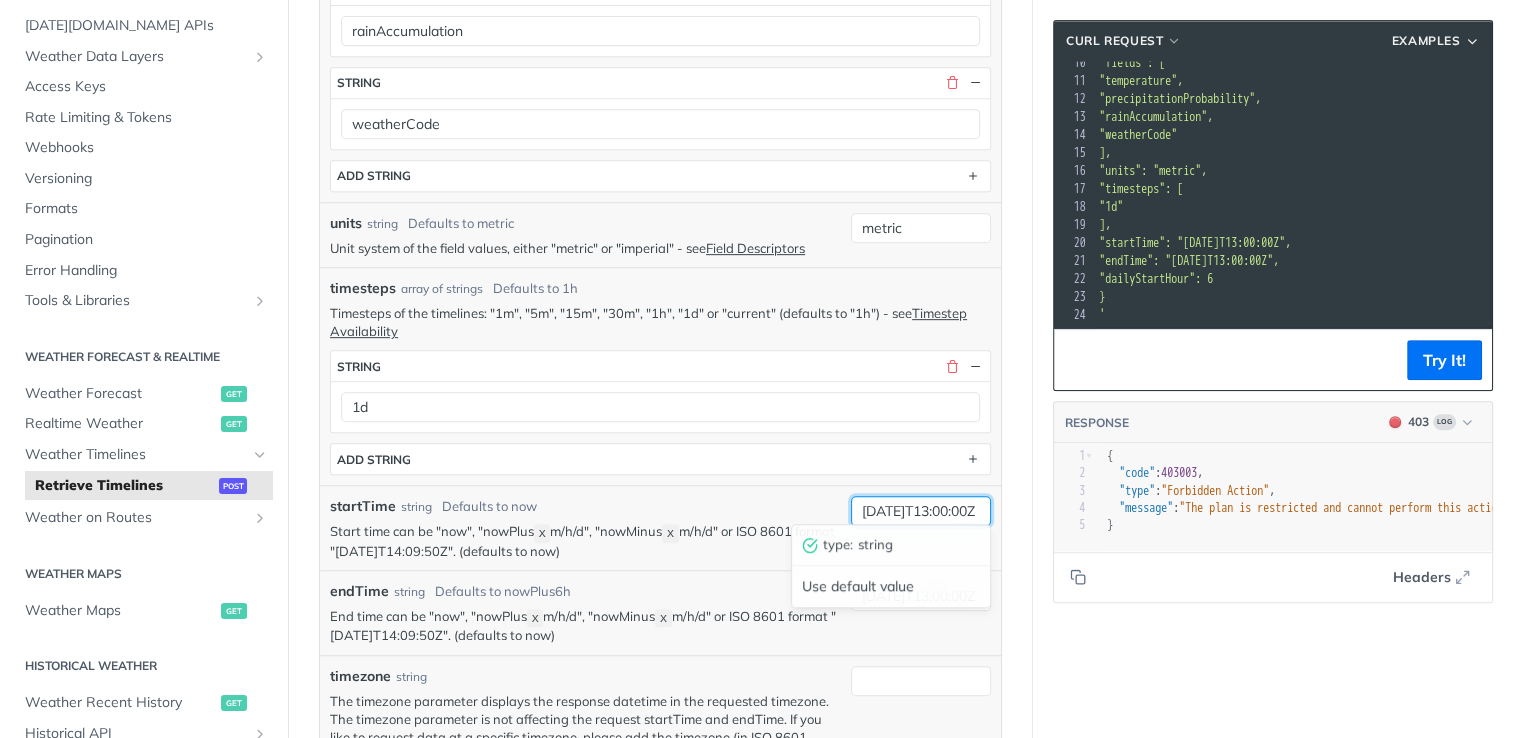 click on "[DATE]T13:00:00Z" at bounding box center [921, 511] 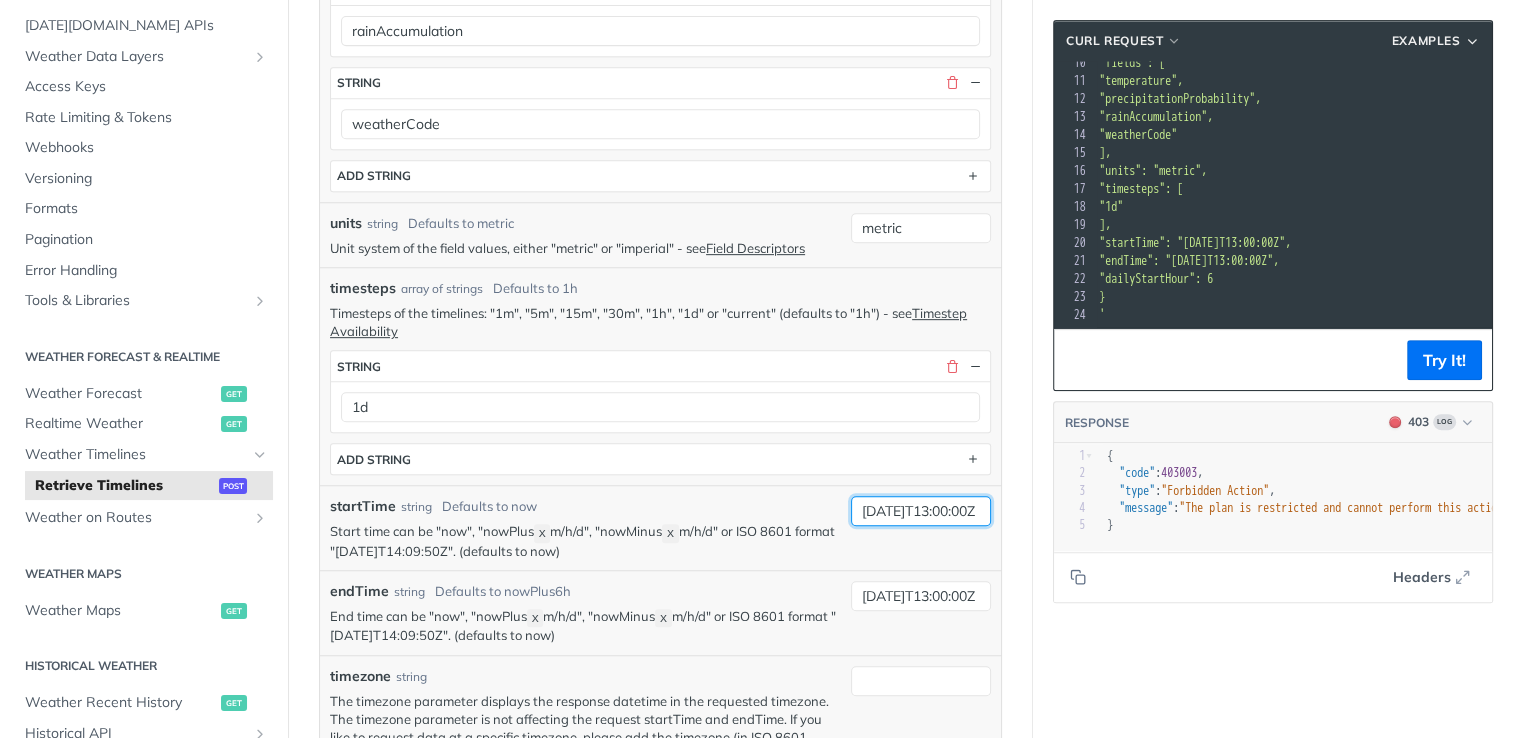 type on "[DATE]T13:00:00Z" 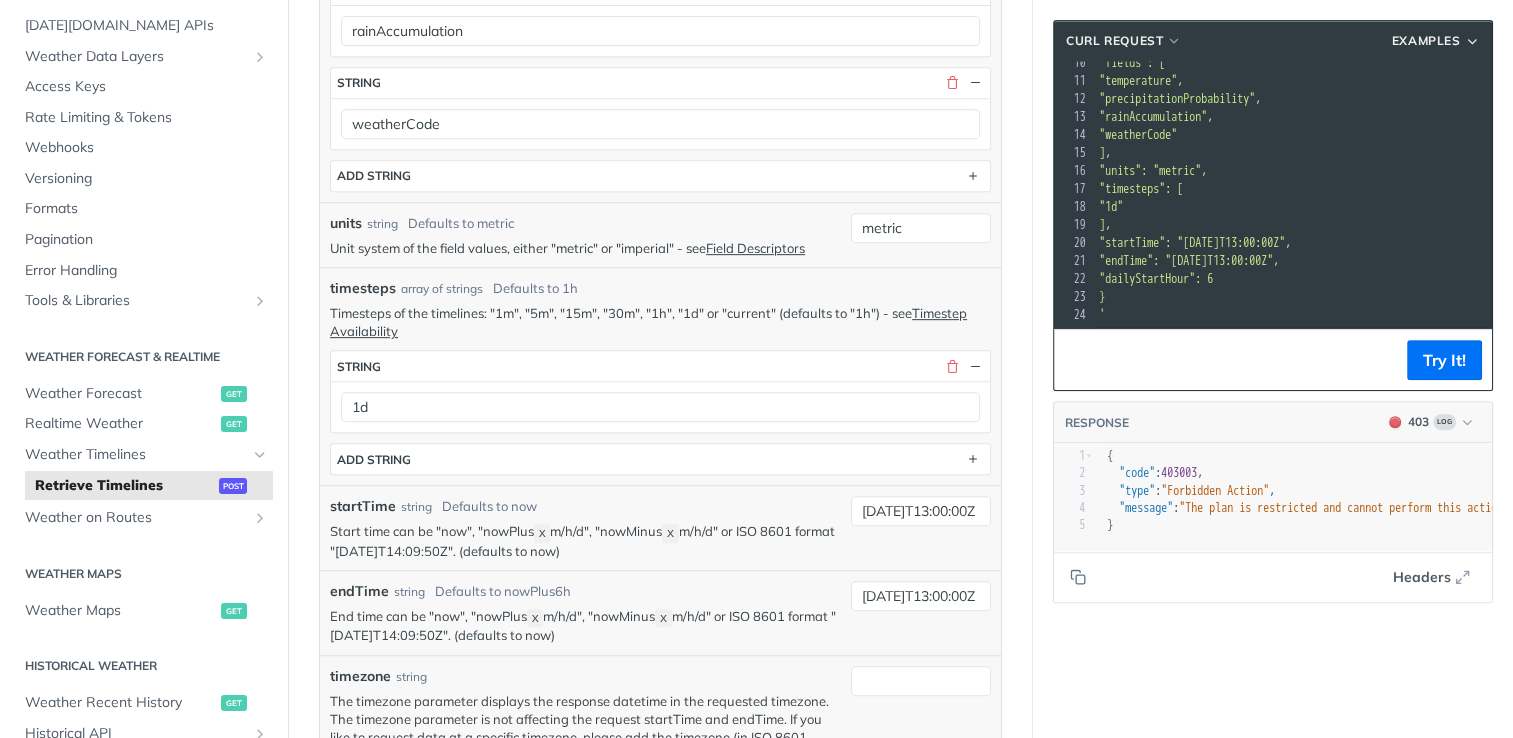 click on "endTime string Defaults to nowPlus6h End time can be "now", "nowPlus X m/h/d", "nowMinus X m/h/d" or ISO 8601 format "[DATE]T14:09:50Z". (defaults to now) [DATE]T13:00:00Z" at bounding box center (660, 612) 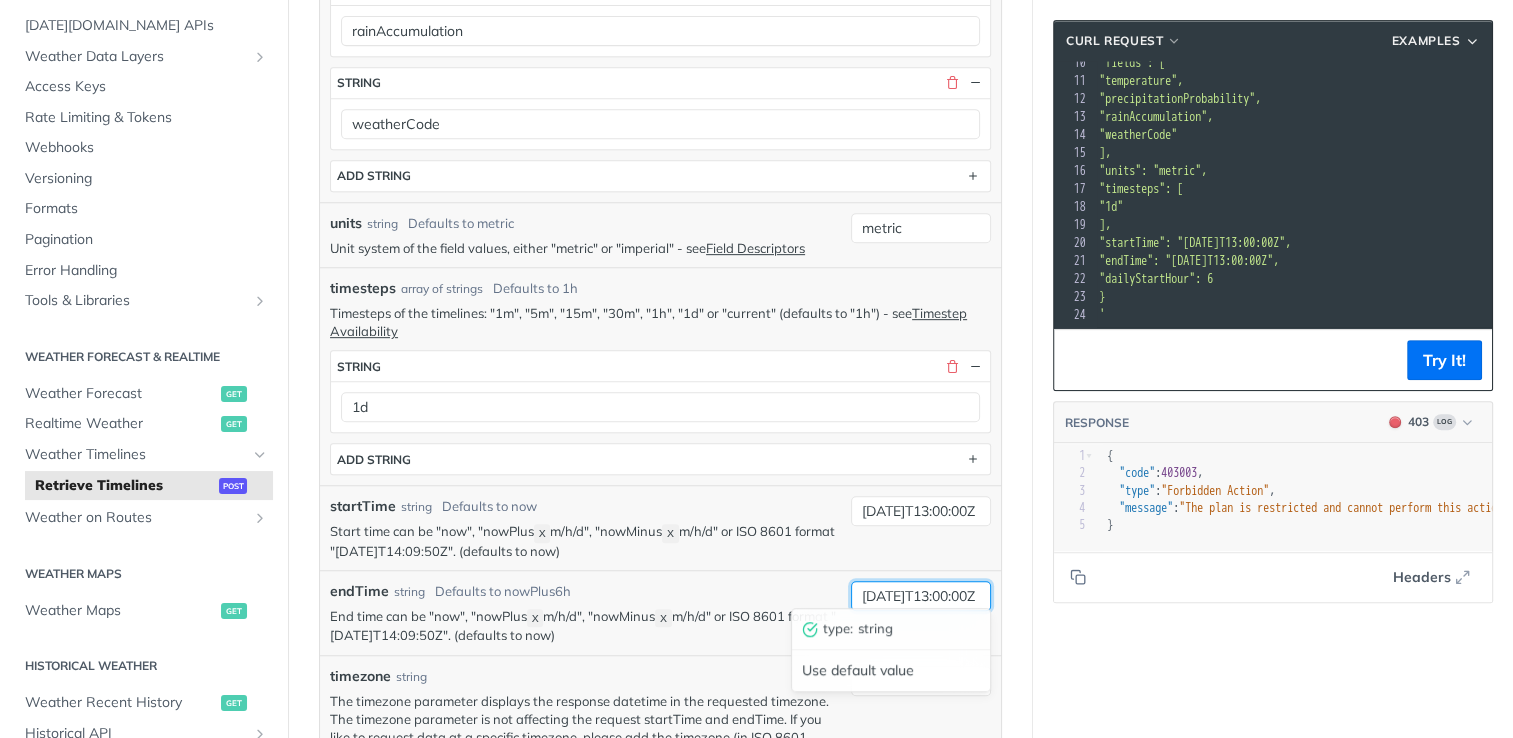 click on "[DATE]T13:00:00Z" at bounding box center [921, 596] 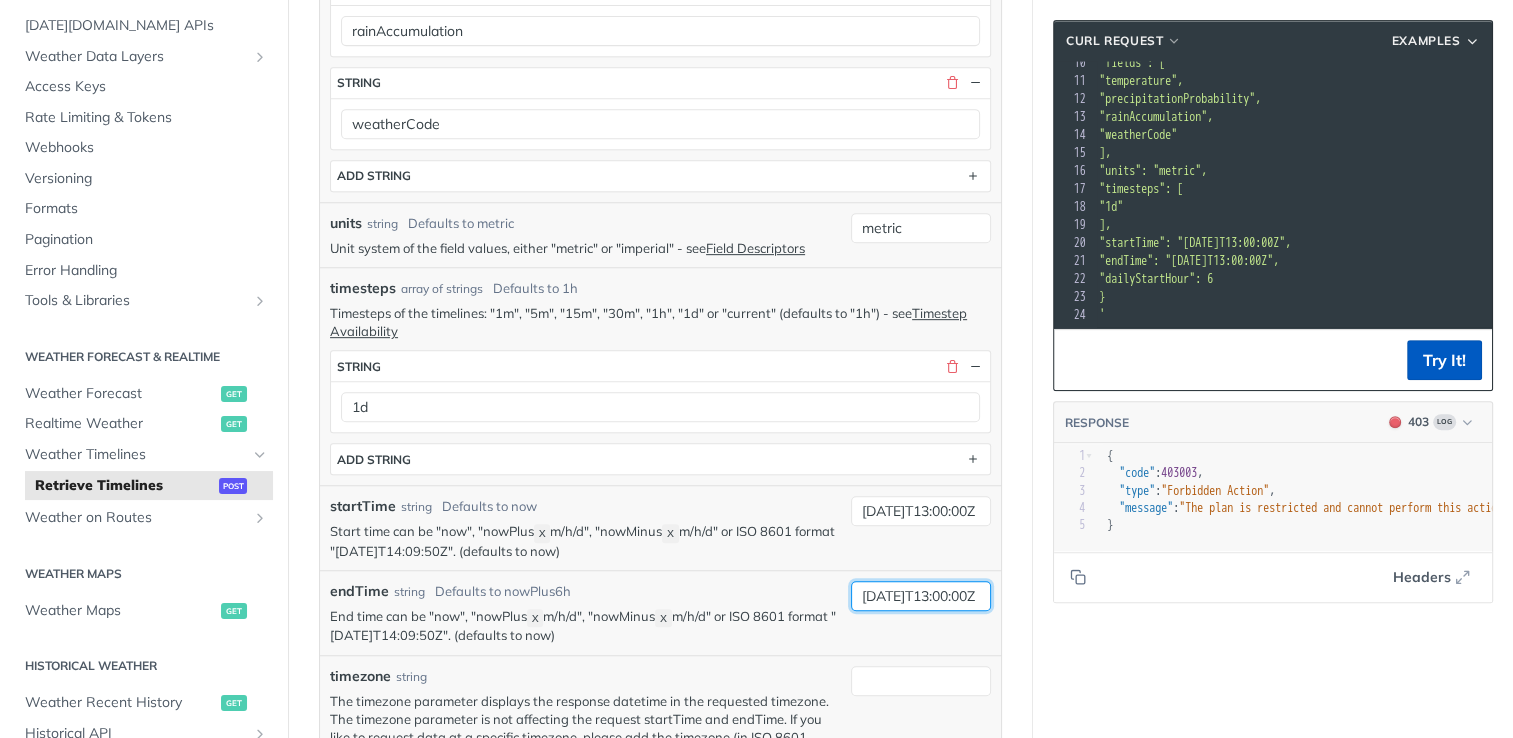 type on "[DATE]T13:00:00Z" 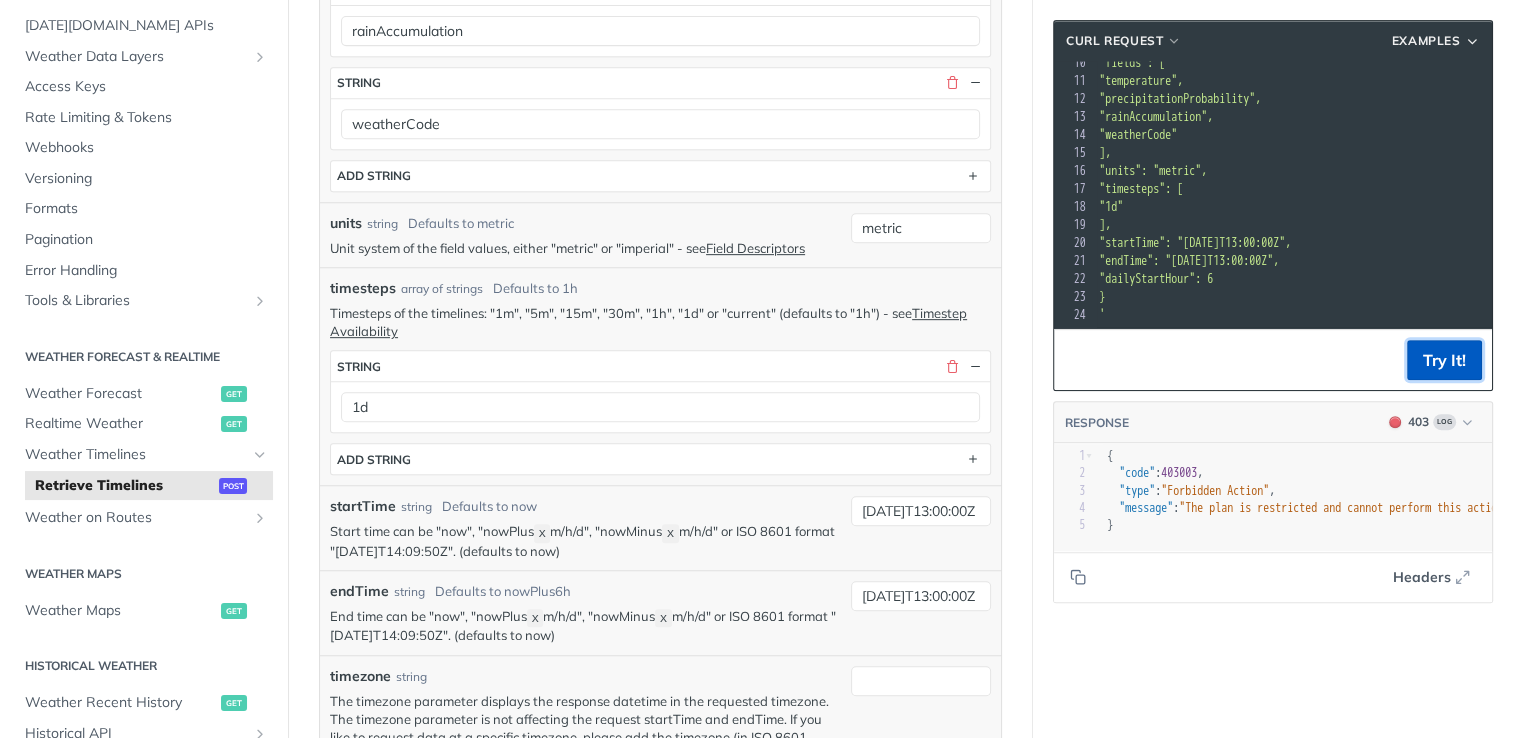 click on "Try It!" at bounding box center [1444, 360] 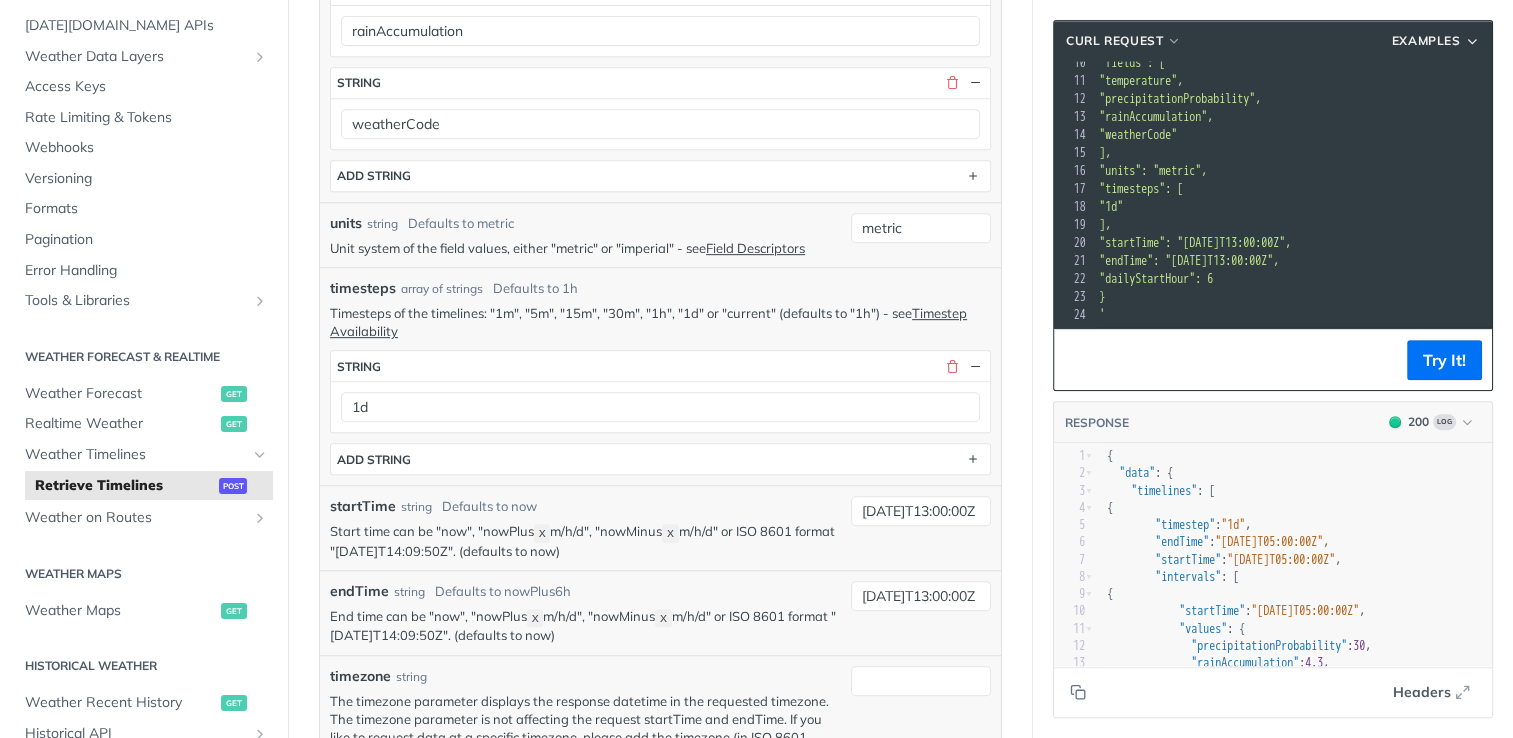 scroll, scrollTop: 88, scrollLeft: 1, axis: both 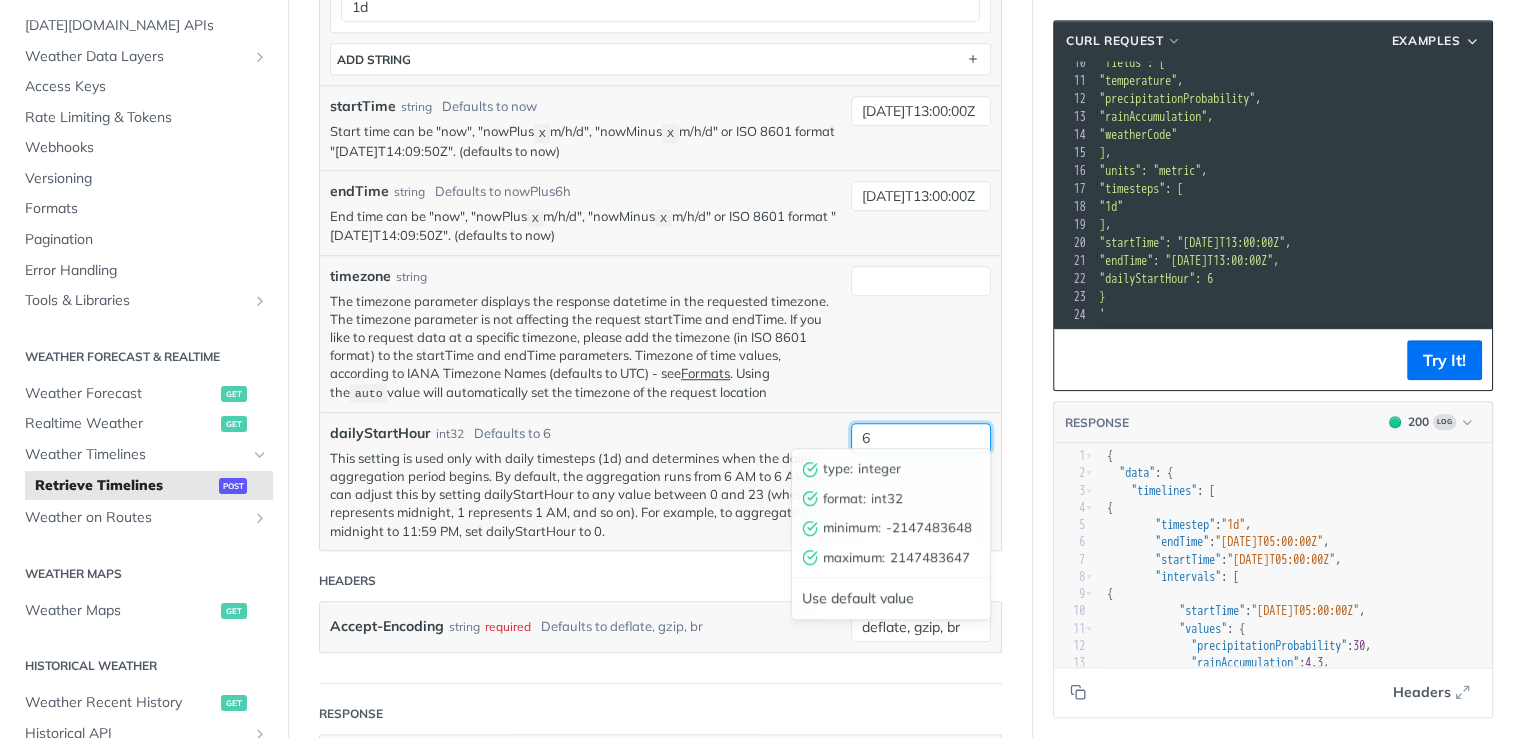 drag, startPoint x: 875, startPoint y: 426, endPoint x: 859, endPoint y: 438, distance: 20 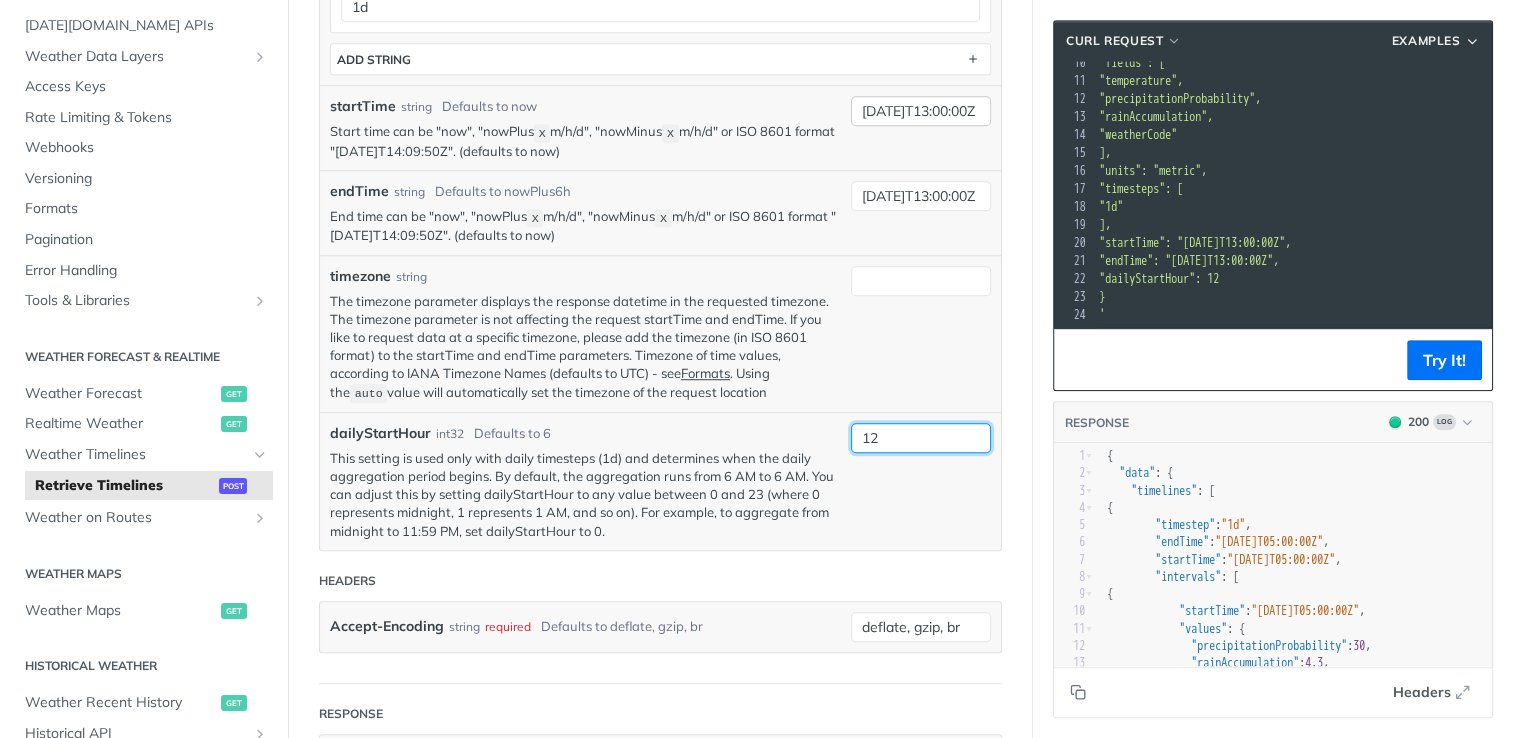 type on "12" 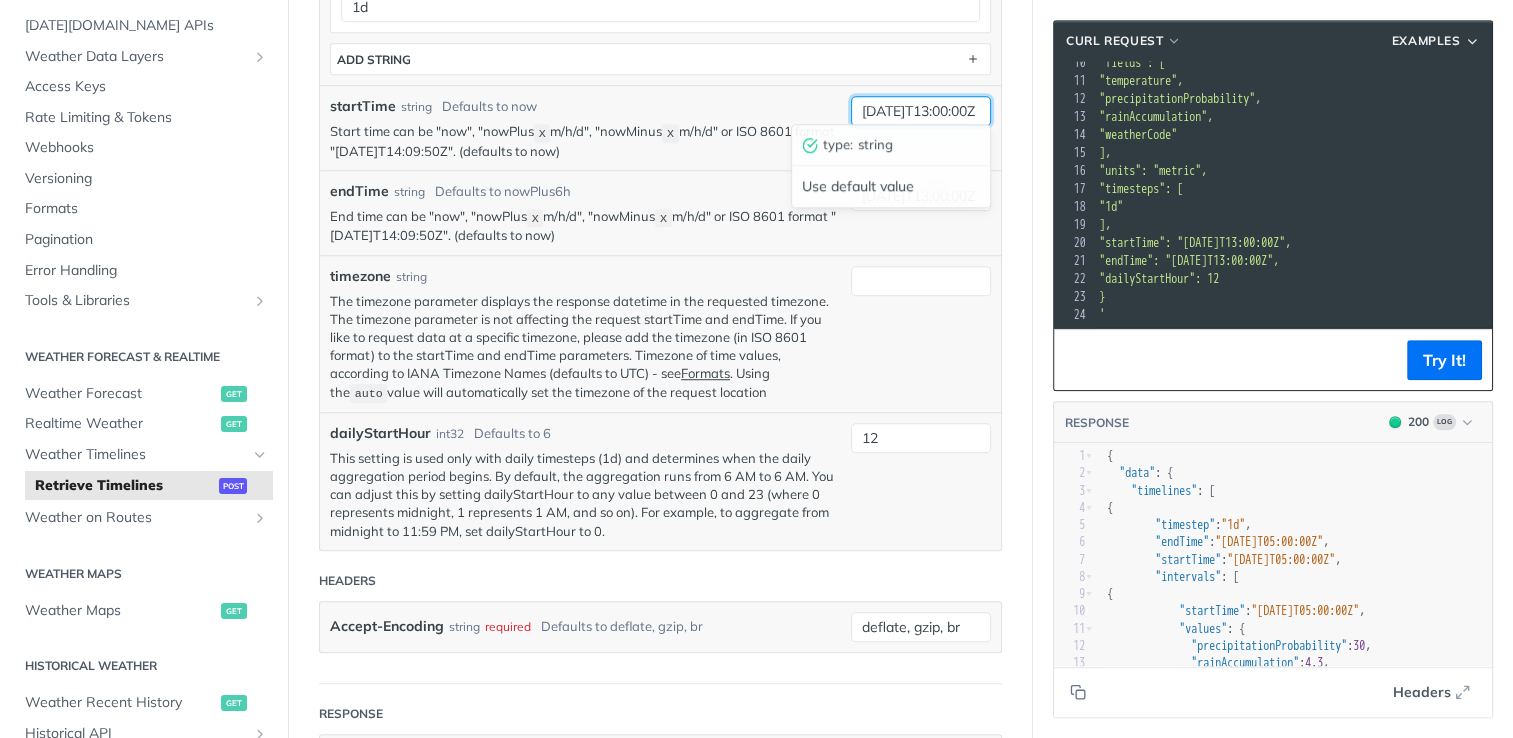 scroll, scrollTop: 0, scrollLeft: 34, axis: horizontal 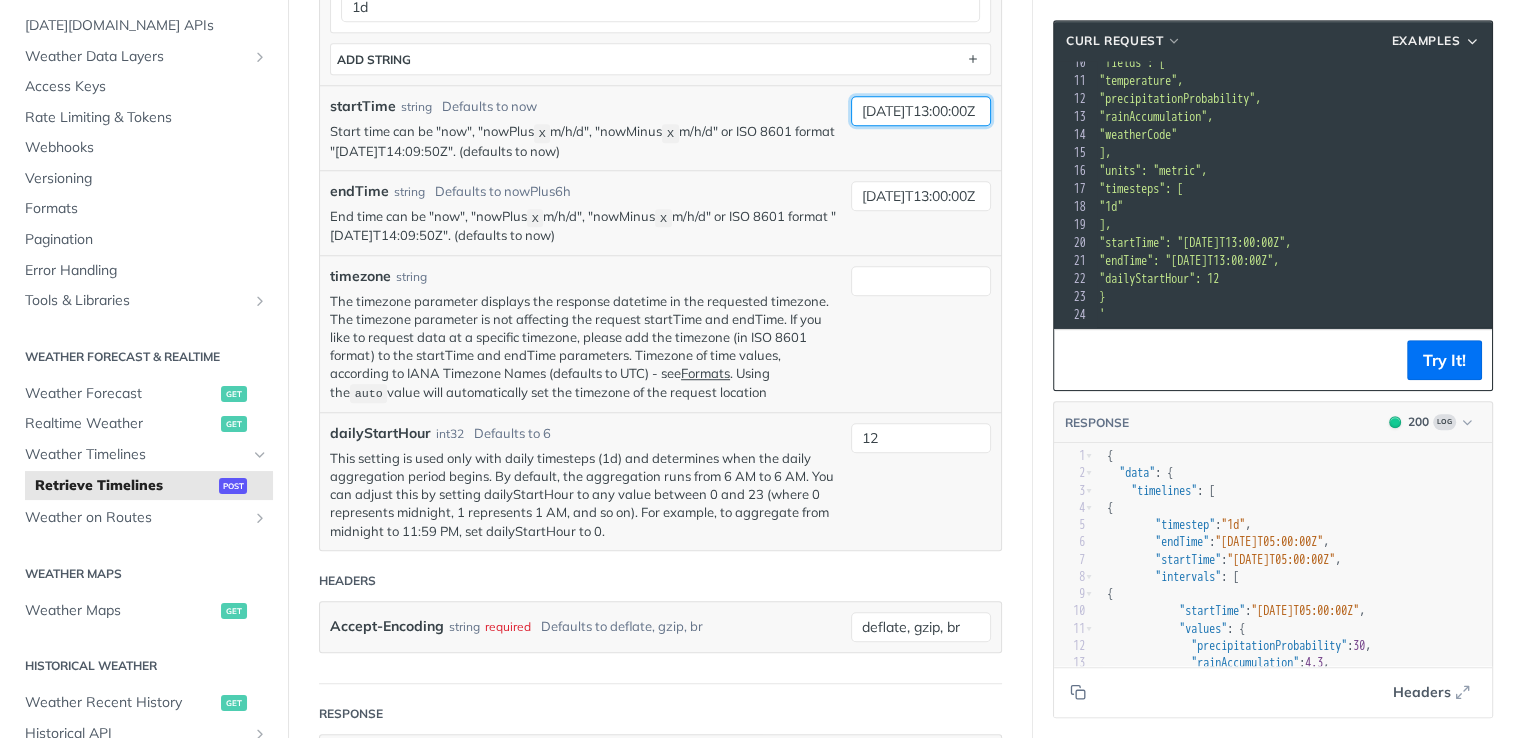 drag, startPoint x: 940, startPoint y: 104, endPoint x: 1088, endPoint y: 115, distance: 148.40822 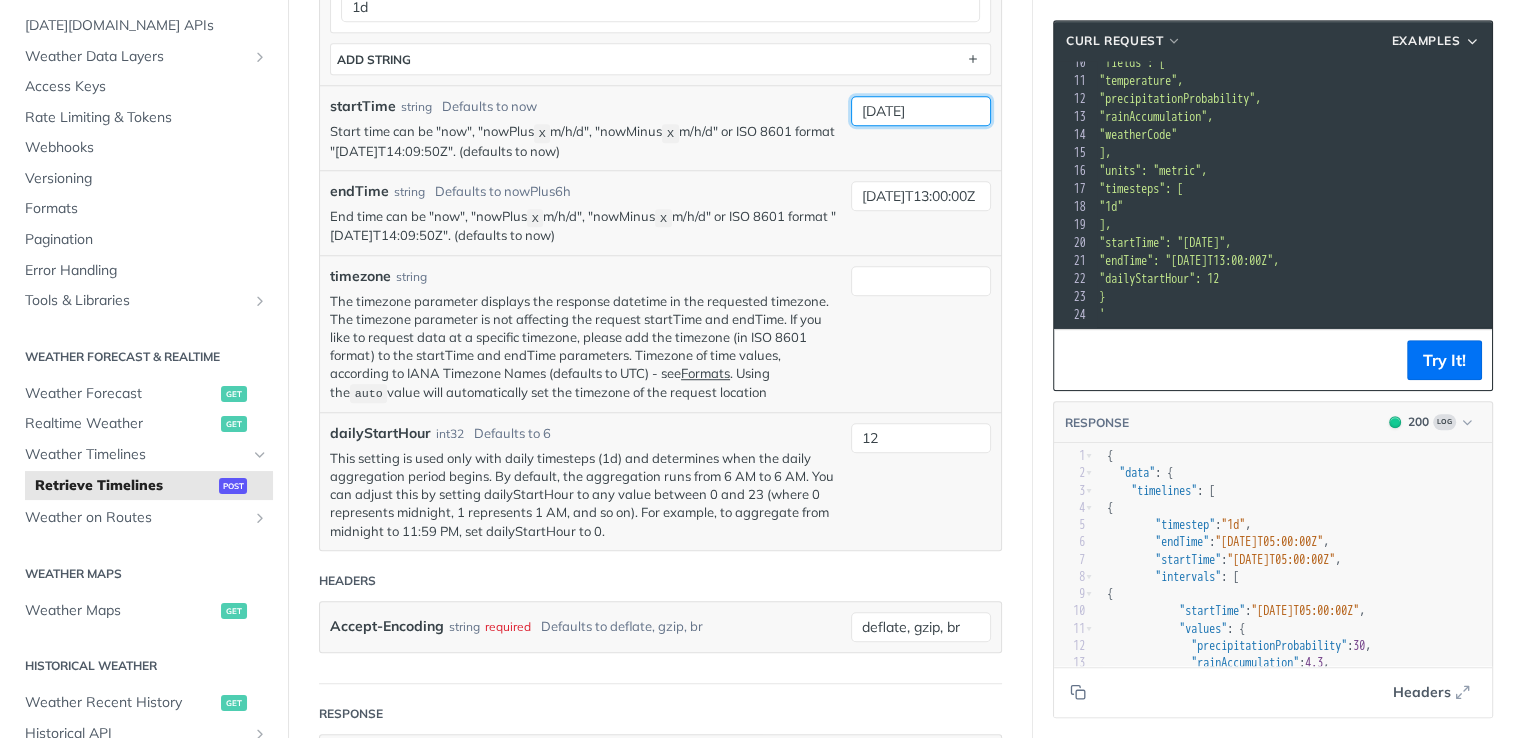 scroll, scrollTop: 0, scrollLeft: 0, axis: both 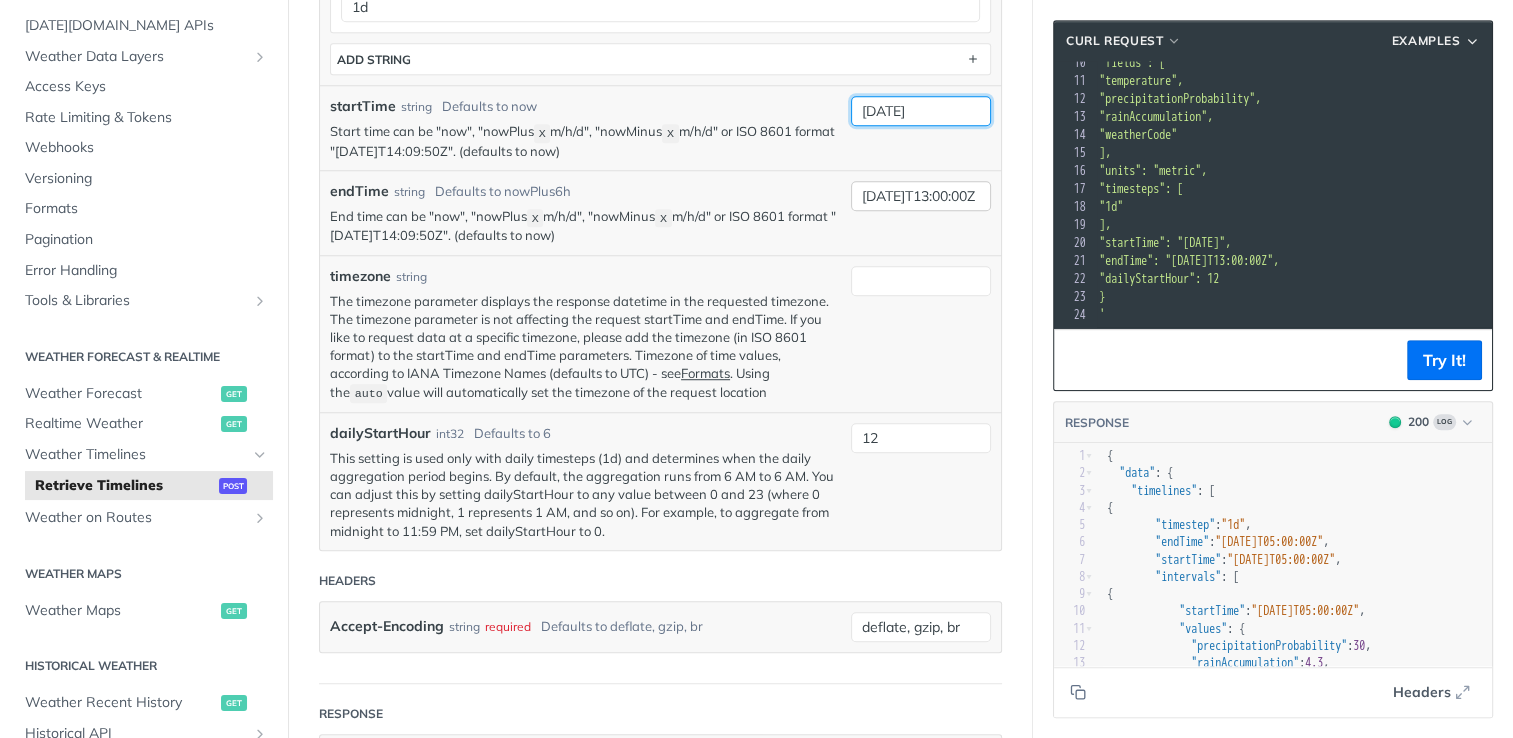 type on "[DATE]" 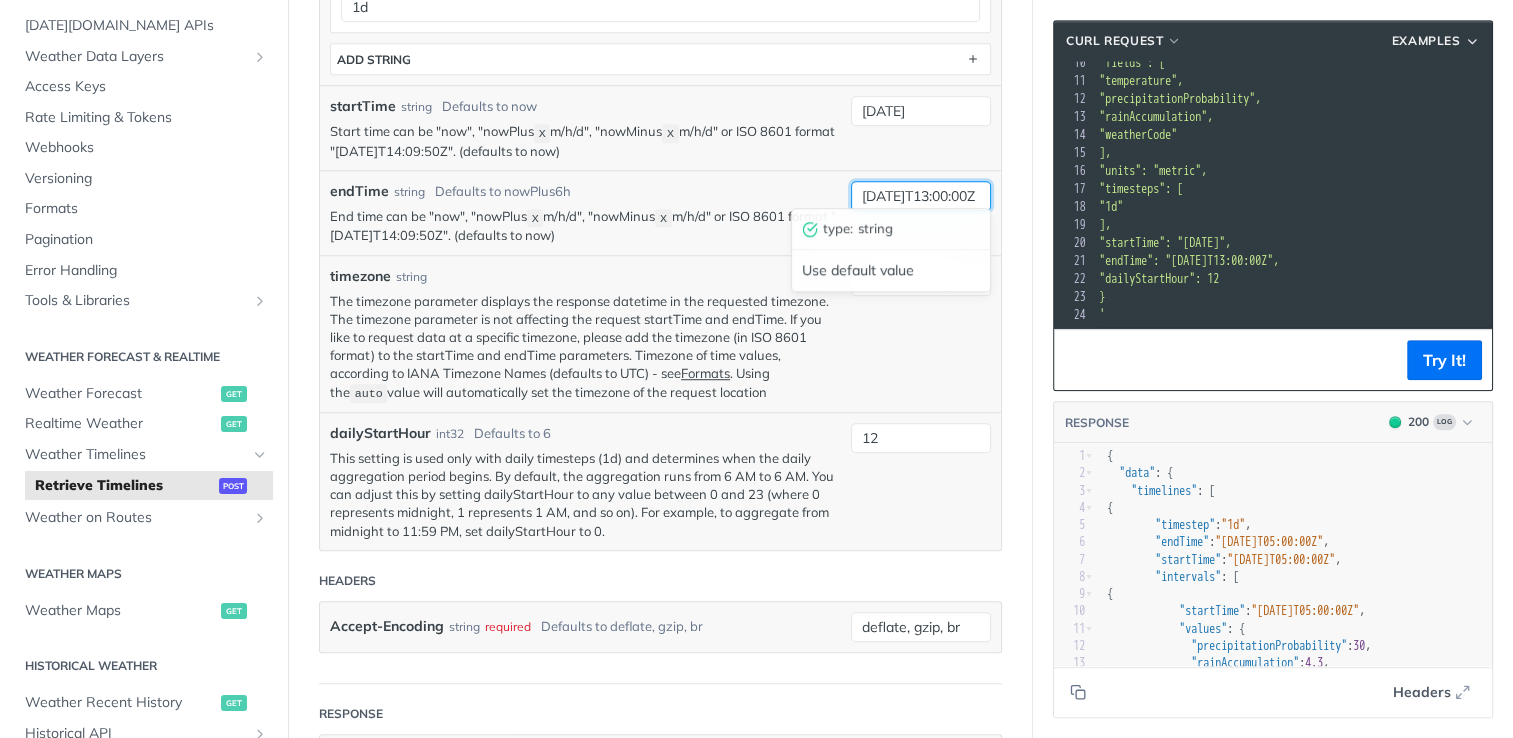 scroll, scrollTop: 0, scrollLeft: 34, axis: horizontal 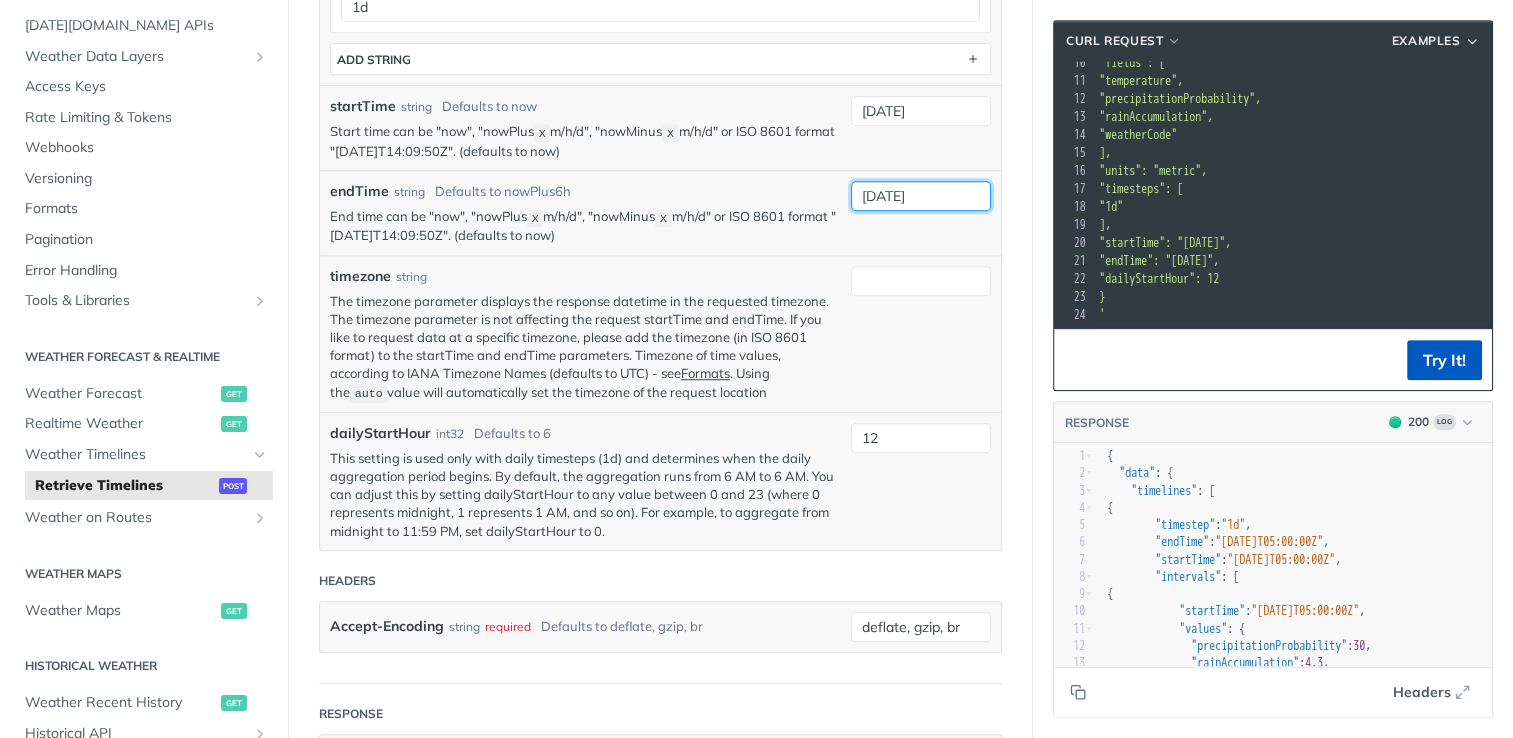 type on "[DATE]" 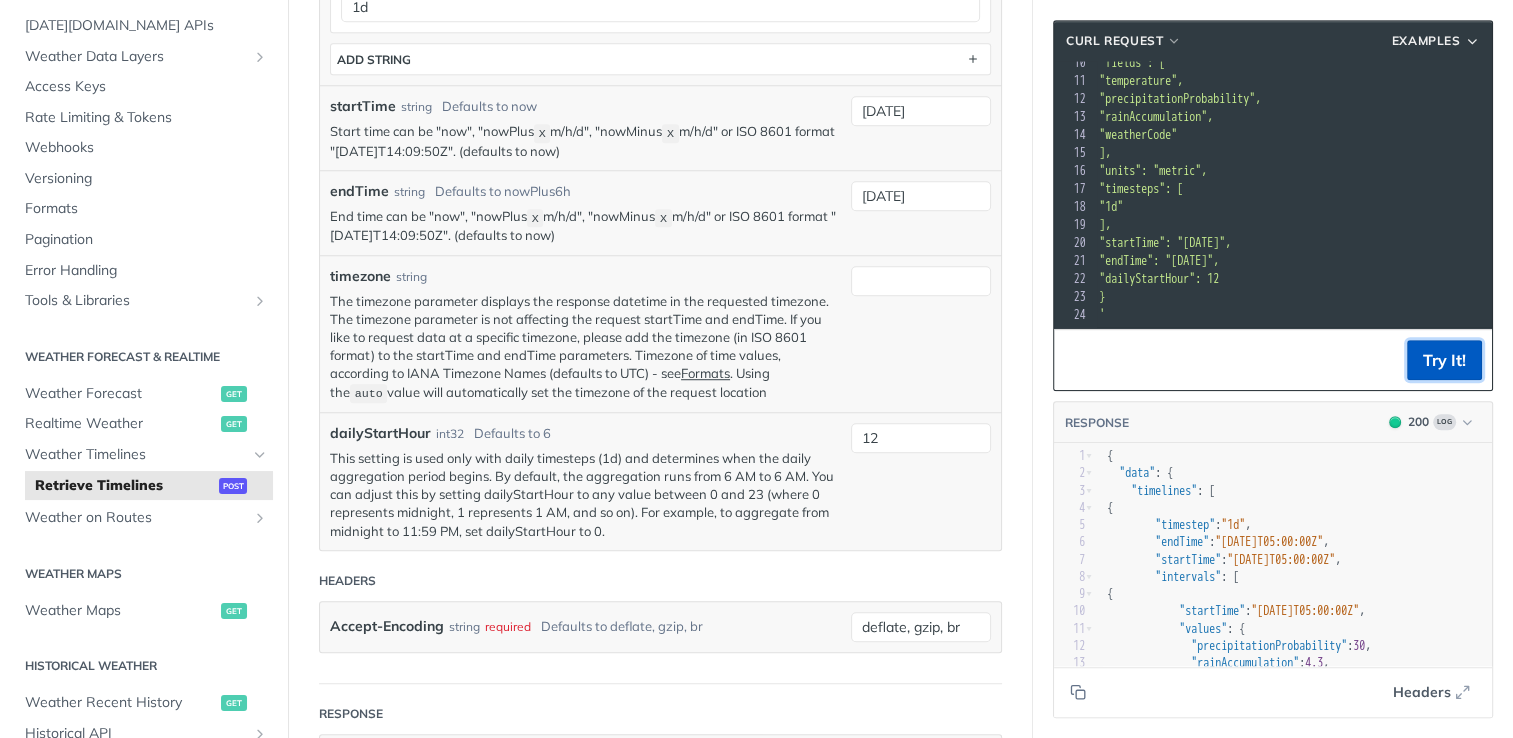 click on "Try It!" at bounding box center [1444, 360] 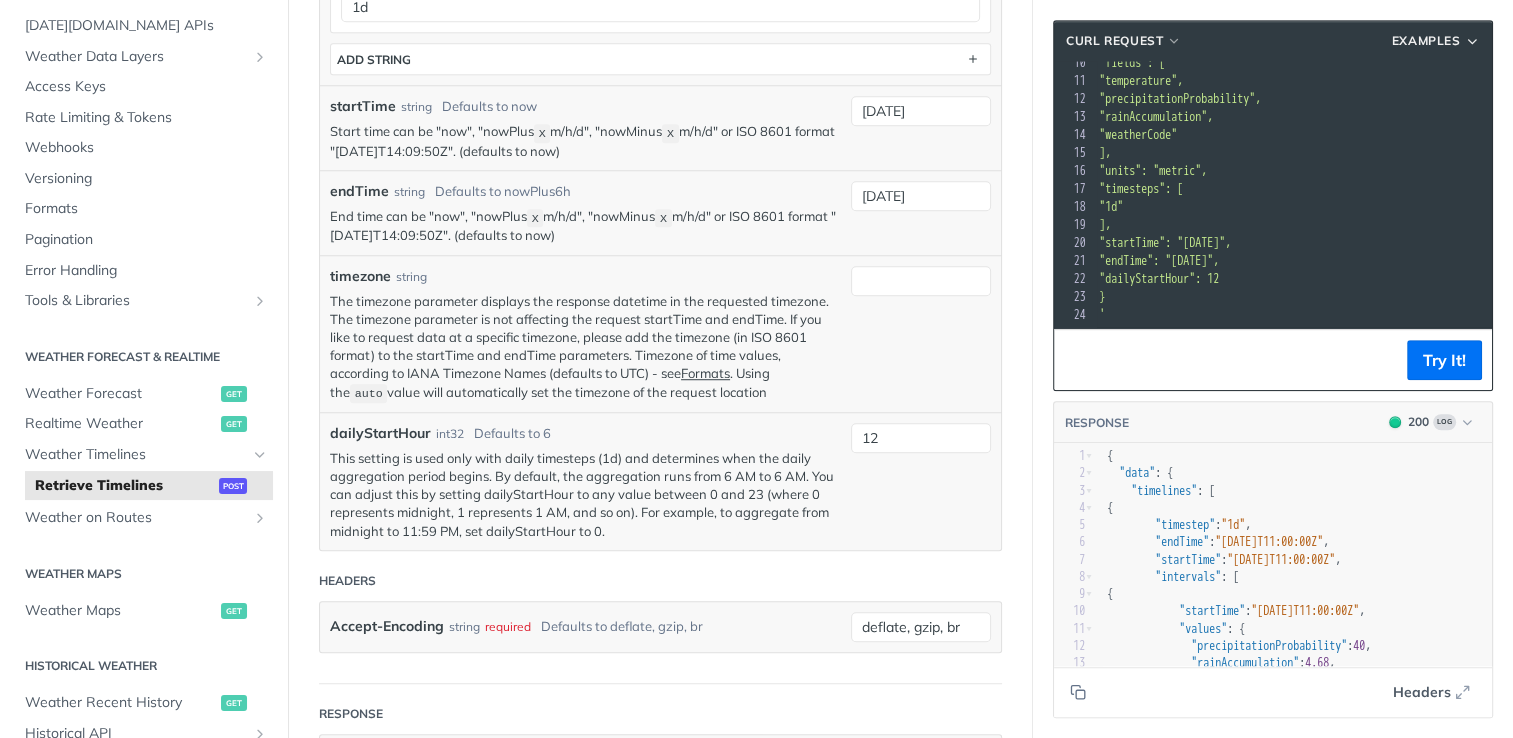 scroll, scrollTop: 100, scrollLeft: 0, axis: vertical 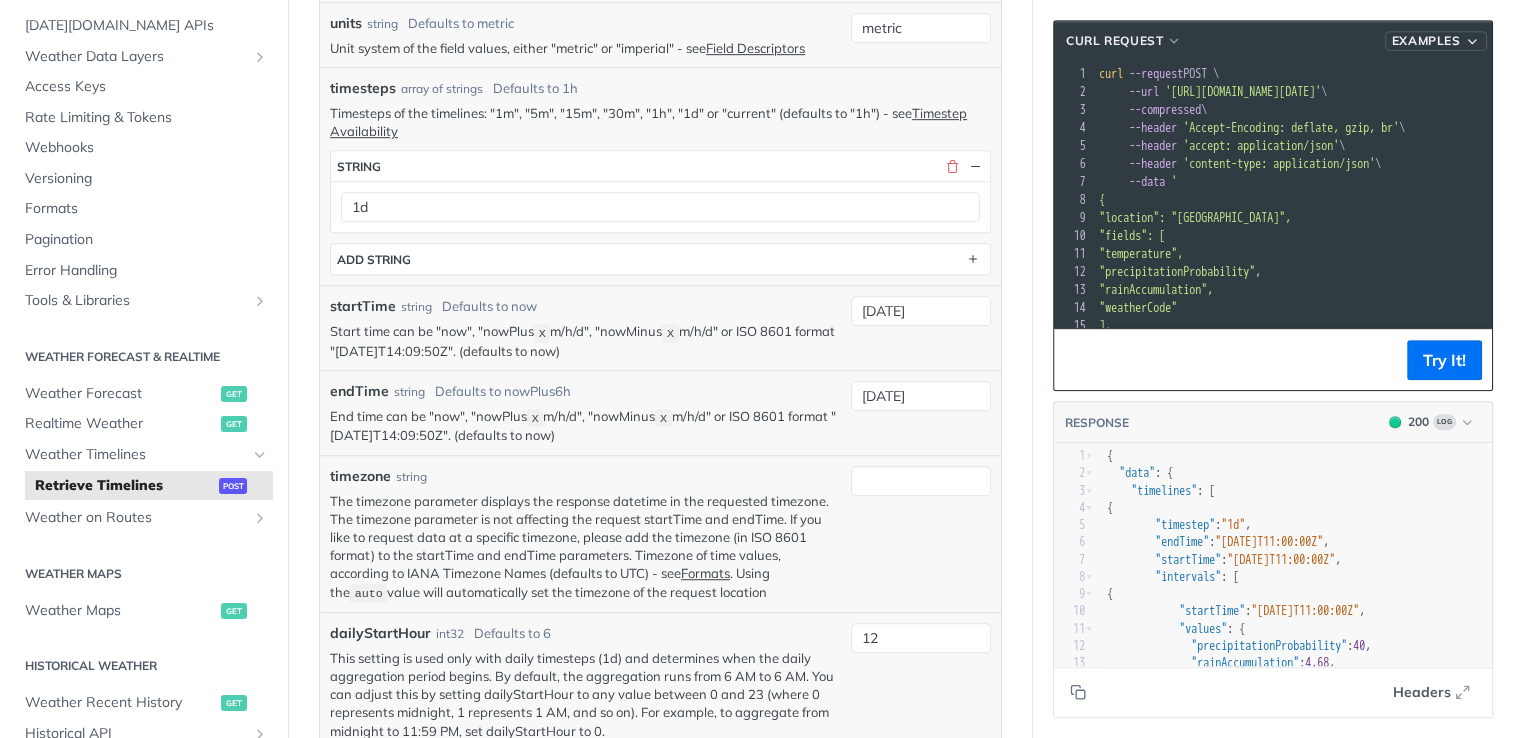 click at bounding box center (1472, 41) 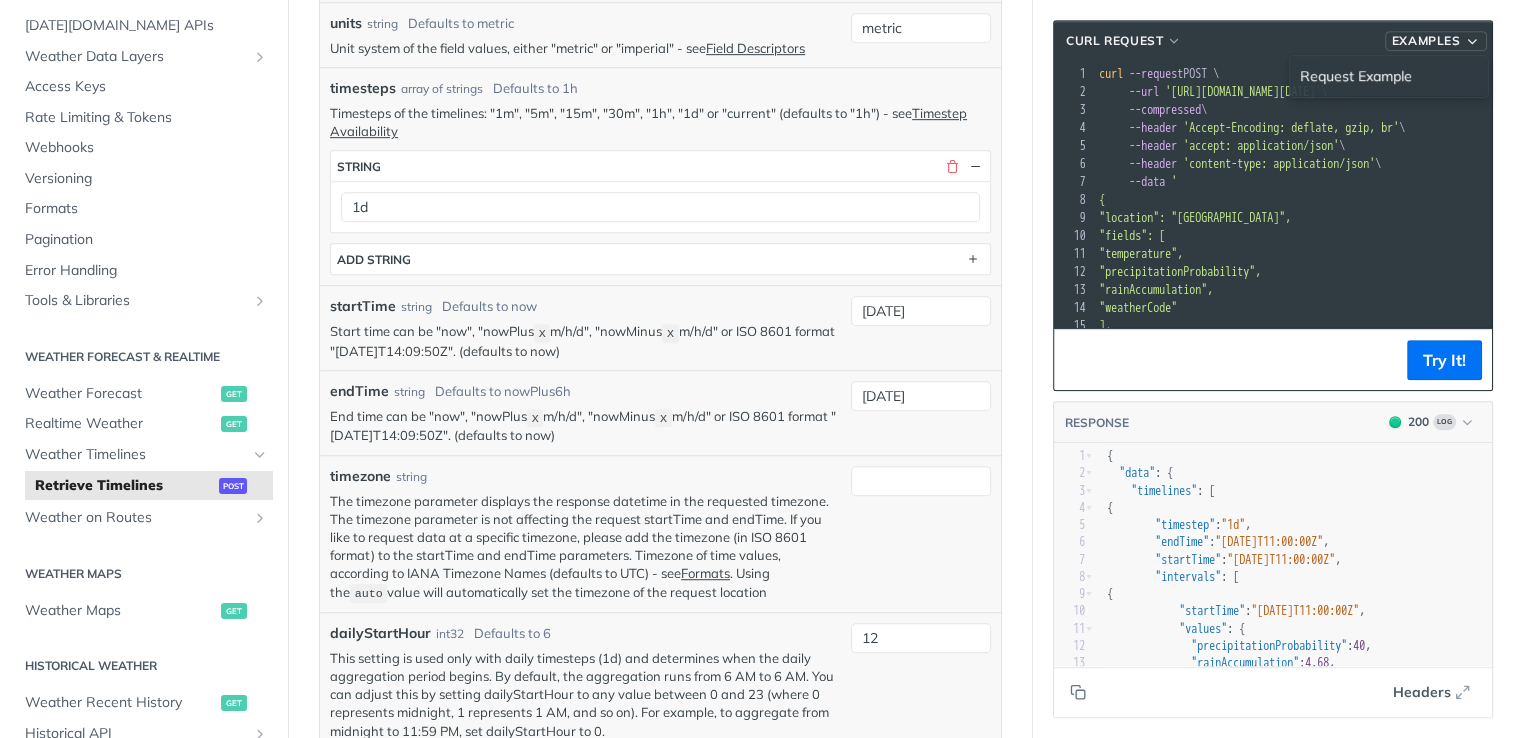 click at bounding box center (1472, 41) 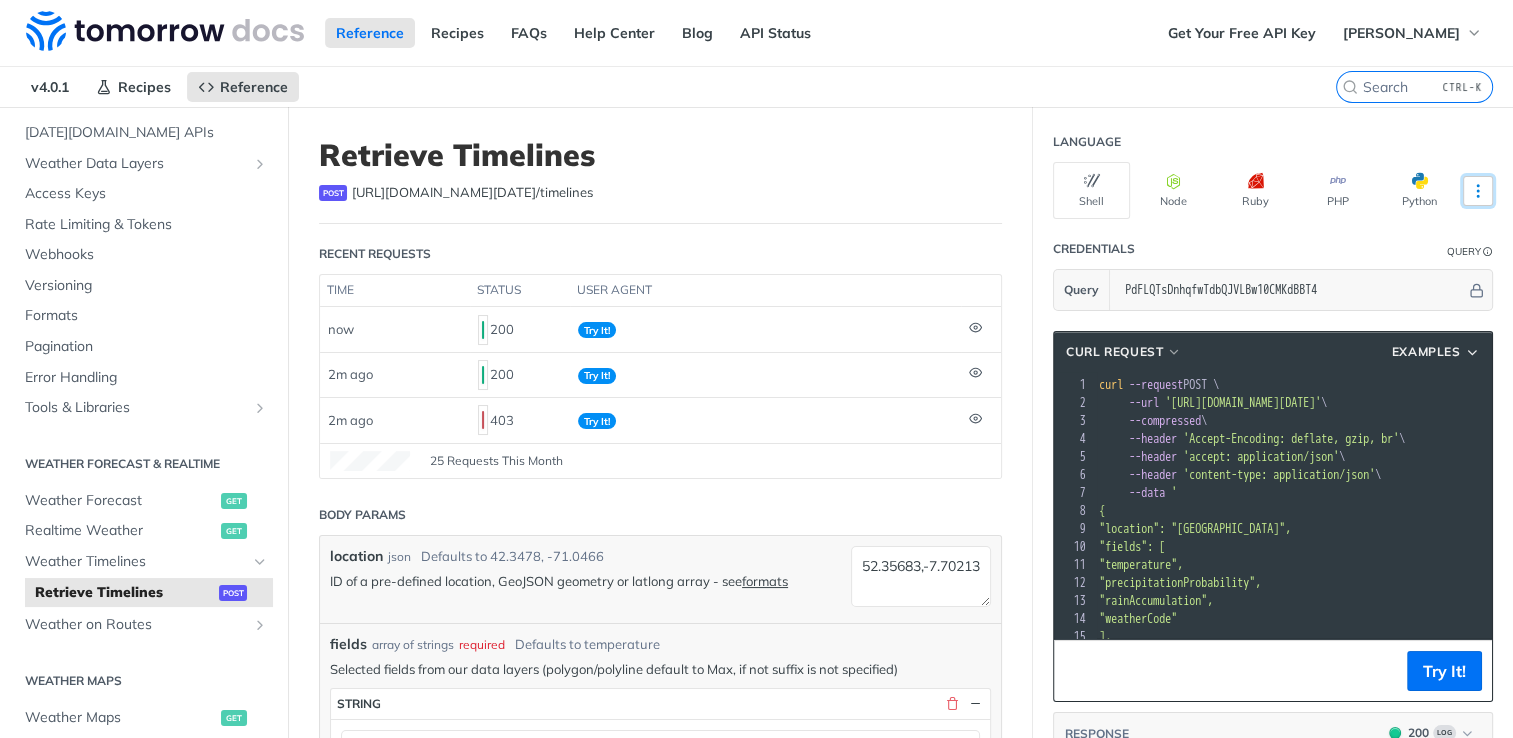 click 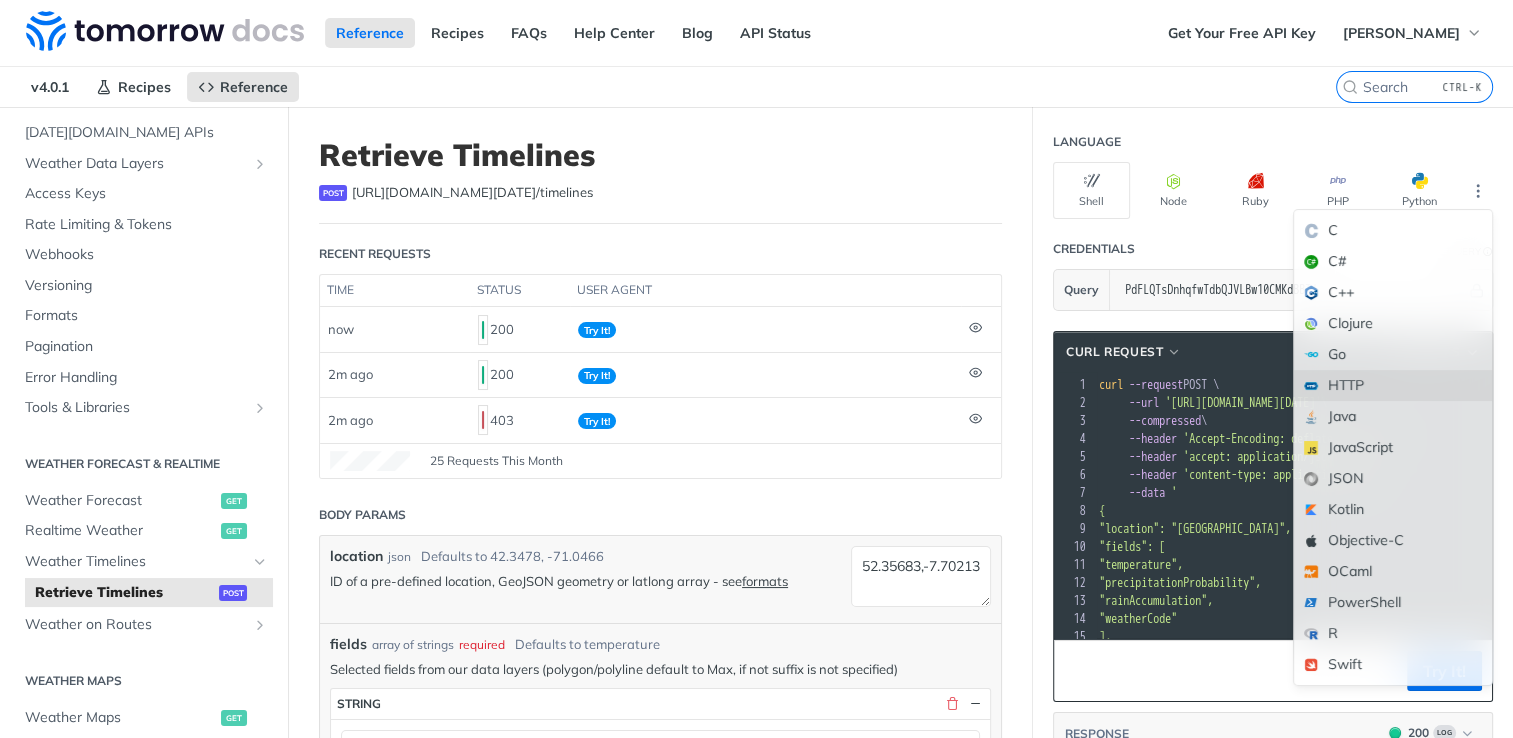 click on "HTTP" at bounding box center (1393, 385) 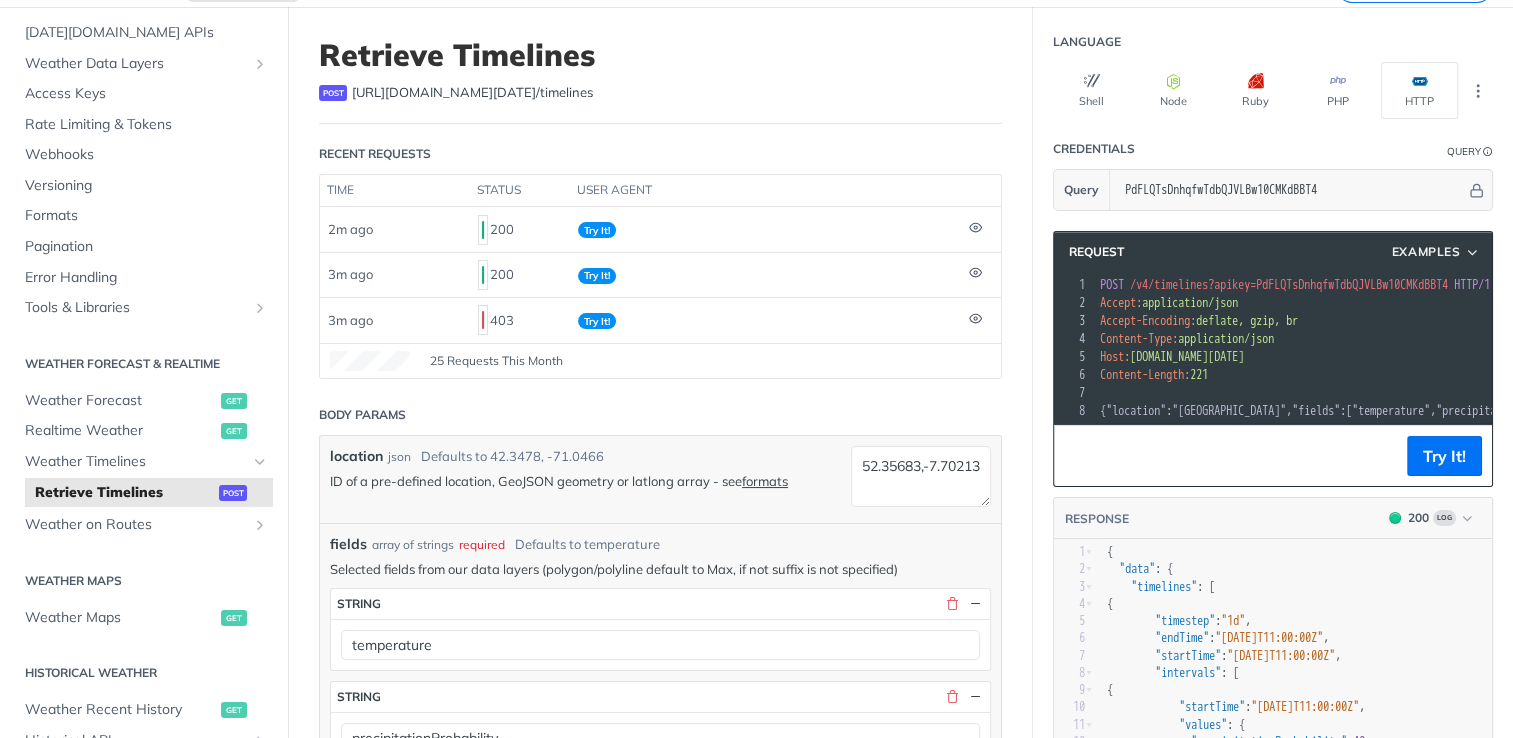 scroll, scrollTop: 0, scrollLeft: 1206, axis: horizontal 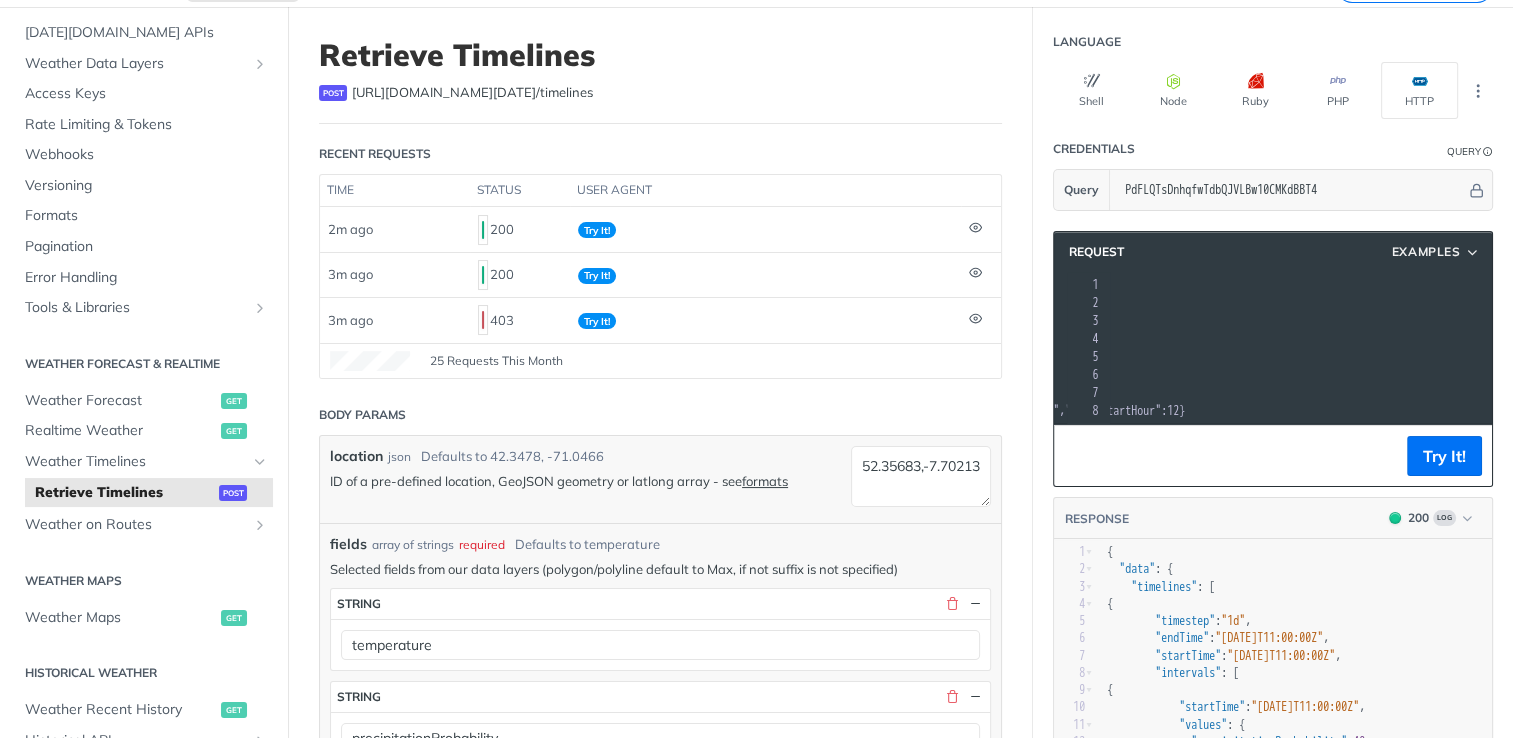 drag, startPoint x: 1099, startPoint y: 280, endPoint x: 1527, endPoint y: 411, distance: 447.59915 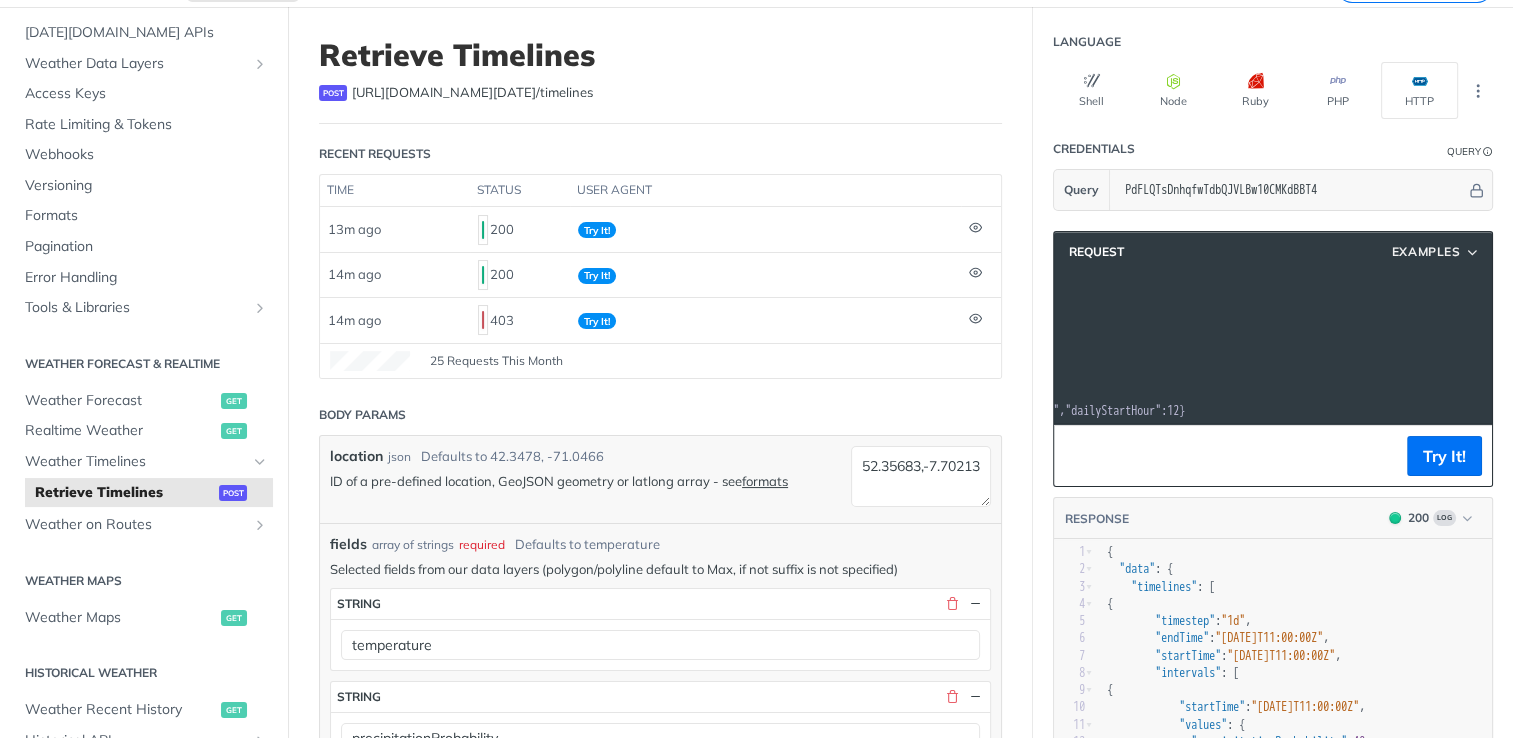 scroll, scrollTop: 0, scrollLeft: 860, axis: horizontal 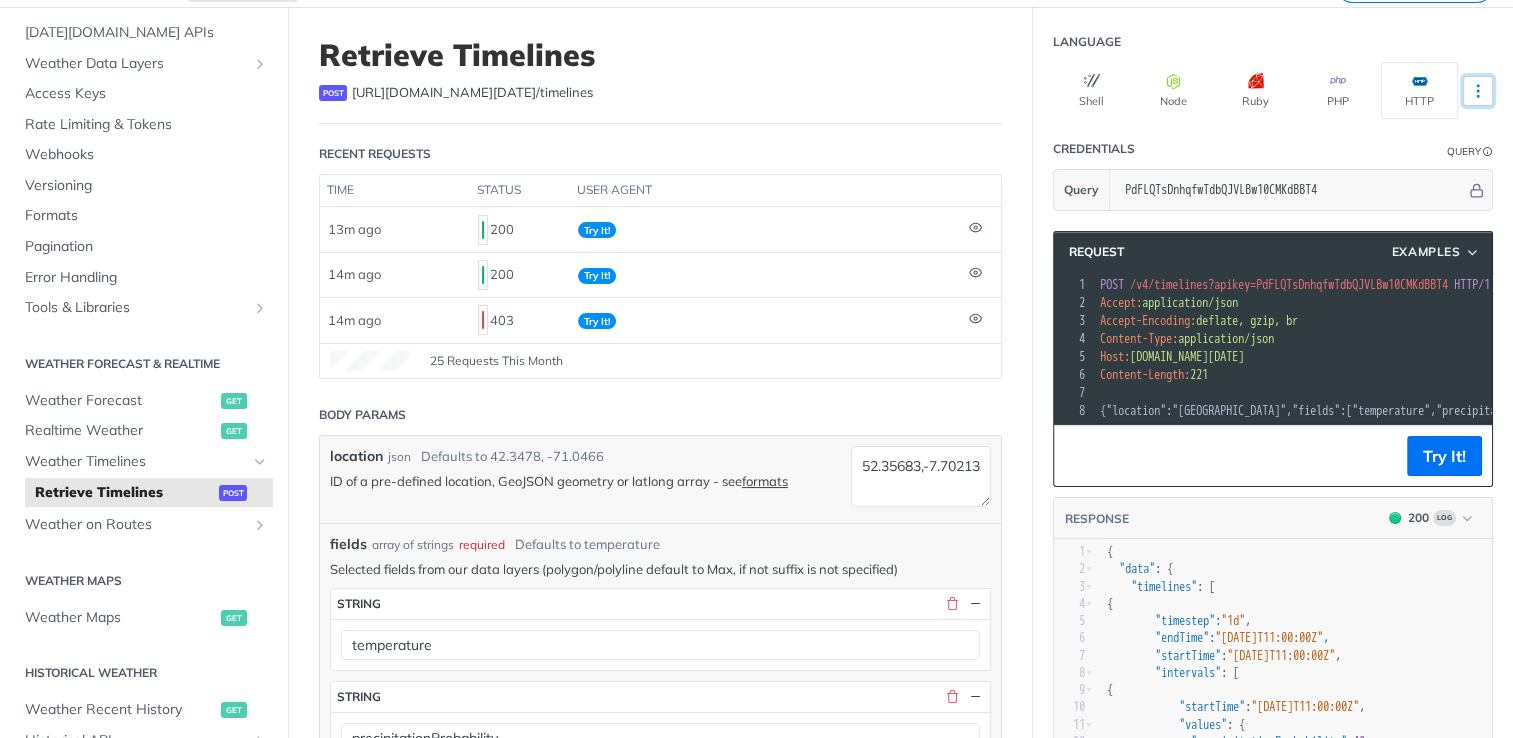 click 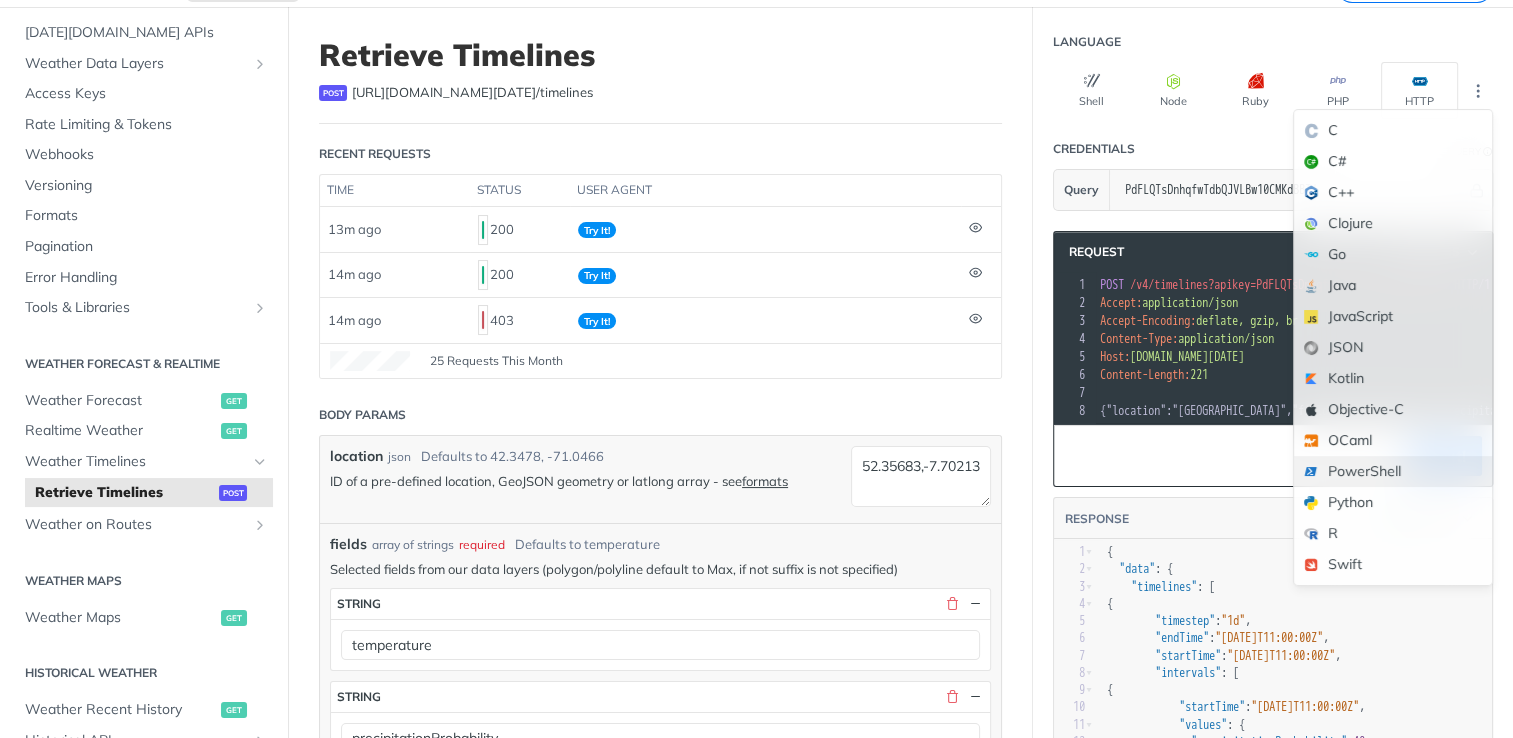scroll, scrollTop: 0, scrollLeft: 0, axis: both 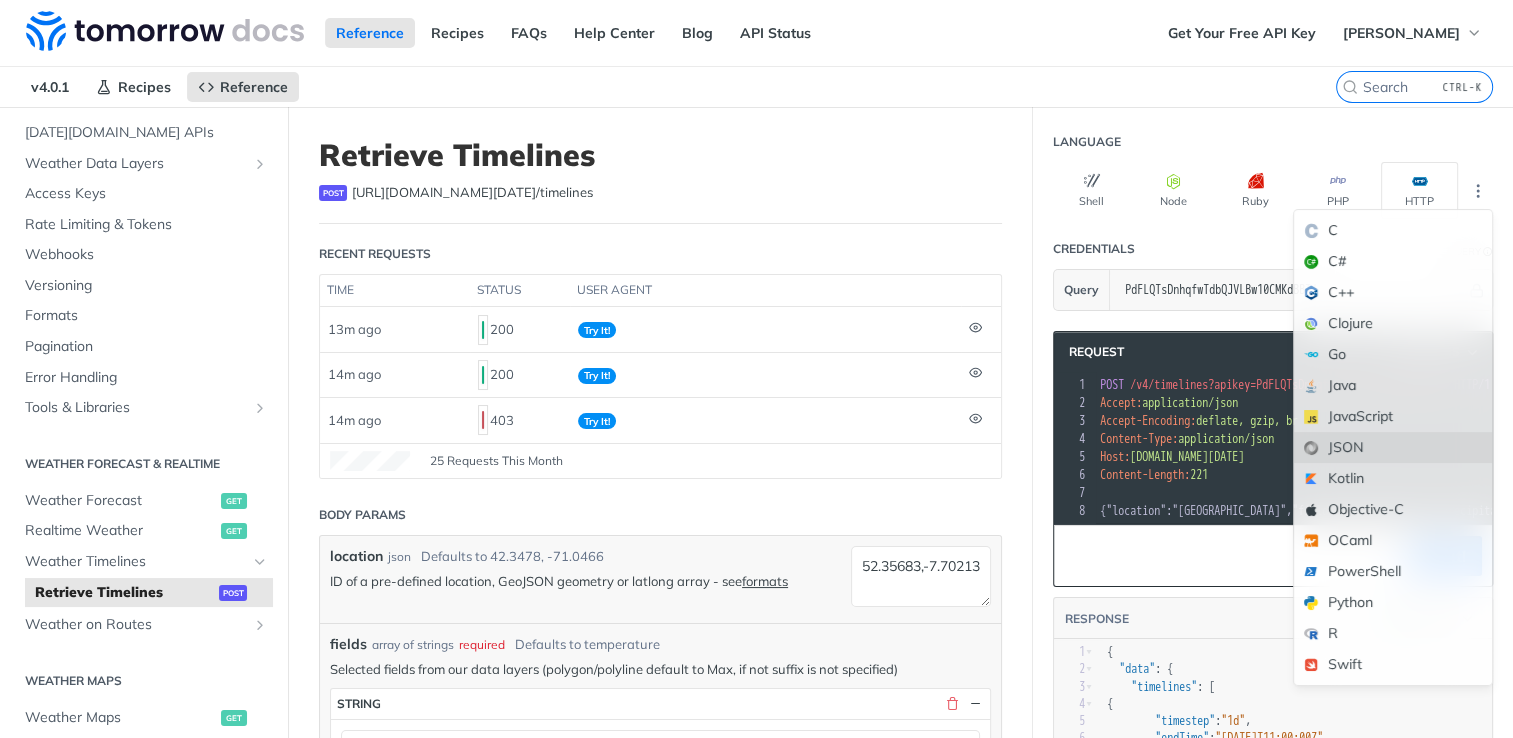 click on "JSON" at bounding box center (1393, 447) 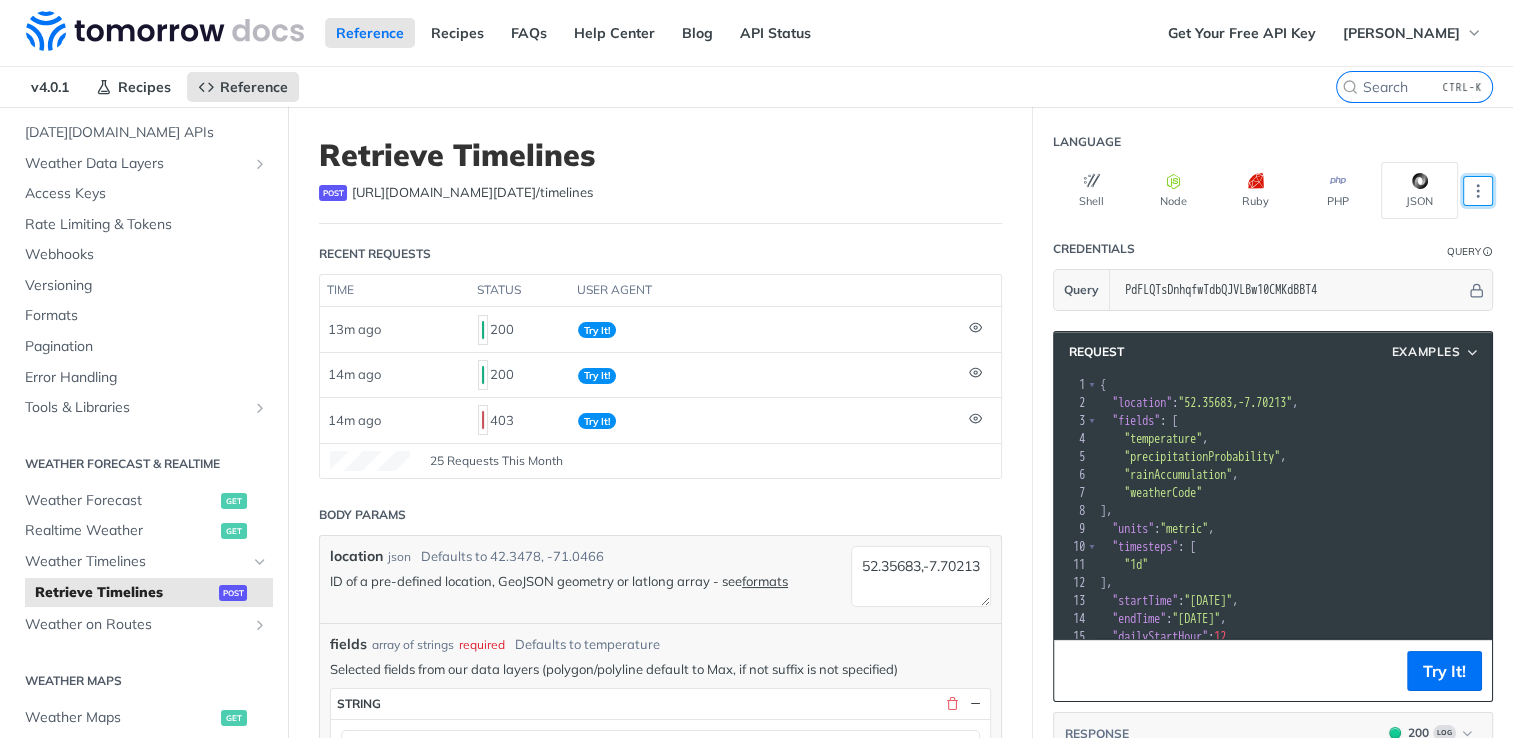 scroll, scrollTop: 28, scrollLeft: 0, axis: vertical 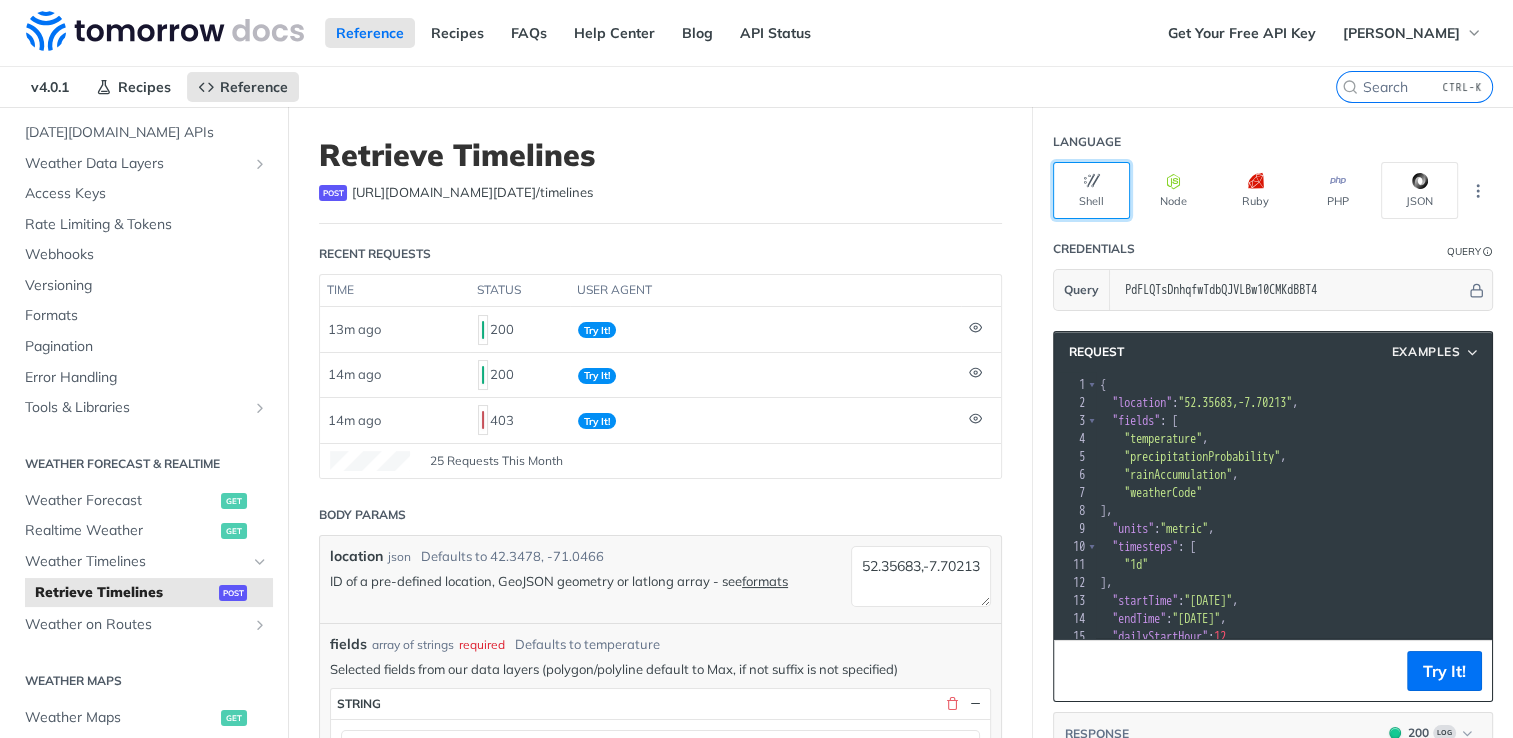 click on "Shell" at bounding box center [1091, 190] 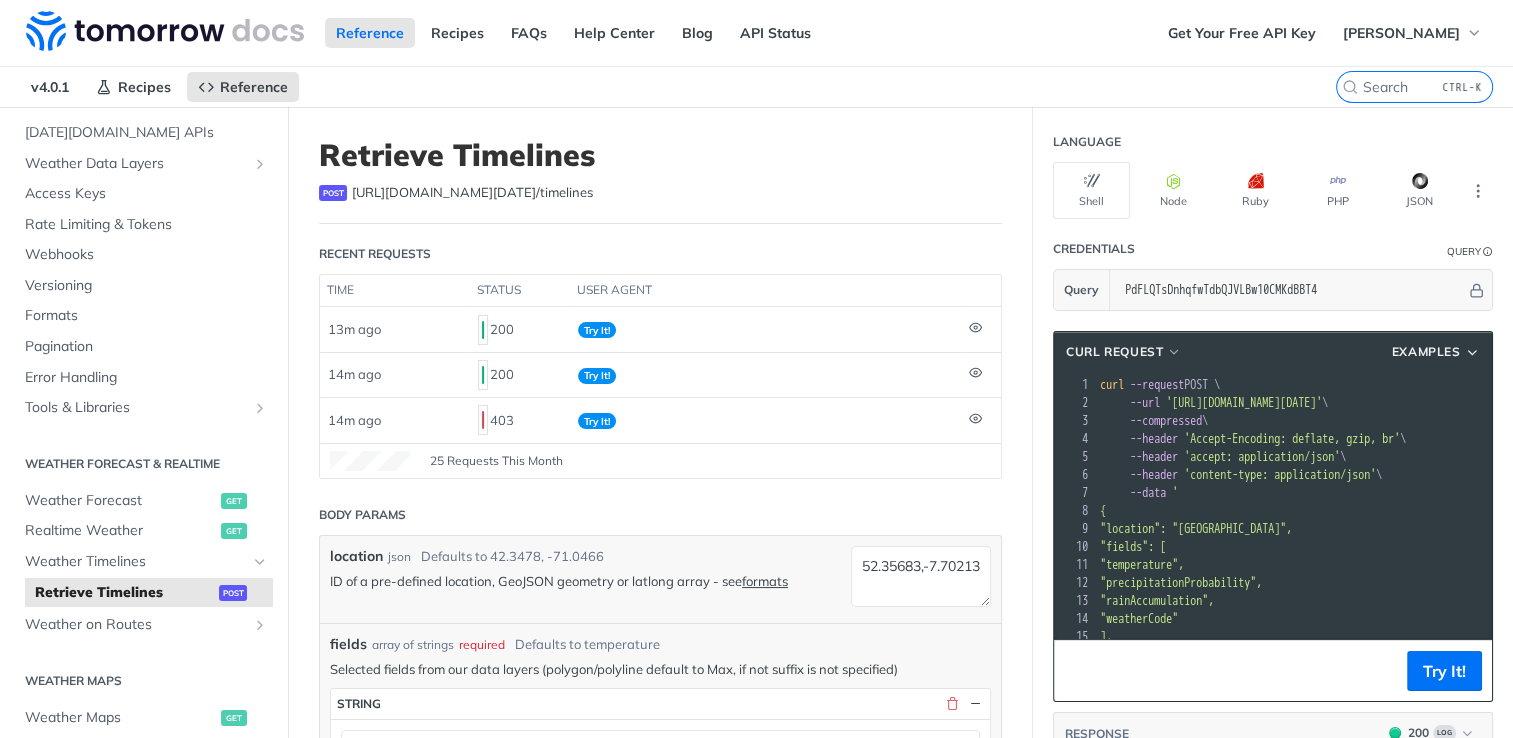 scroll, scrollTop: 0, scrollLeft: 12, axis: horizontal 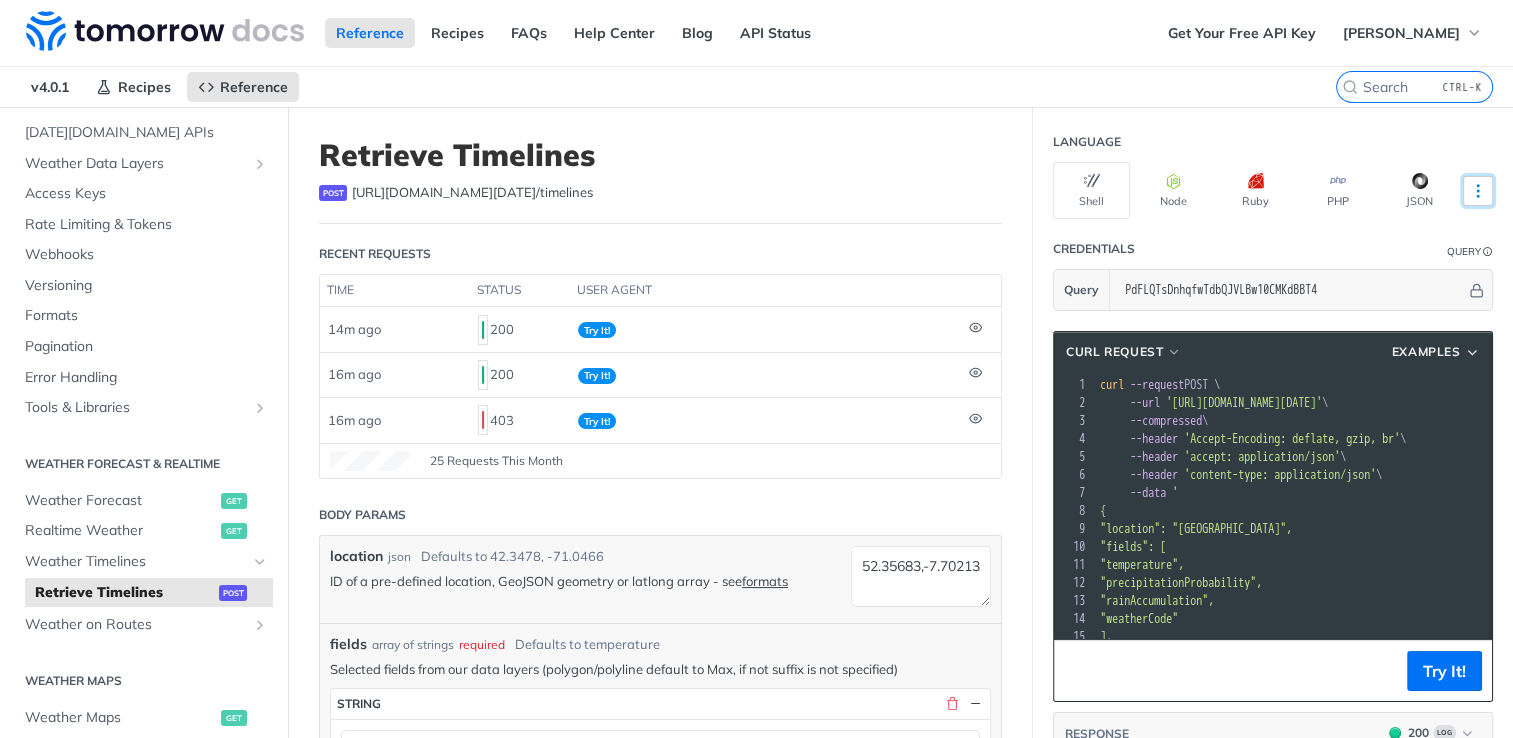 click 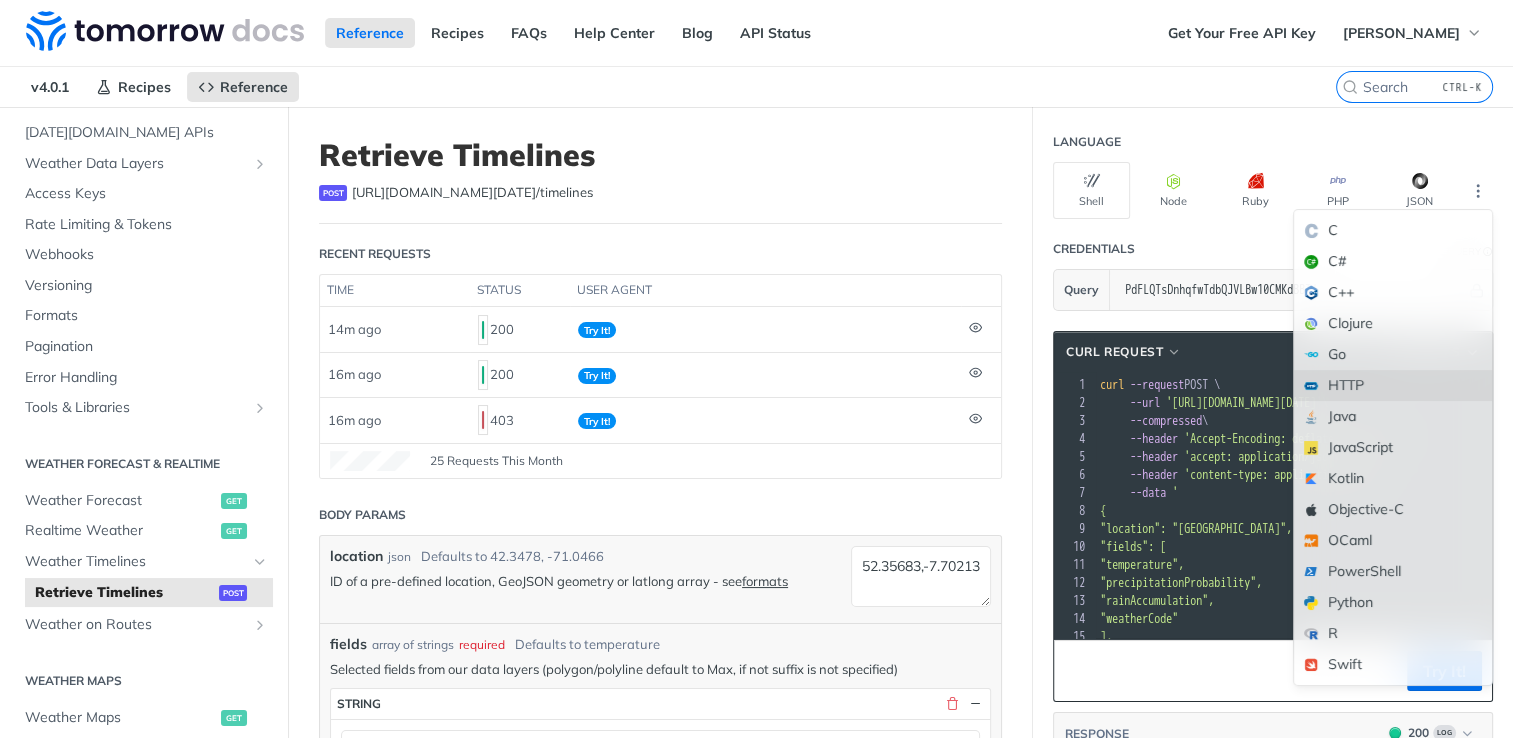 click on "HTTP" at bounding box center (1393, 385) 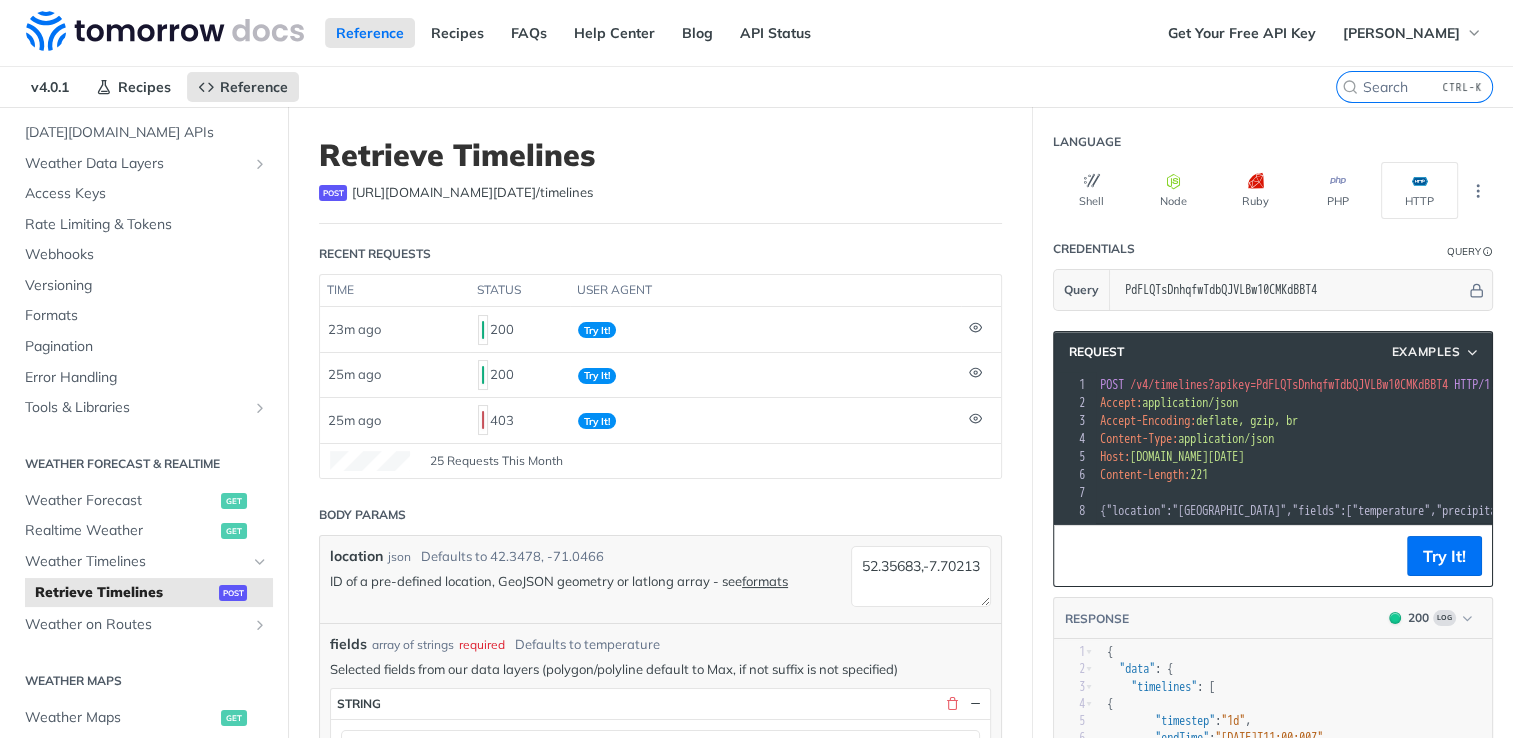scroll, scrollTop: 252, scrollLeft: 0, axis: vertical 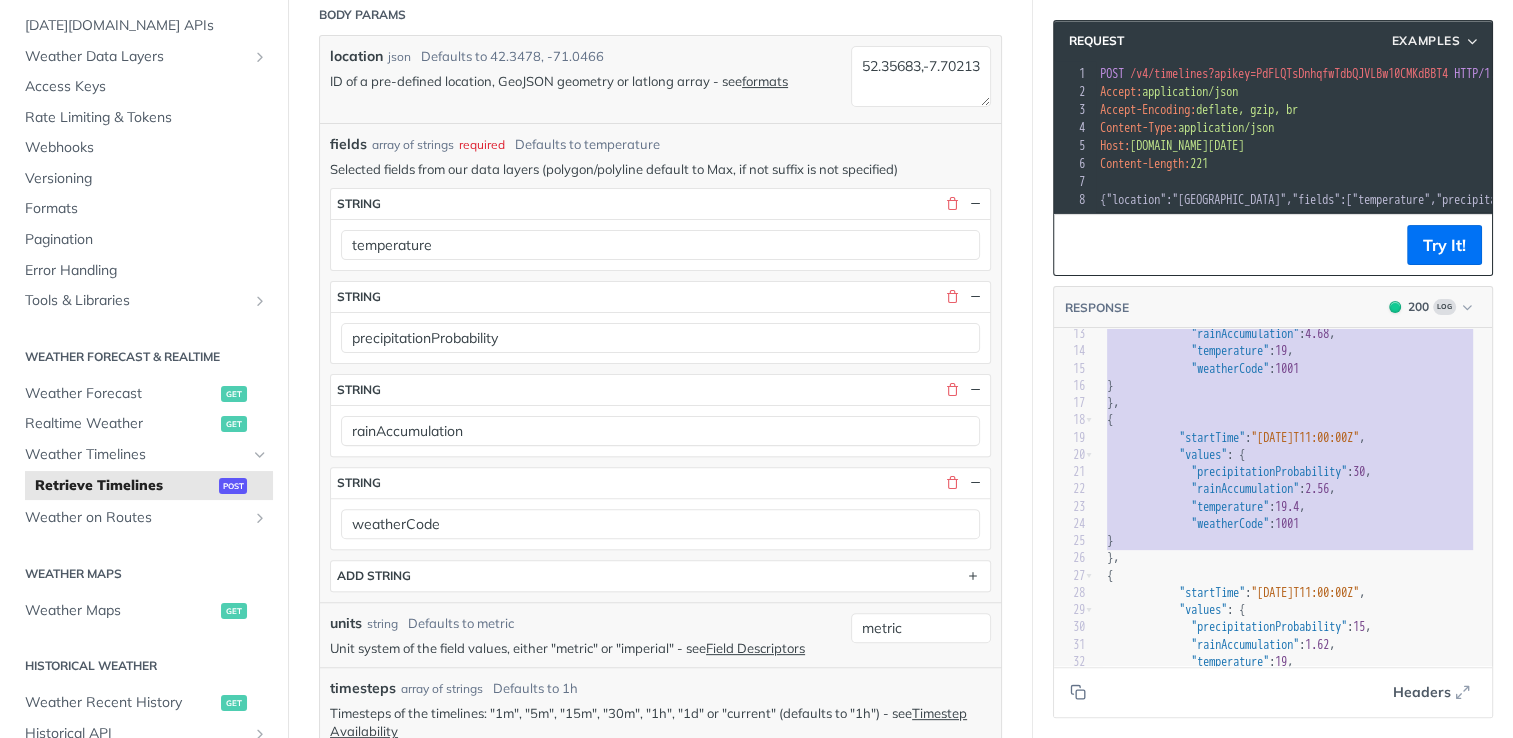 type on "{
"data": {
"timelines": [
{
"timestep": "1d",
"endTime": "[DATE]T11:00:00Z",
"startTime": "[DATE]T11:00:00Z",
"intervals": [
{
"startTime": "[DATE]T11:00:00Z",
"values": {
"precipitationProbability": 40,
"rainAccumulation": 4.68,
"temperature": 19,
"weatherCode": 1001
}
},
{
"startTime": "[DATE]T11:00:00Z",
"values": {
"precipitationProbability": 30,
"rainAccumulation": 2.56,
"temperature": 19.4,
"weatherCode": 1001
}
}," 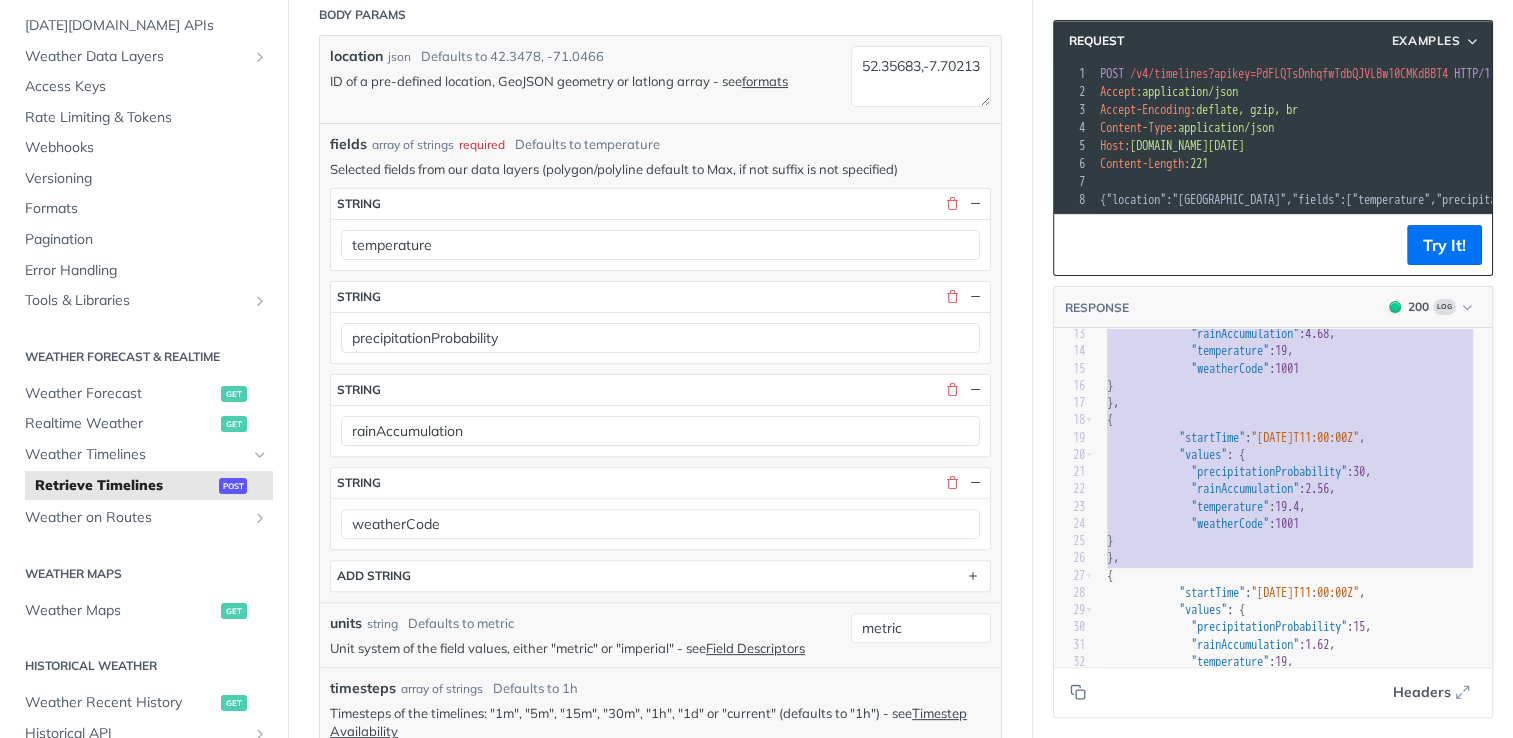 drag, startPoint x: 1104, startPoint y: 357, endPoint x: 1040, endPoint y: 587, distance: 238.73836 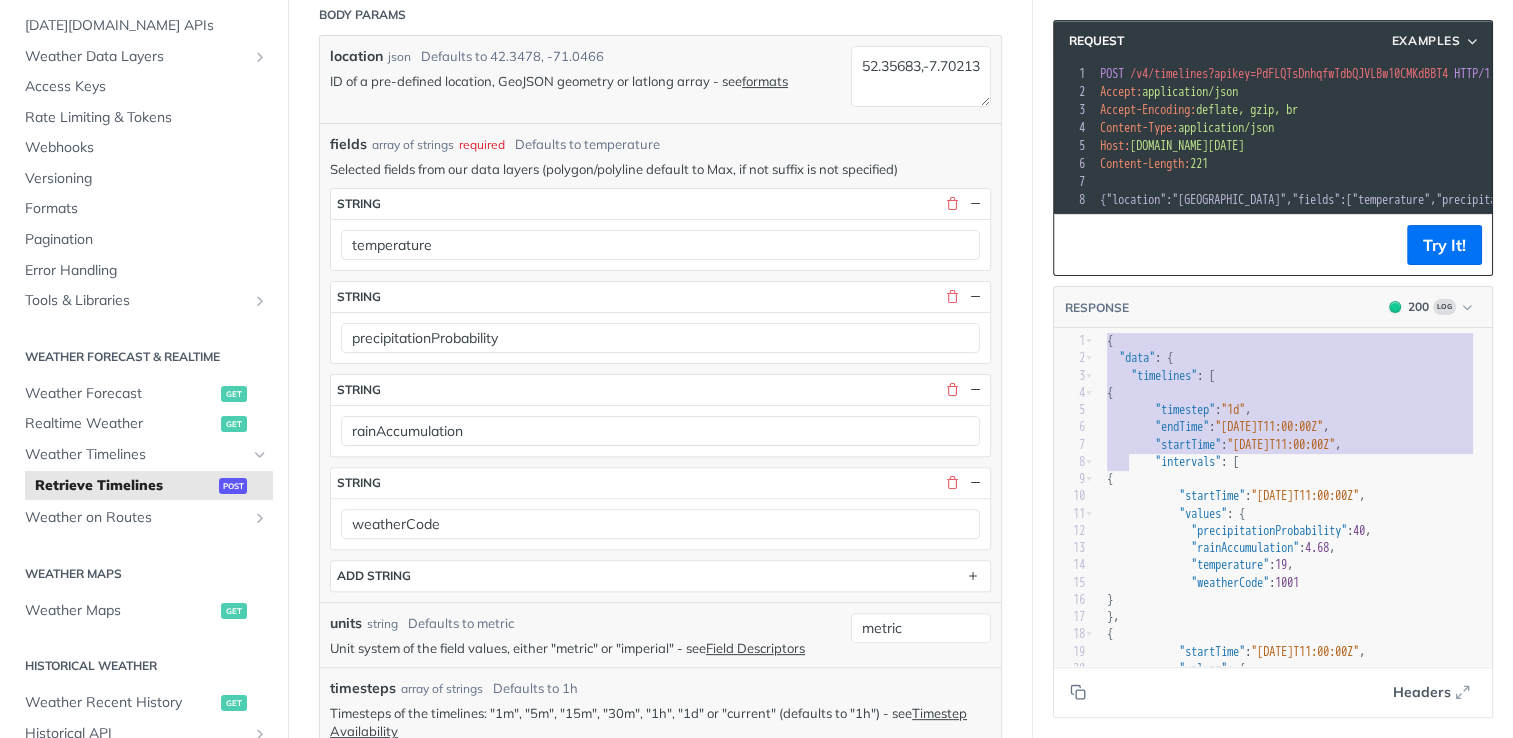 scroll, scrollTop: 180, scrollLeft: 0, axis: vertical 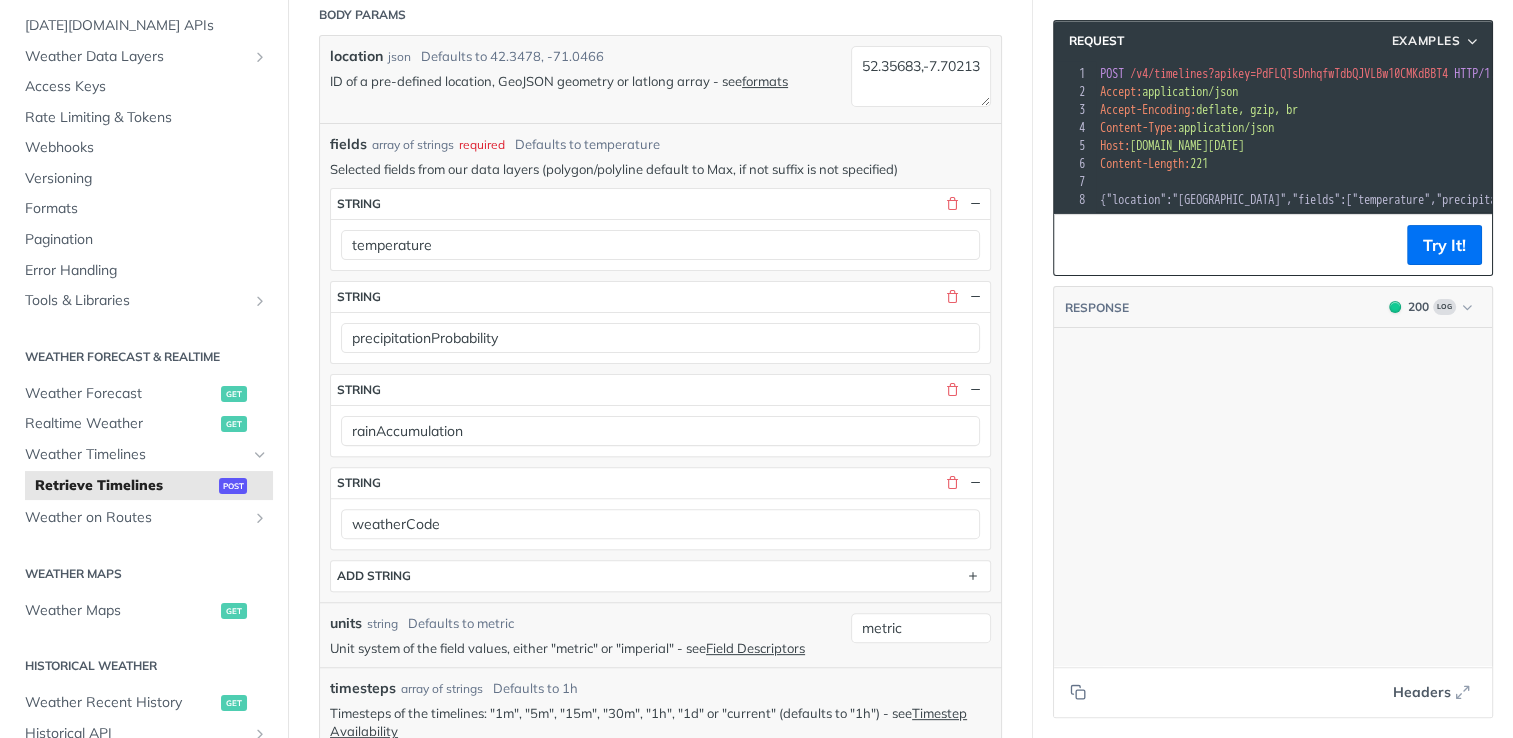 type on "{
"data": {
"timelines": [
{
"timestep": "1d",
"endTime": "[DATE]T11:00:00Z",
"startTime": "[DATE]T11:00:00Z",
"intervals": [
{
"startTime": "[DATE]T11:00:00Z",
"values": {
"precipitationProbability": 40,
"rainAccumulation": 4.68,
"temperature": 19,
"weatherCode": 1001
}
},
{
"startTime": "[DATE]T11:00:00Z",
"values": {
"precipitationProbability": 30,
"rainAccumulation": 2.56,
"temperature": 19.4,
"weatherCode": 1001
}
},
{
"startTime": "[DATE]T11:00:00Z",
"values": {
"precipitationProbability": 15,
"rainAccumulation": 1.62,
"temperature": 19,
"weatherCode": 1001
}
},
{
"startTime": "2025-07-..." 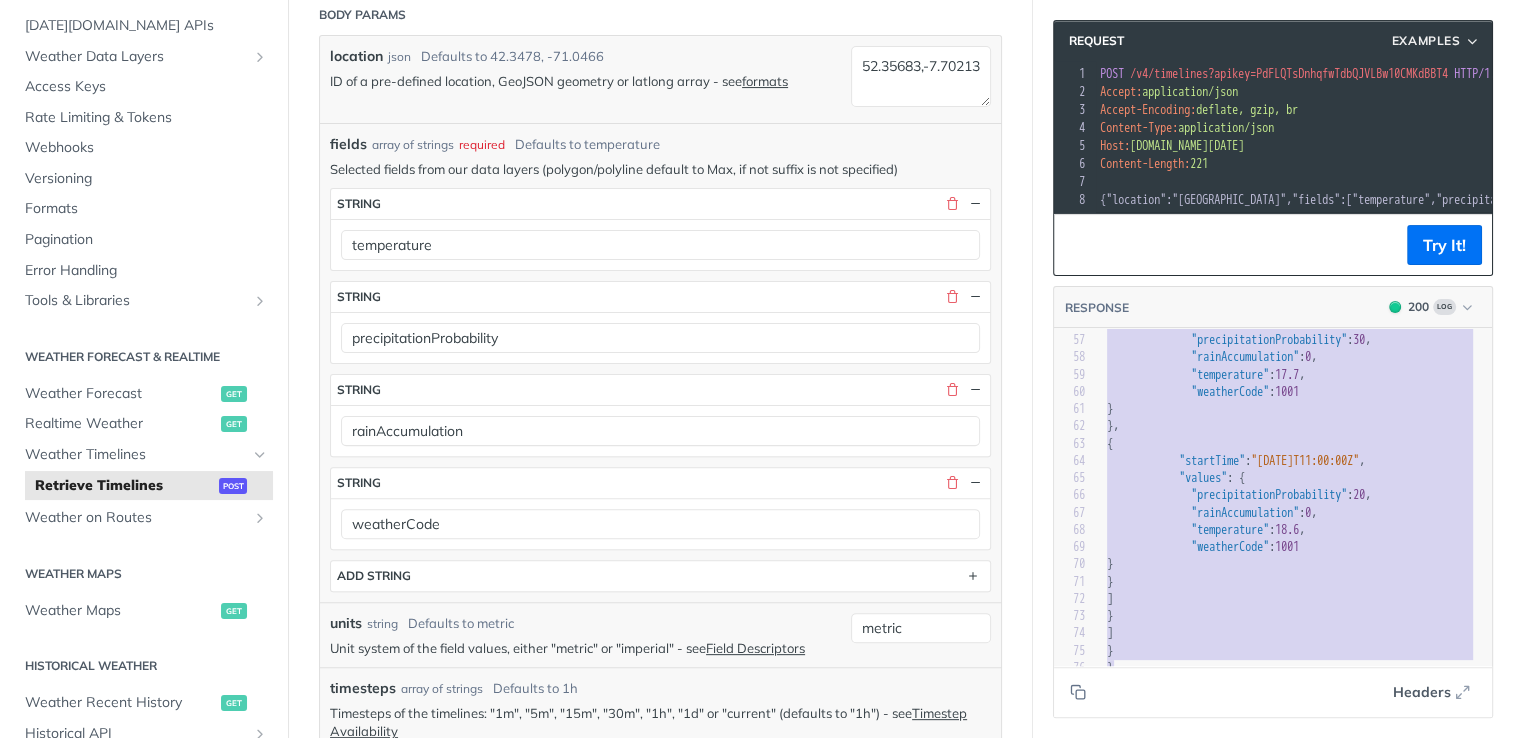 scroll, scrollTop: 996, scrollLeft: 0, axis: vertical 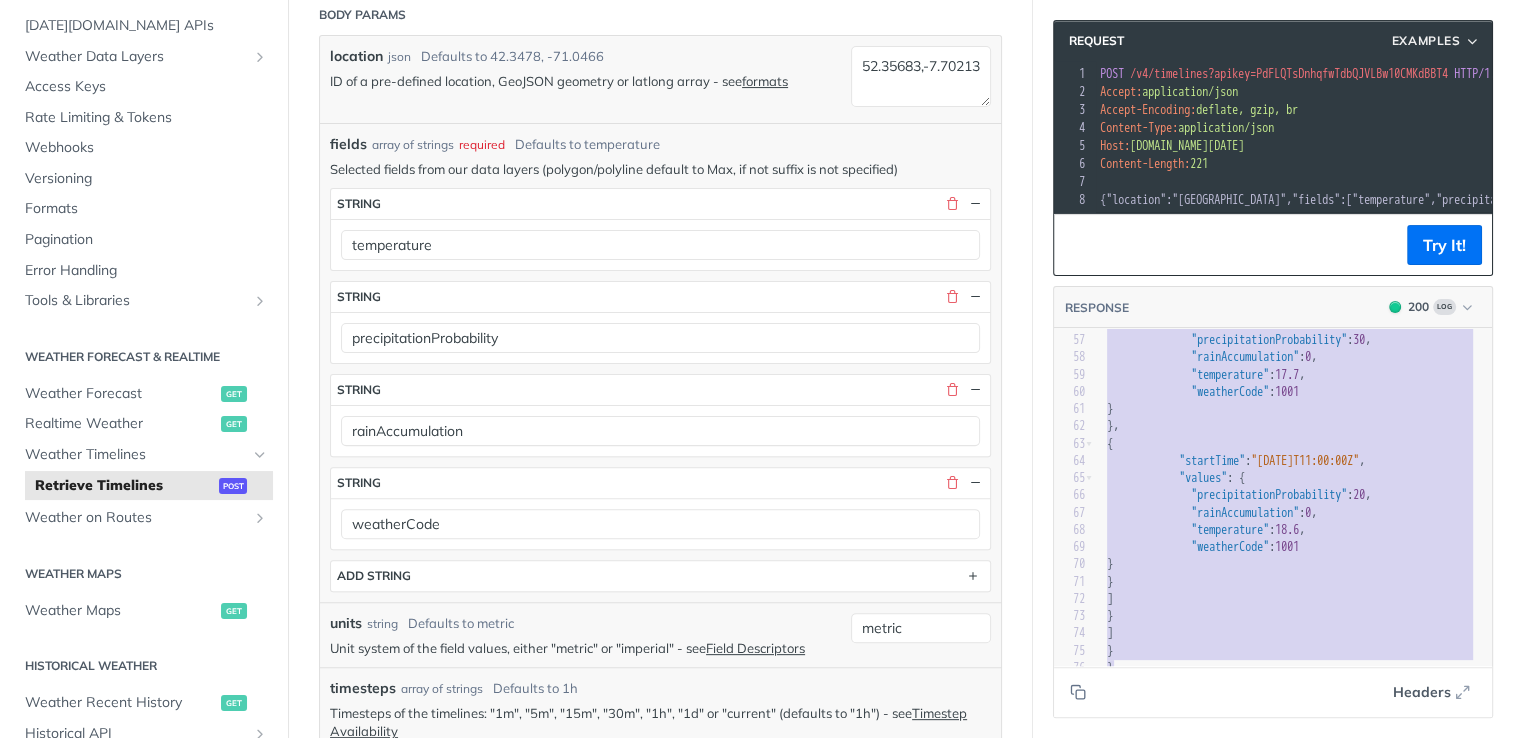 drag, startPoint x: 1106, startPoint y: 359, endPoint x: 1100, endPoint y: 789, distance: 430.04187 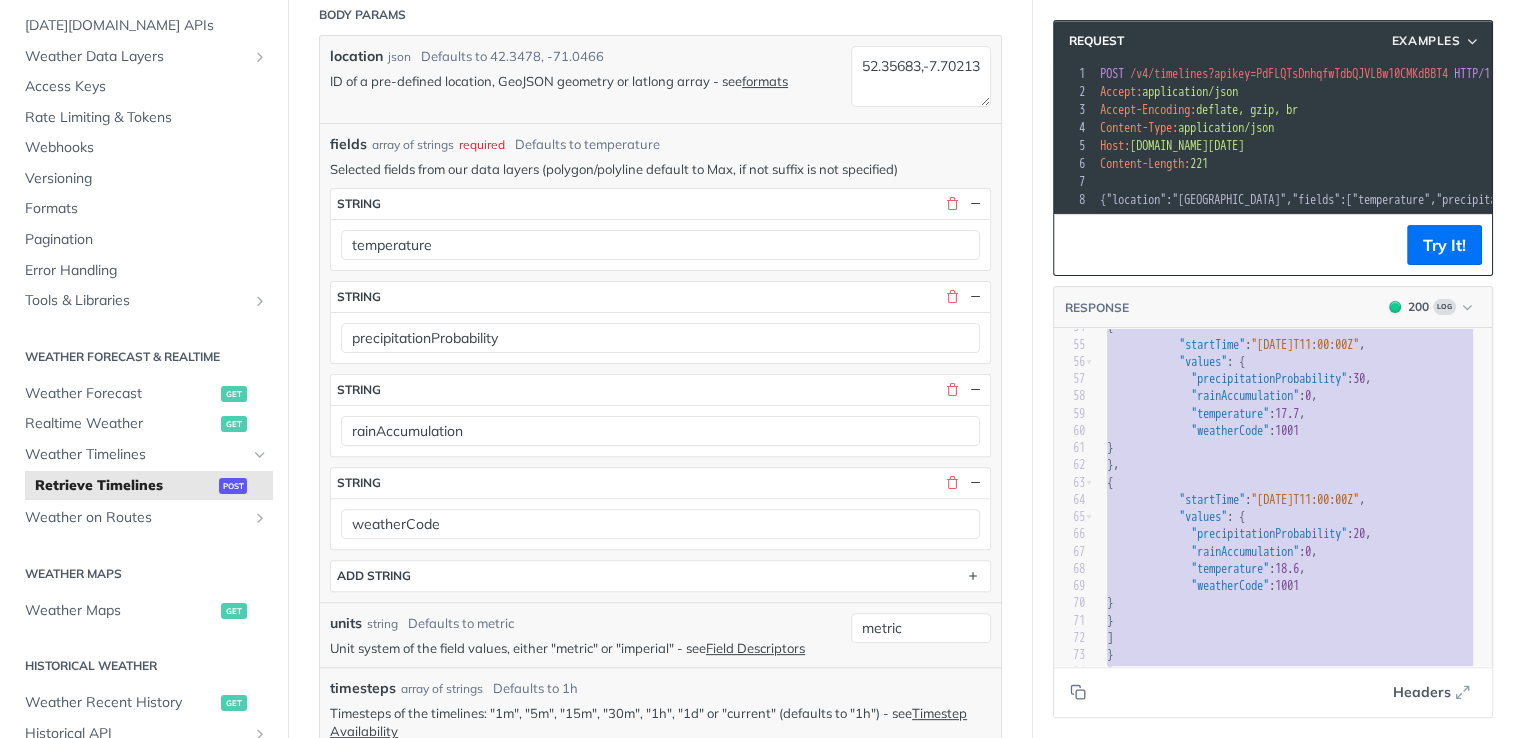 scroll, scrollTop: 928, scrollLeft: 0, axis: vertical 